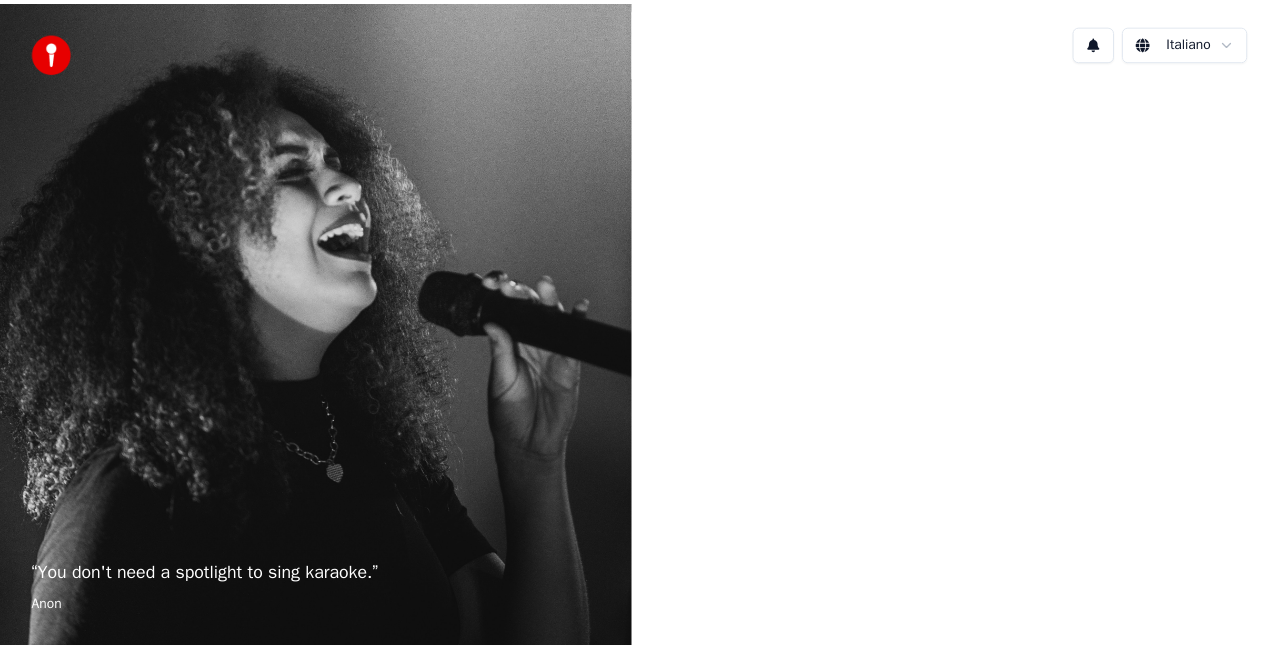 scroll, scrollTop: 0, scrollLeft: 0, axis: both 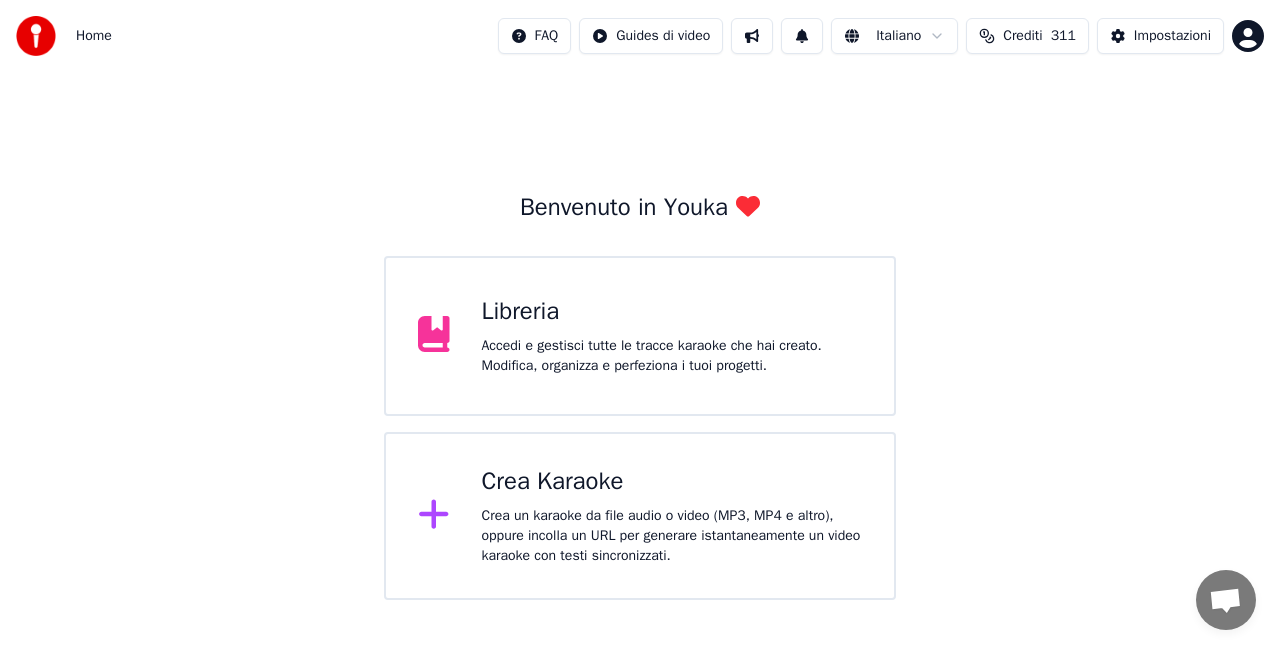 click on "Libreria Accedi e gestisci tutte le tracce karaoke che hai creato. Modifica, organizza e perfeziona i tuoi progetti." at bounding box center (640, 336) 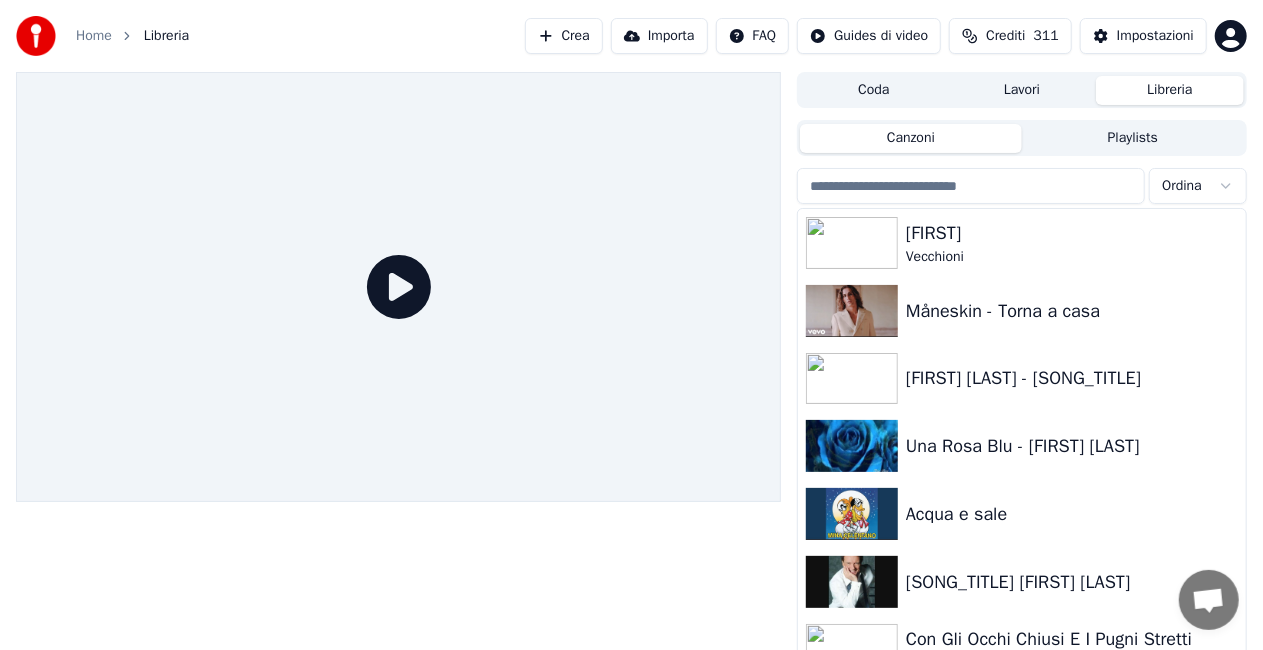 click on "Playlists" at bounding box center [1133, 138] 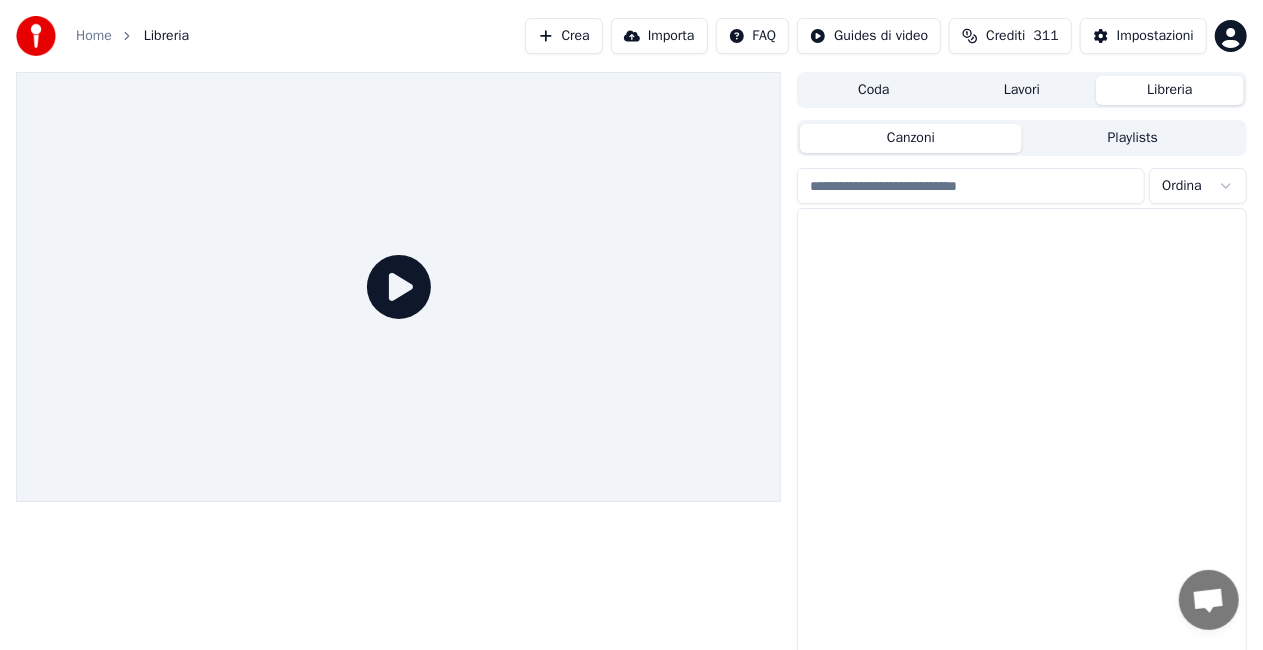 click on "Canzoni" at bounding box center (911, 138) 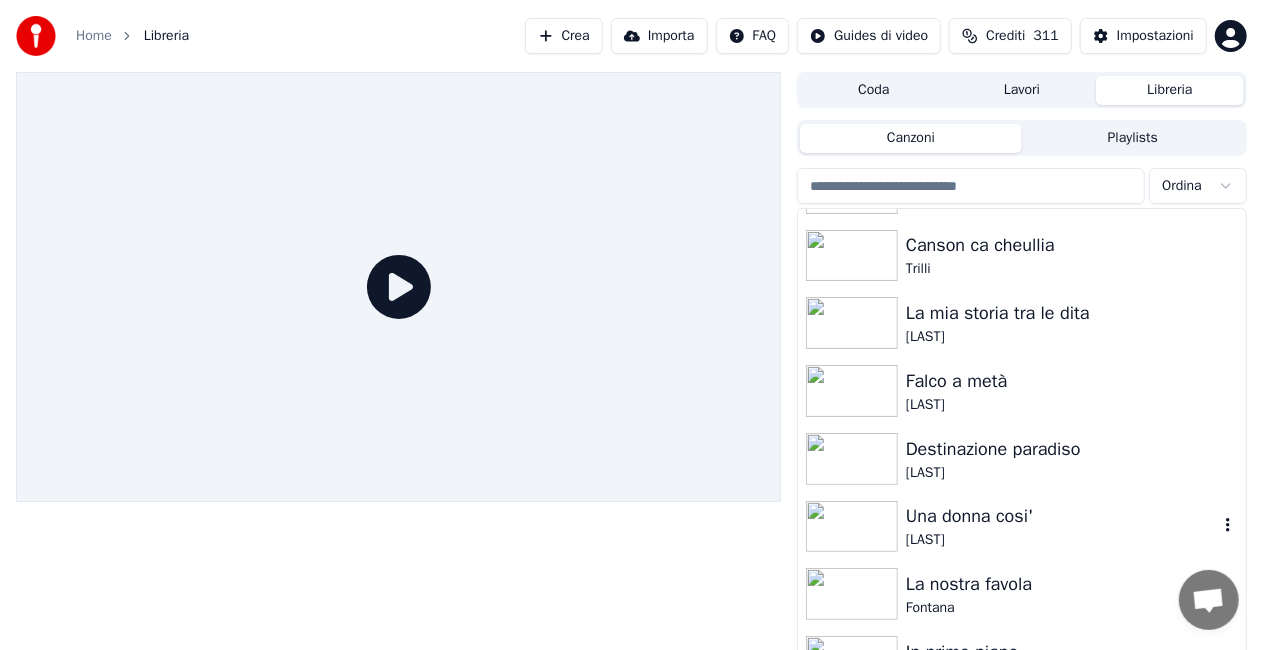 scroll, scrollTop: 27120, scrollLeft: 0, axis: vertical 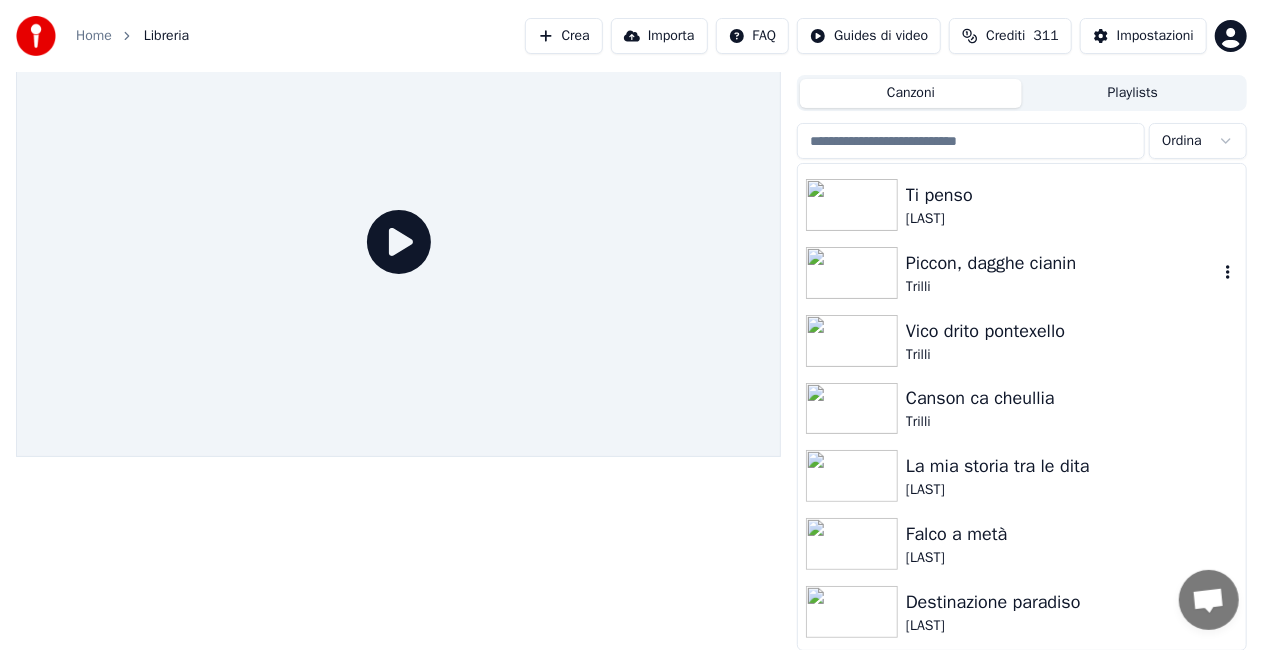 click on "Trilli" at bounding box center (1062, 287) 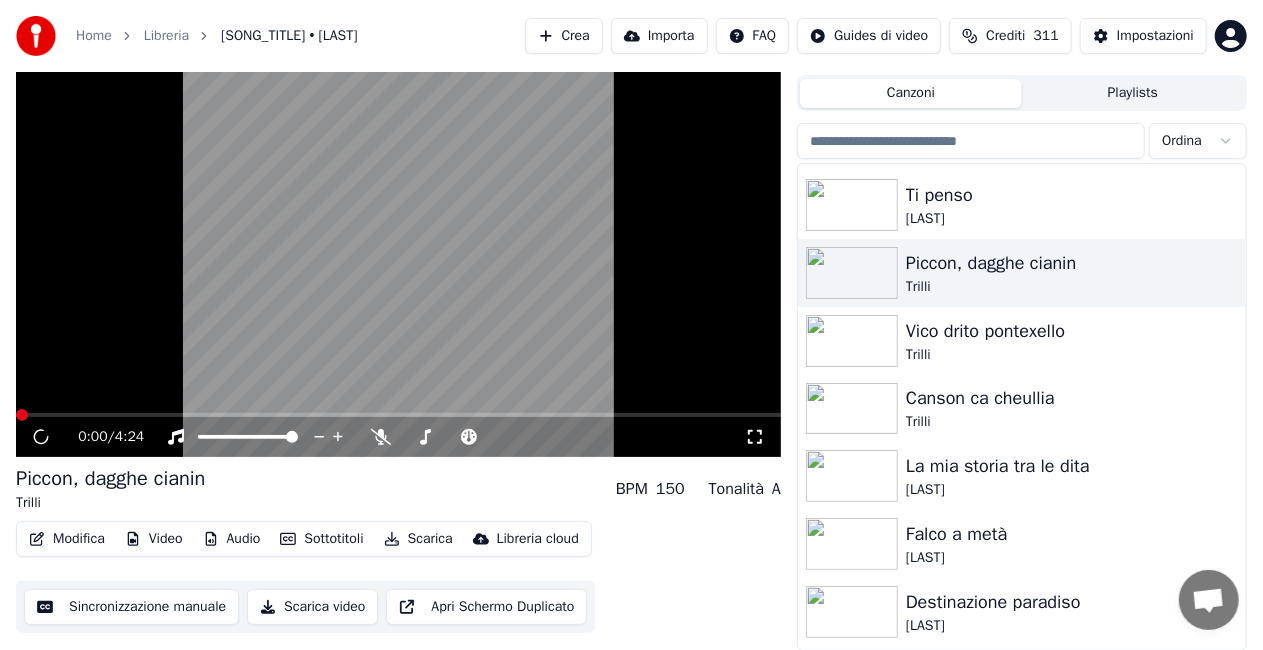 drag, startPoint x: 757, startPoint y: 444, endPoint x: 757, endPoint y: 461, distance: 17 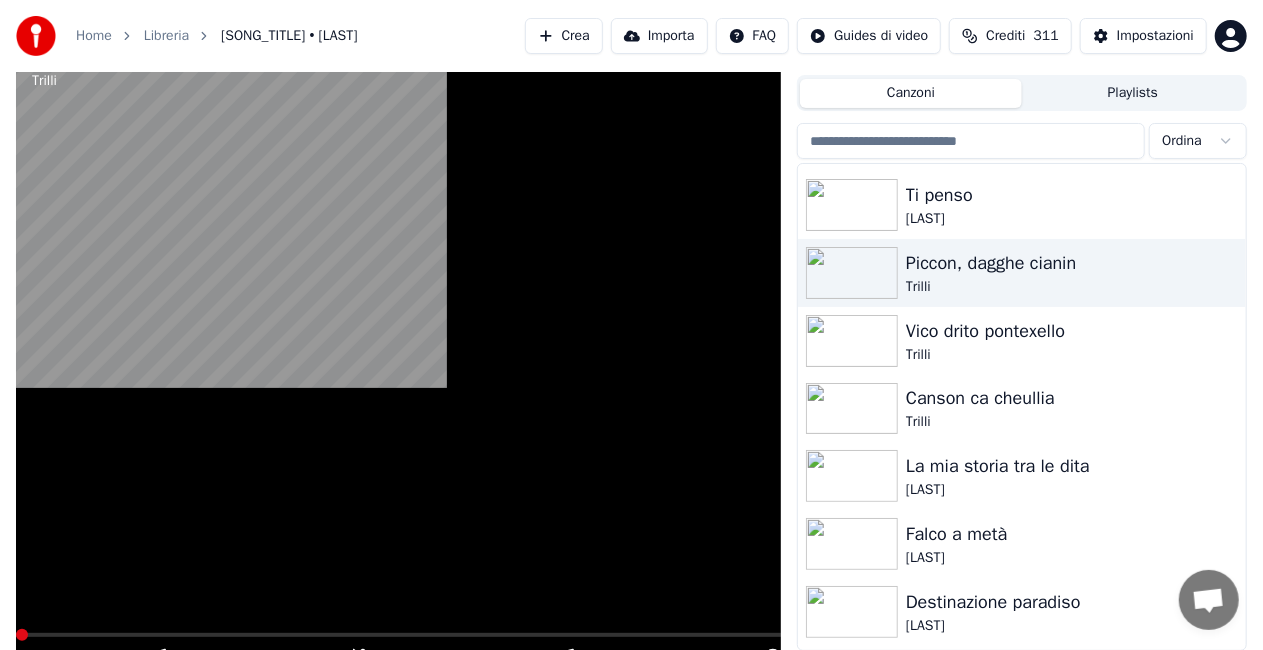 scroll, scrollTop: 28, scrollLeft: 0, axis: vertical 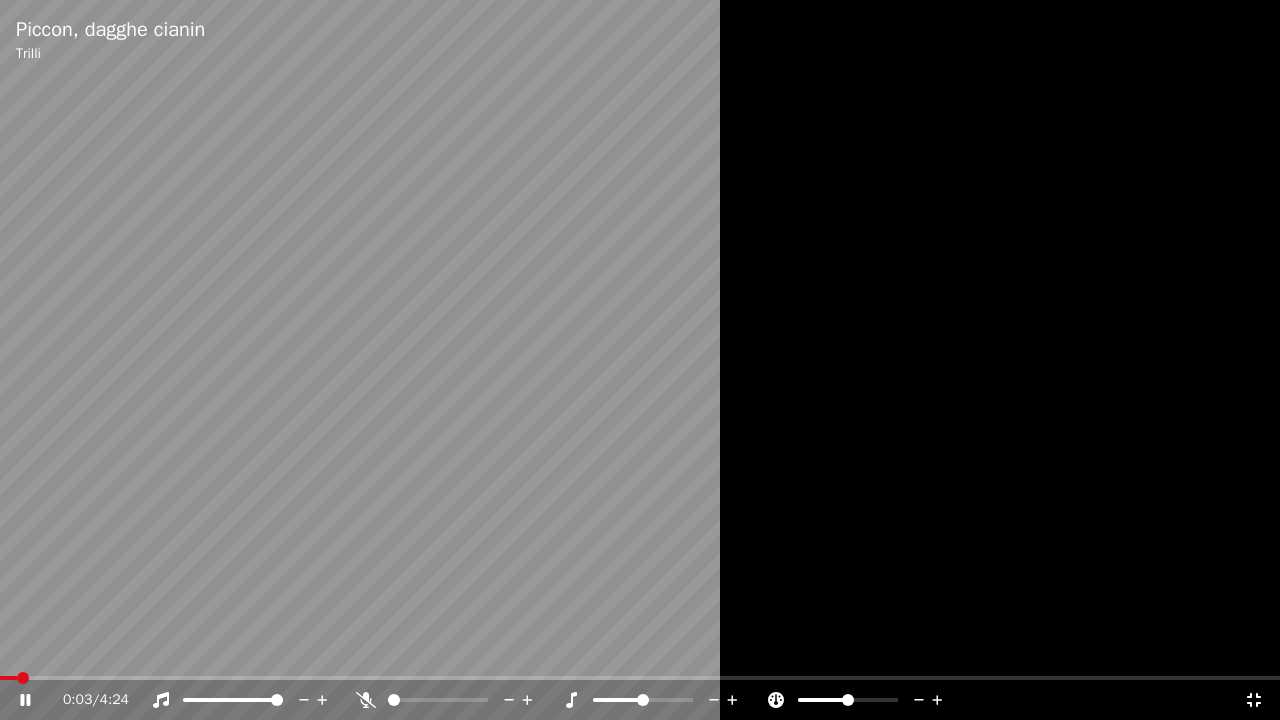 click 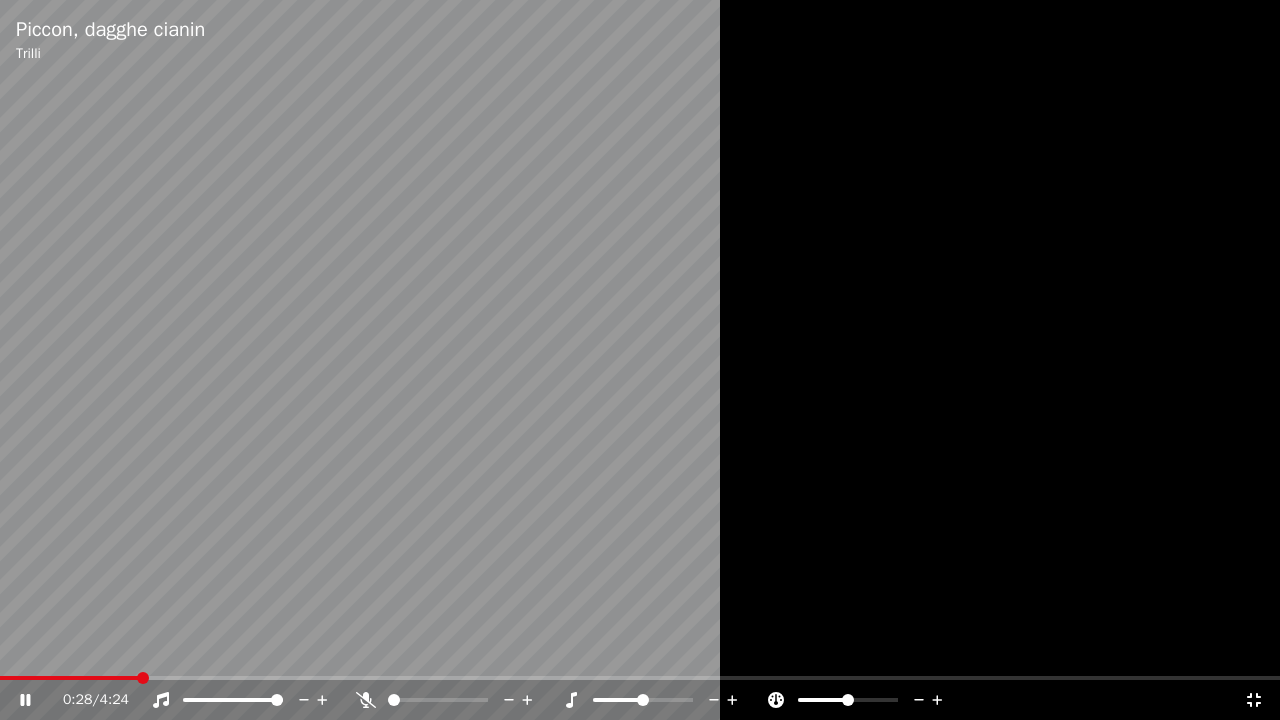 click on "0:28  /  4:24" at bounding box center (653, 700) 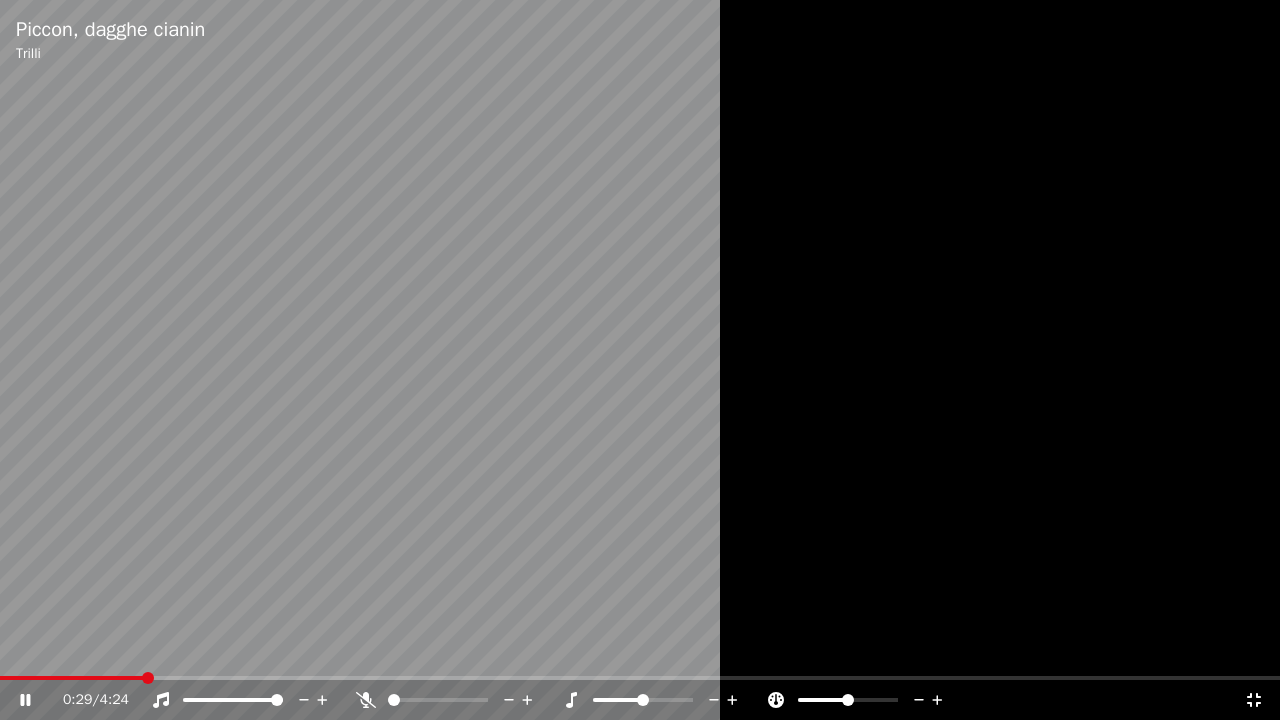 click 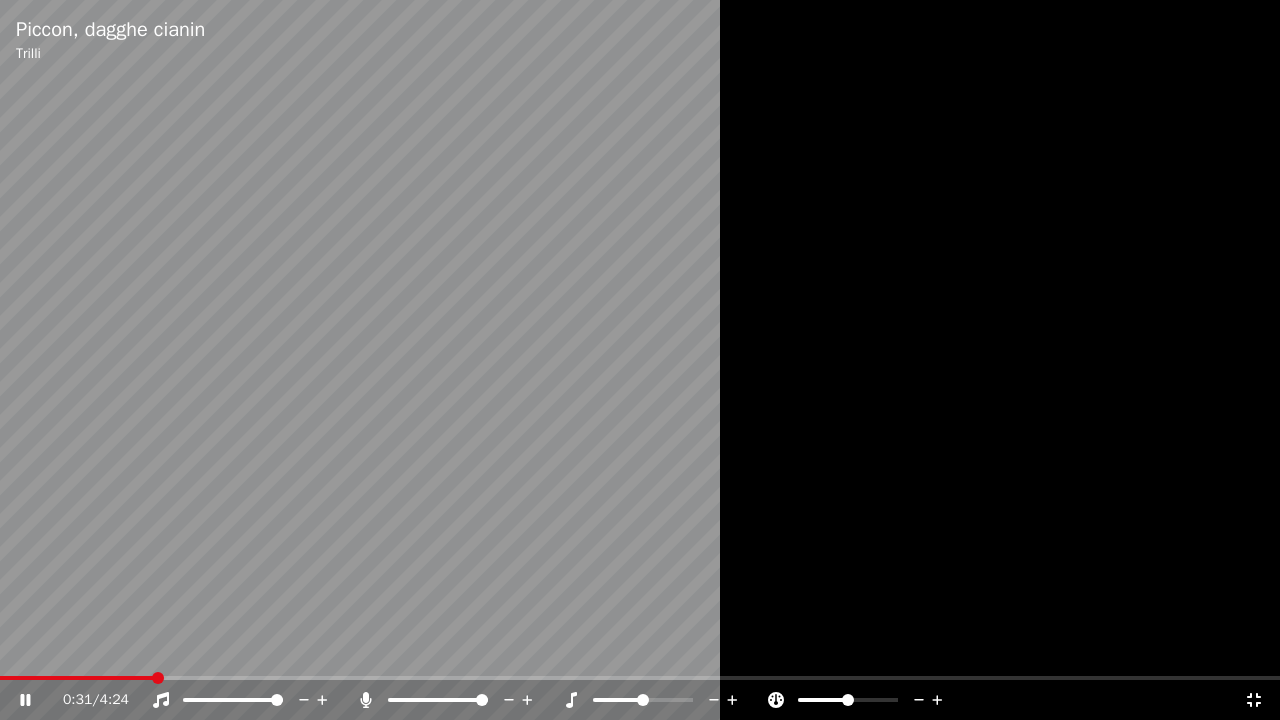 click 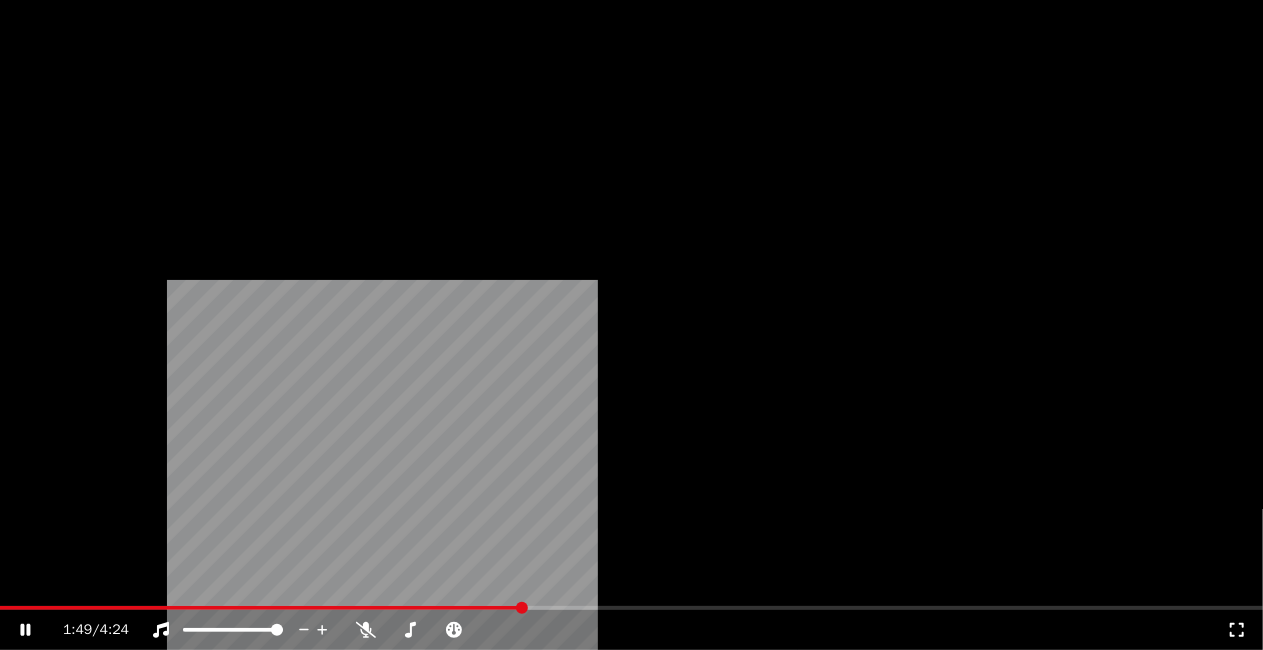 scroll, scrollTop: 26720, scrollLeft: 0, axis: vertical 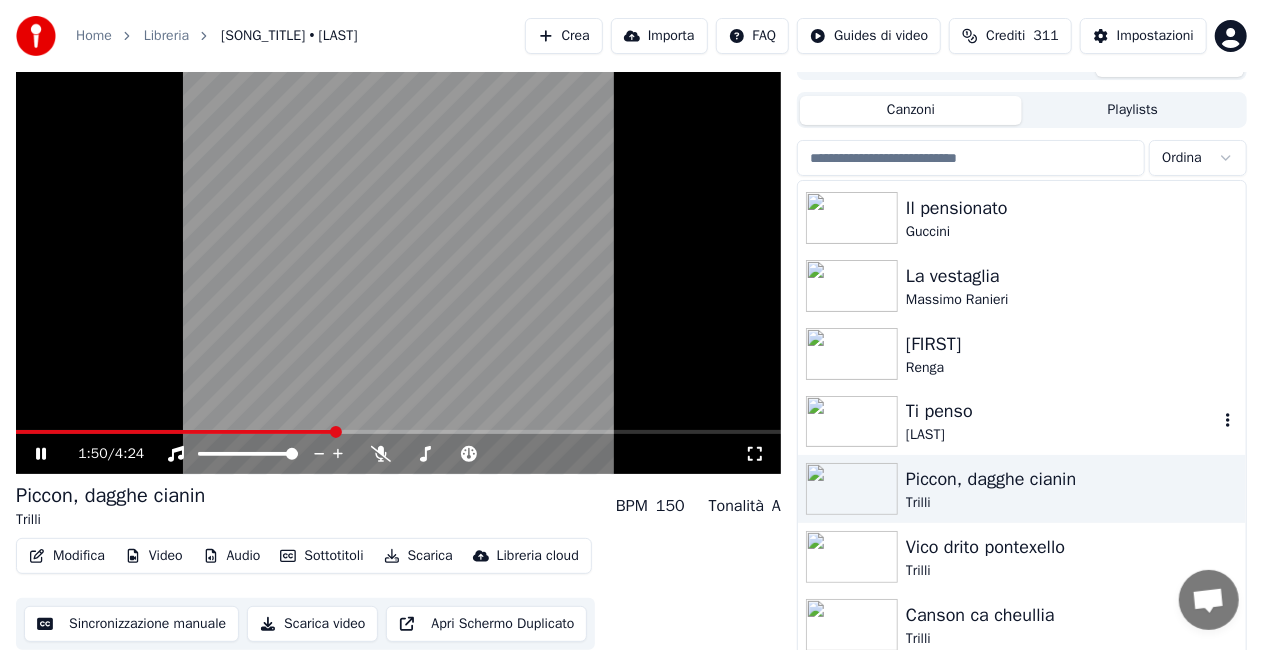 click on "Ti penso" at bounding box center (1062, 411) 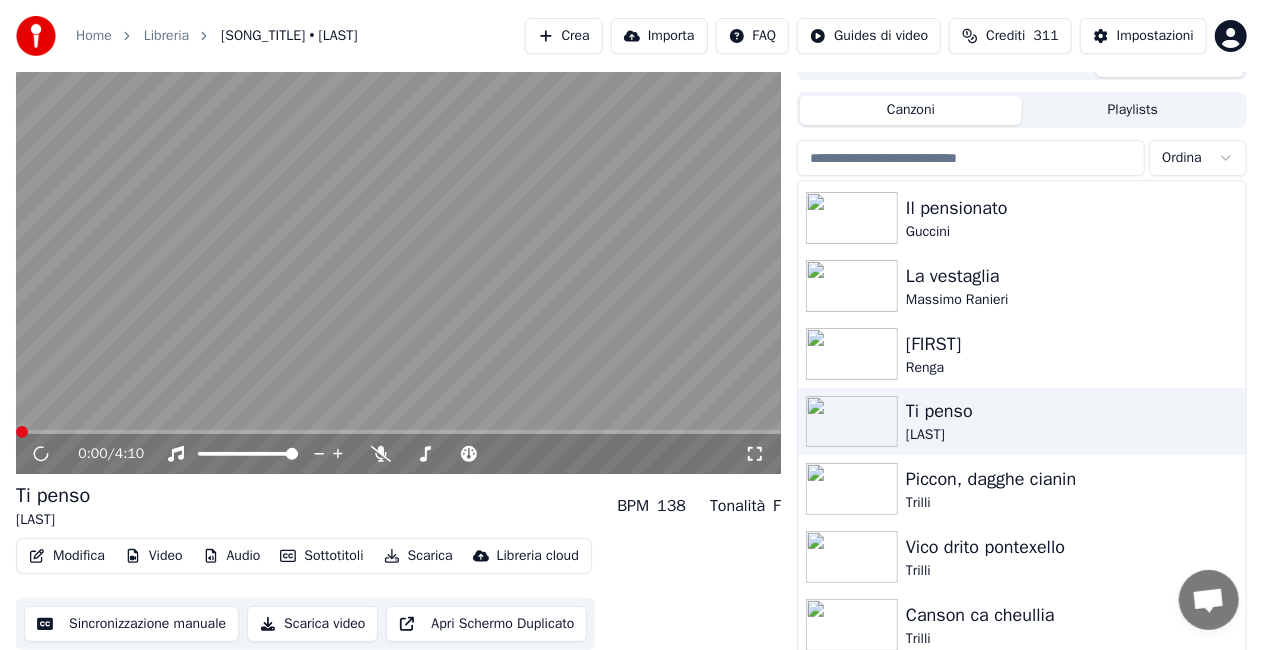 click 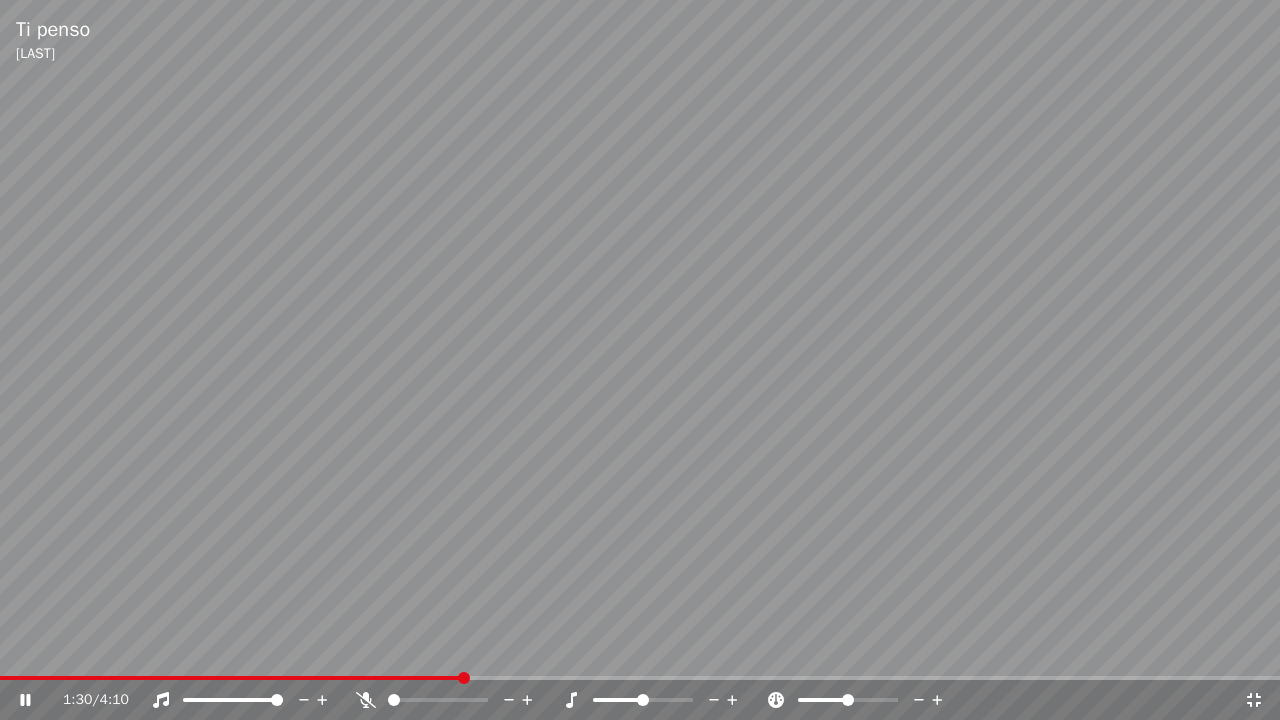 click on "1:30  /  4:10" at bounding box center (640, 700) 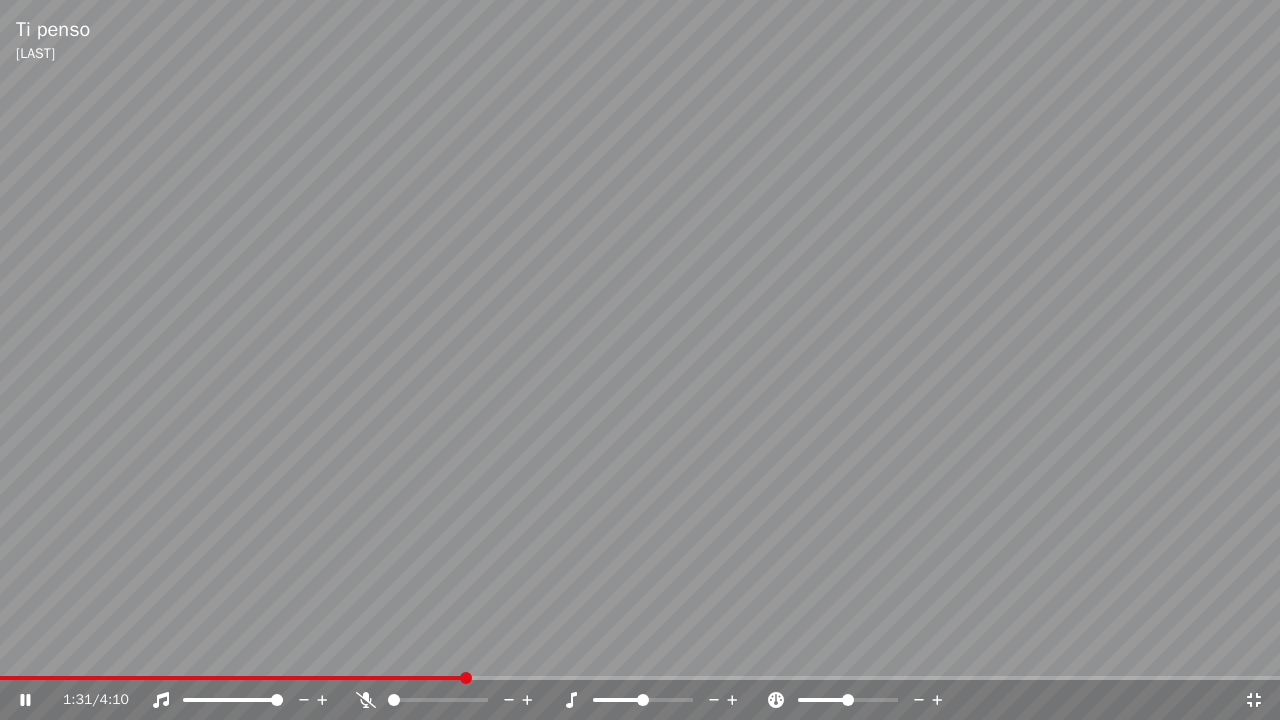 click on "1:31  /  4:10" at bounding box center (640, 700) 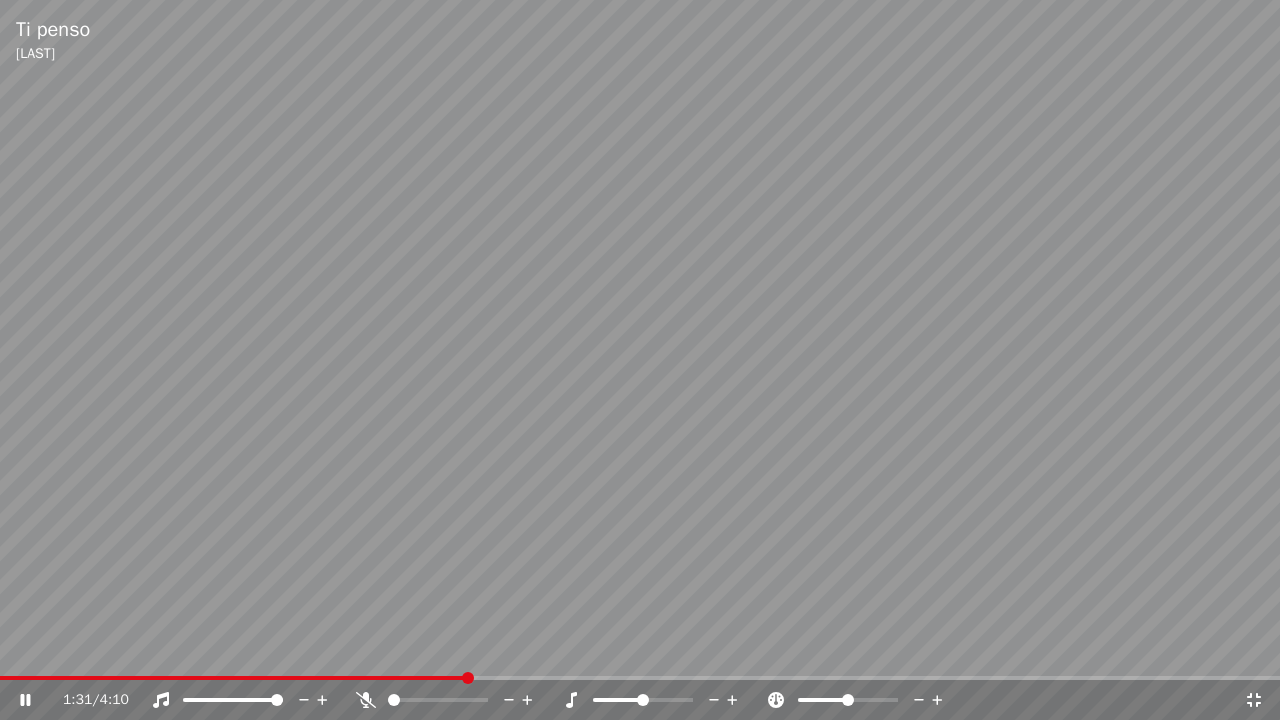 click at bounding box center (233, 678) 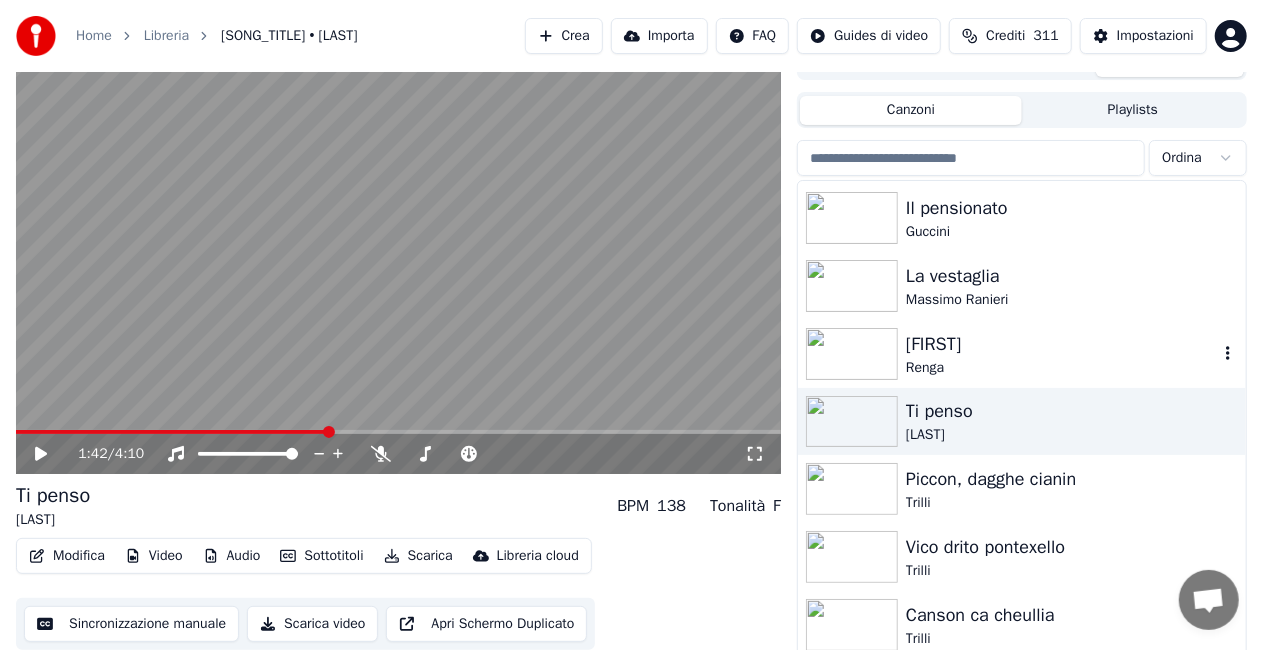 click on "[FIRST]" at bounding box center (1062, 344) 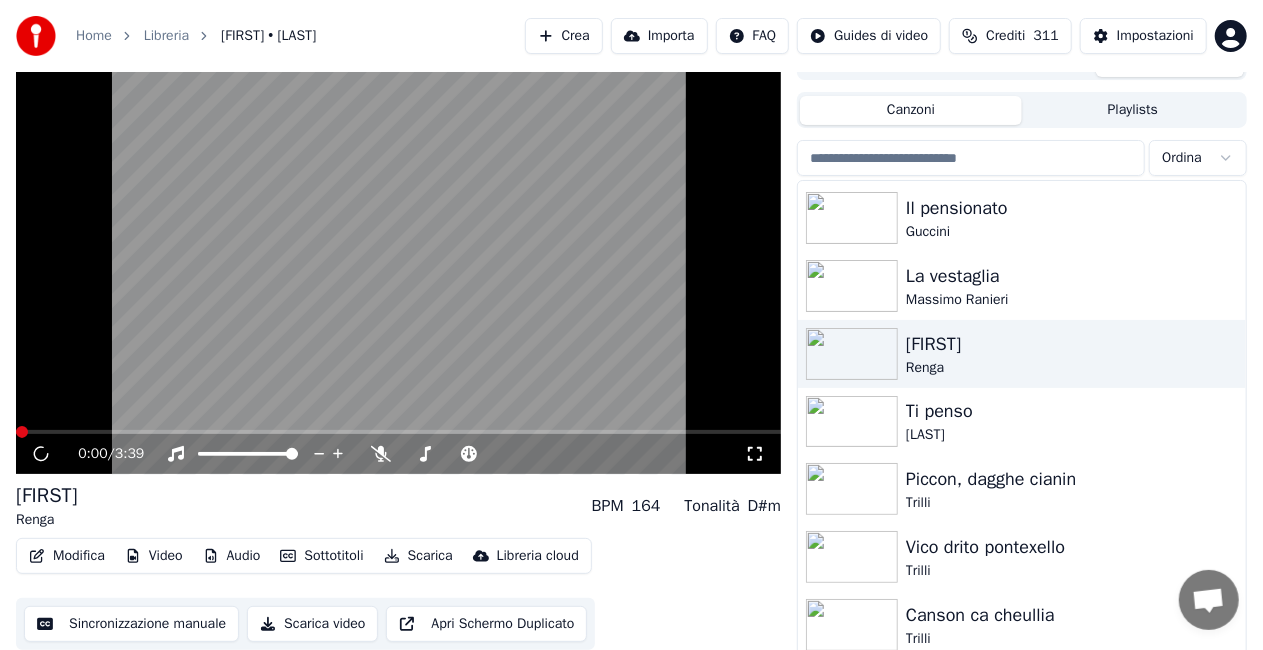 drag, startPoint x: 764, startPoint y: 455, endPoint x: 762, endPoint y: 477, distance: 22.090721 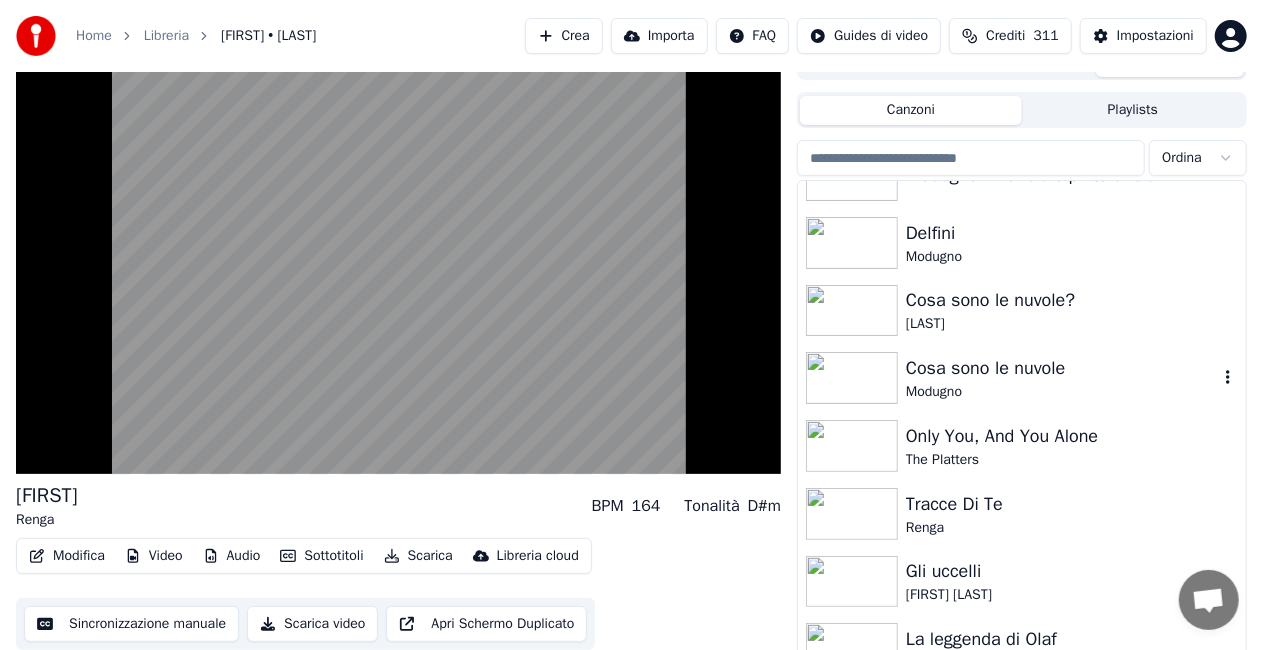 scroll, scrollTop: 26320, scrollLeft: 0, axis: vertical 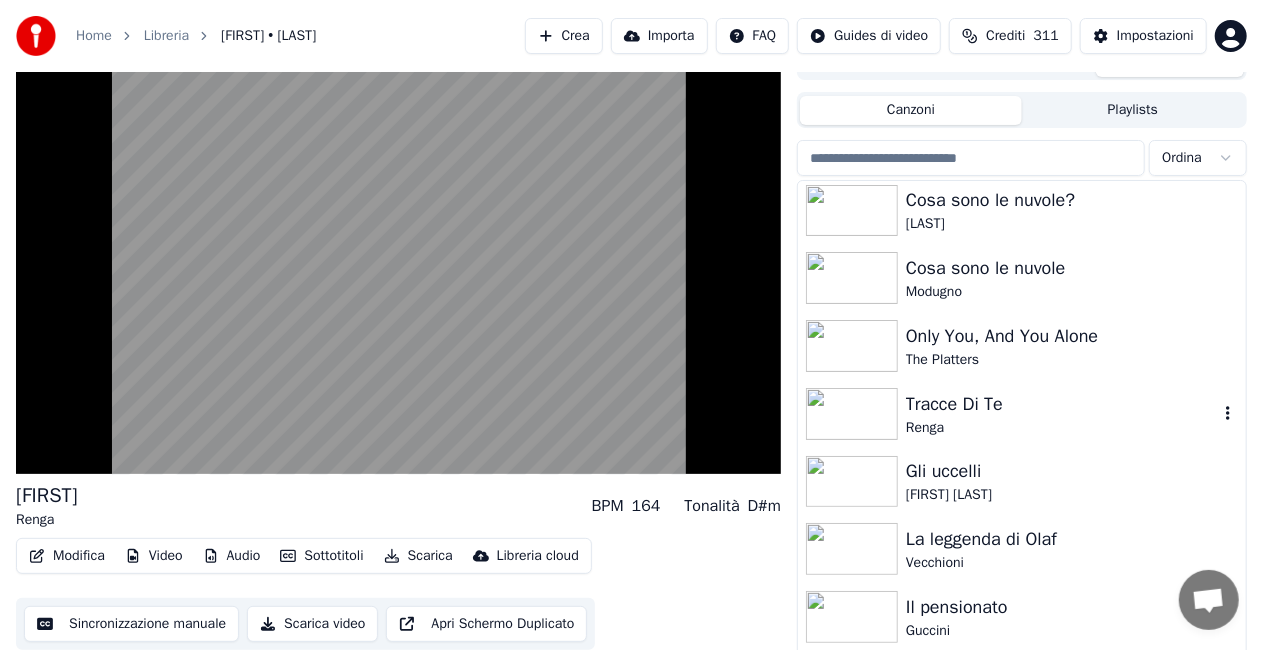 click on "Renga" at bounding box center (1062, 428) 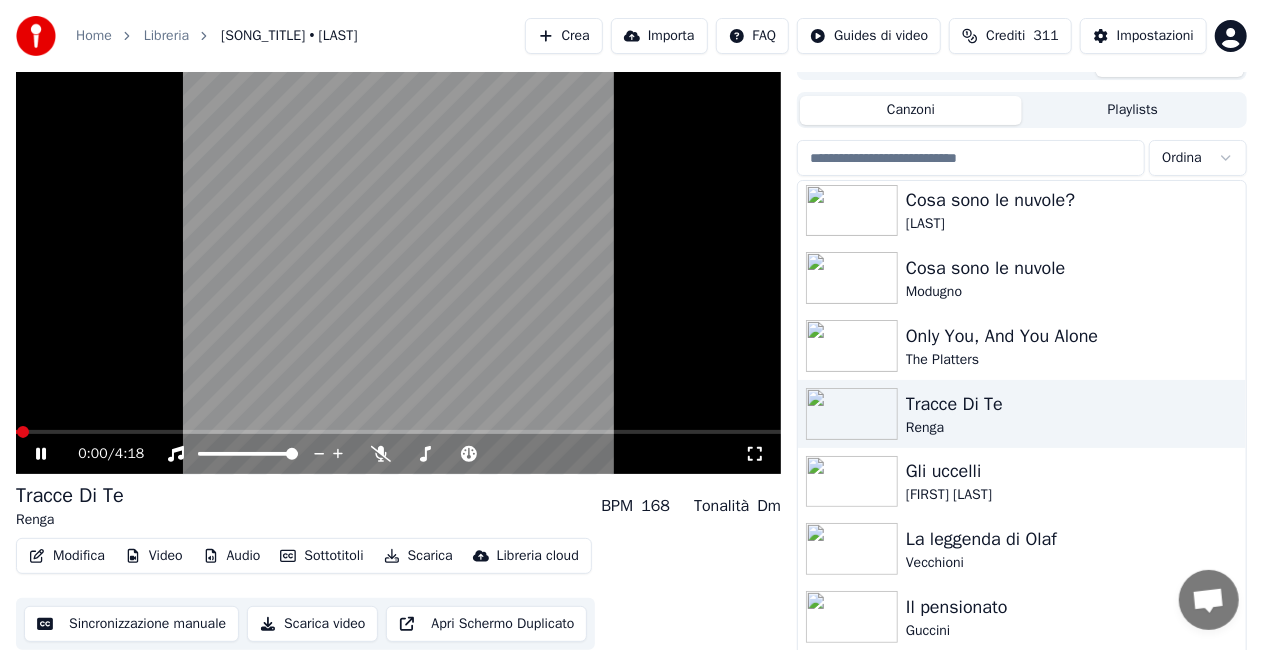 click 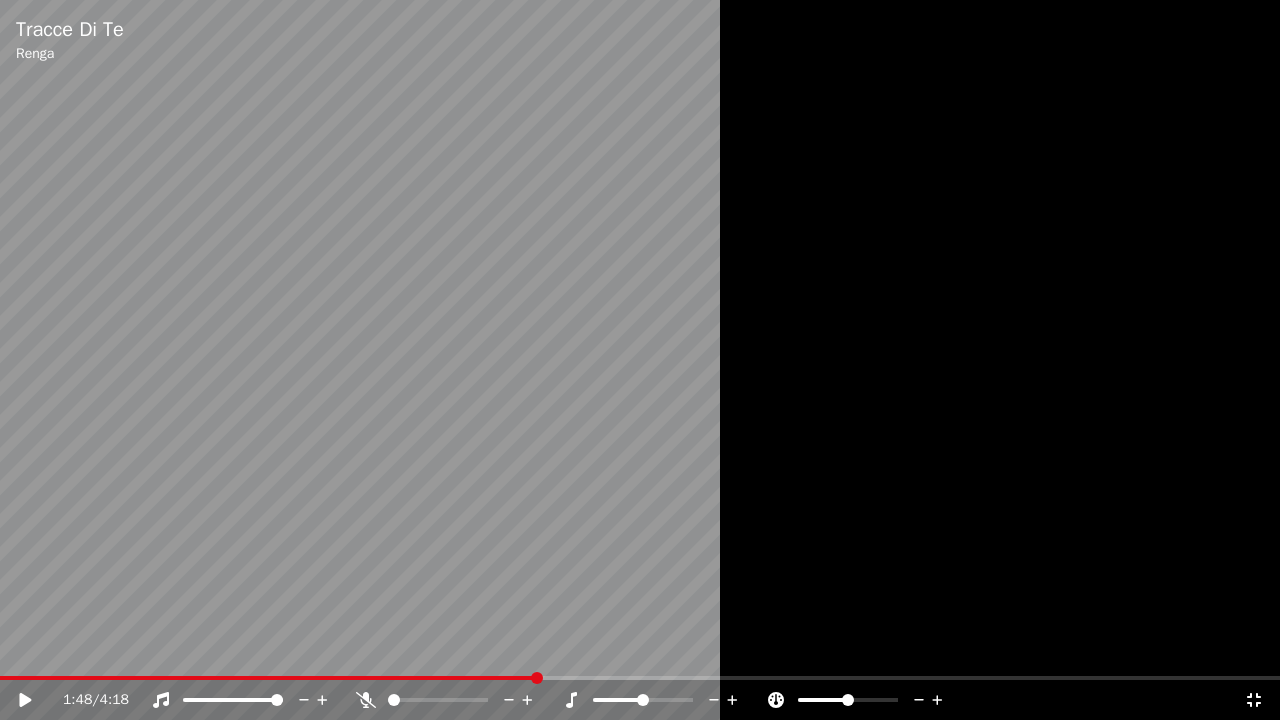 click at bounding box center [640, 360] 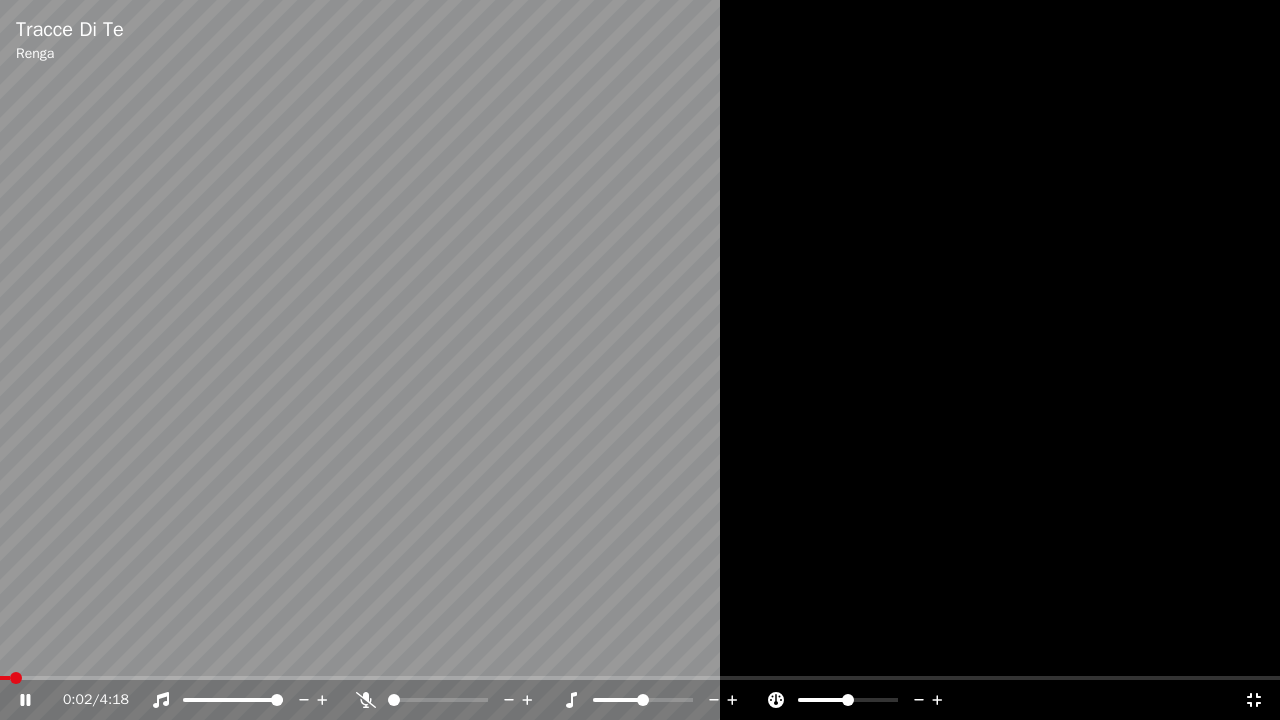 click at bounding box center [5, 678] 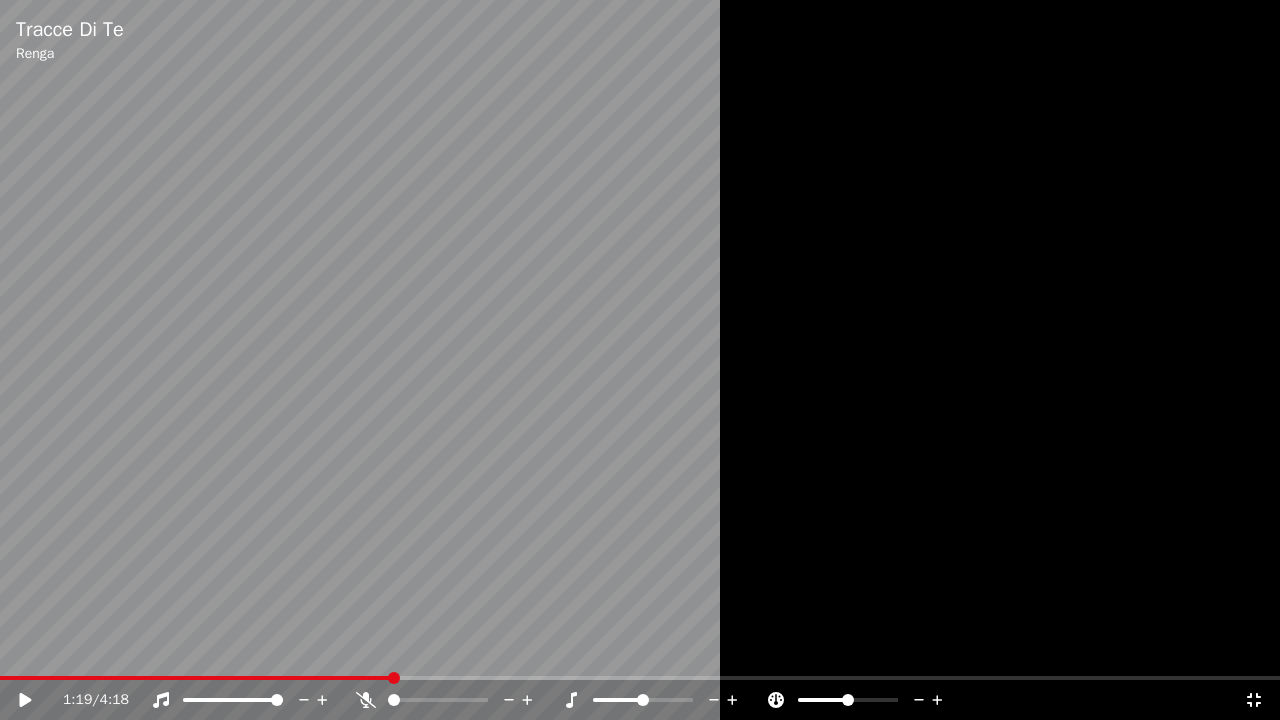click at bounding box center (195, 678) 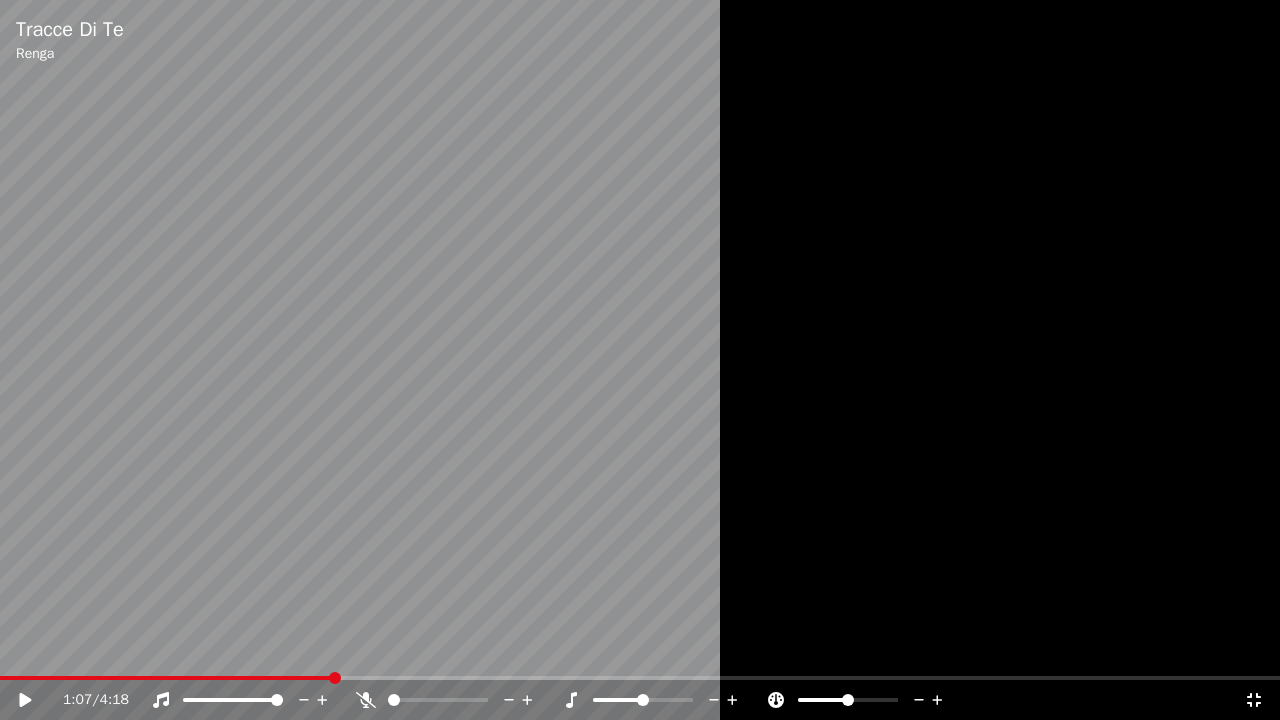 click at bounding box center (166, 678) 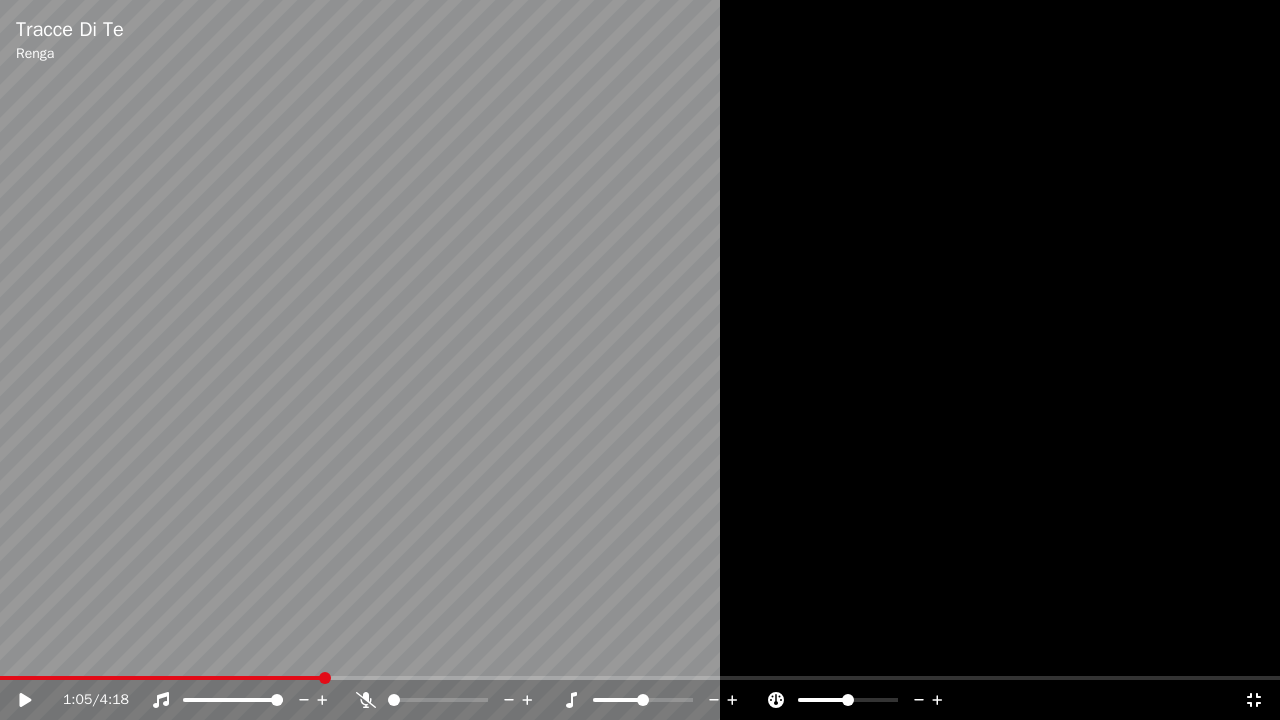 click at bounding box center (325, 678) 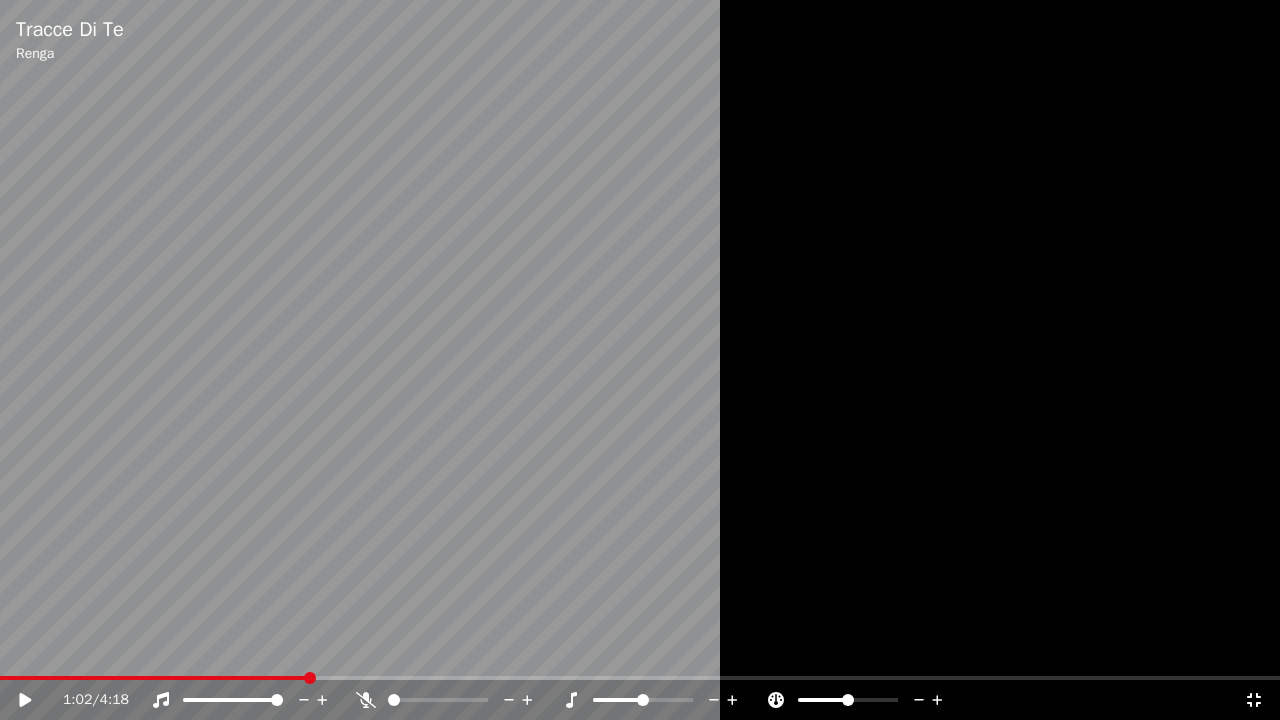 click on "1:02  /  4:18" at bounding box center [640, 700] 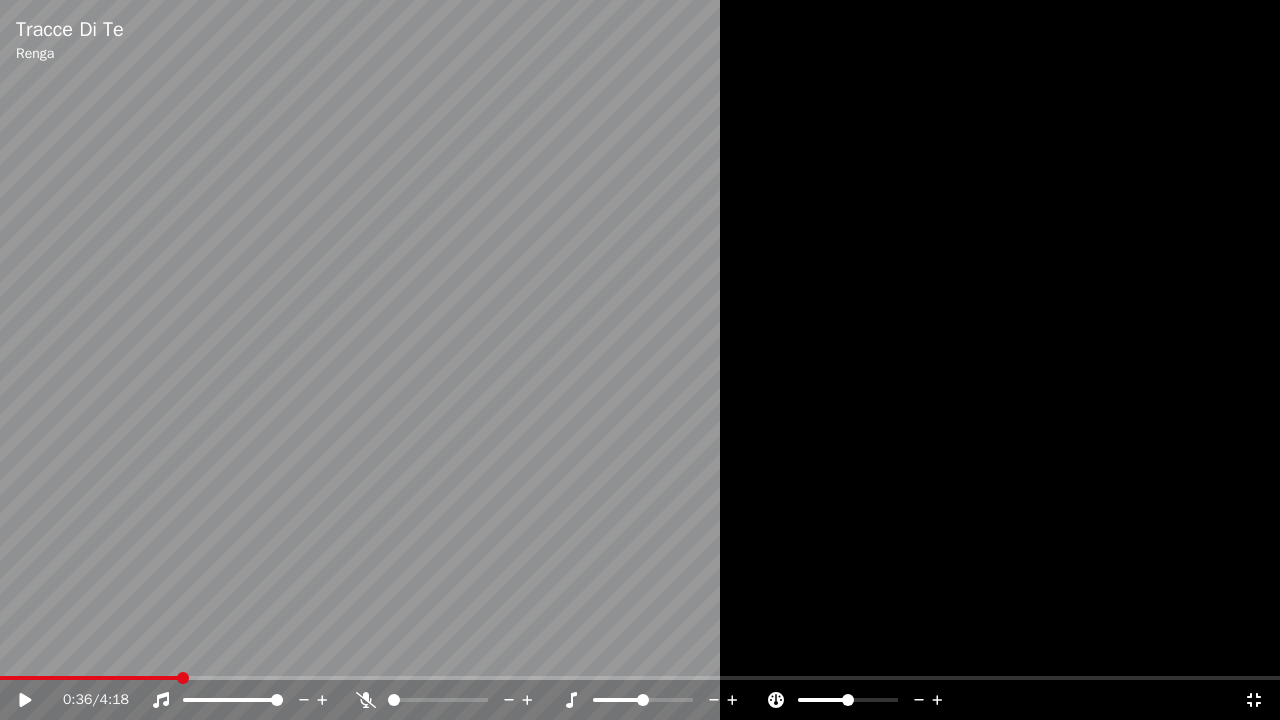 click at bounding box center (89, 678) 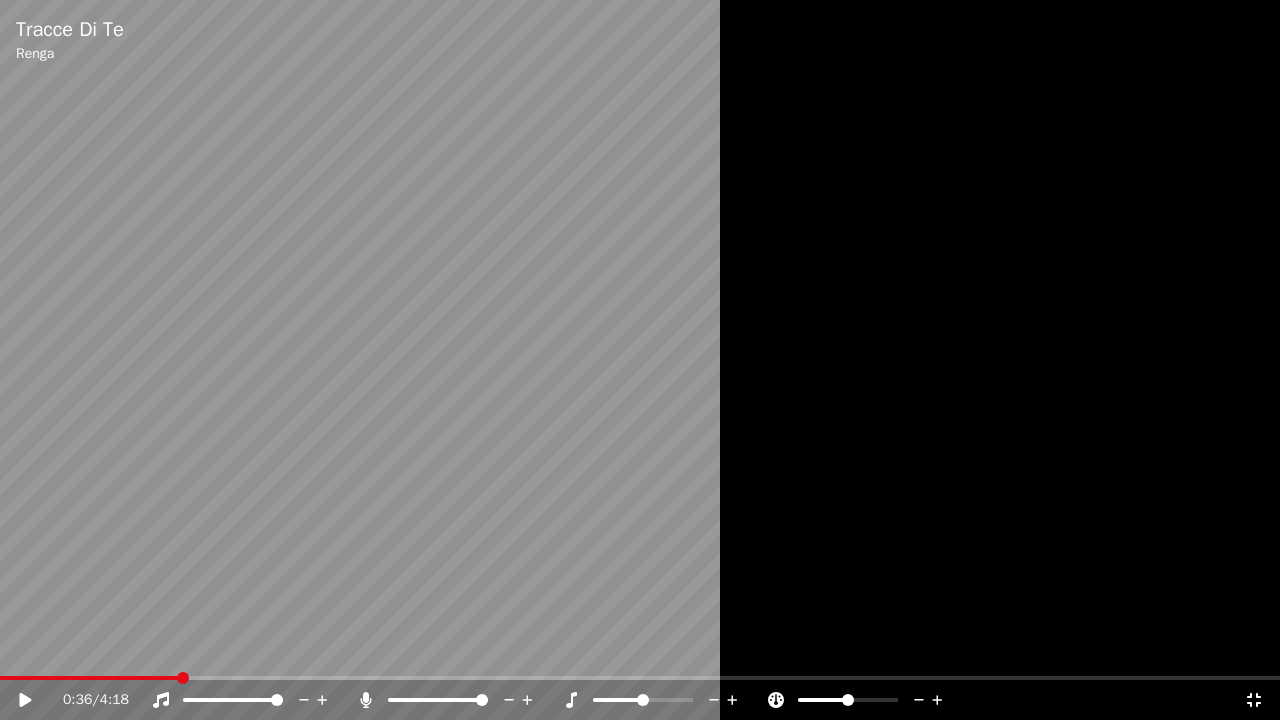 drag, startPoint x: 501, startPoint y: 536, endPoint x: 516, endPoint y: 530, distance: 16.155495 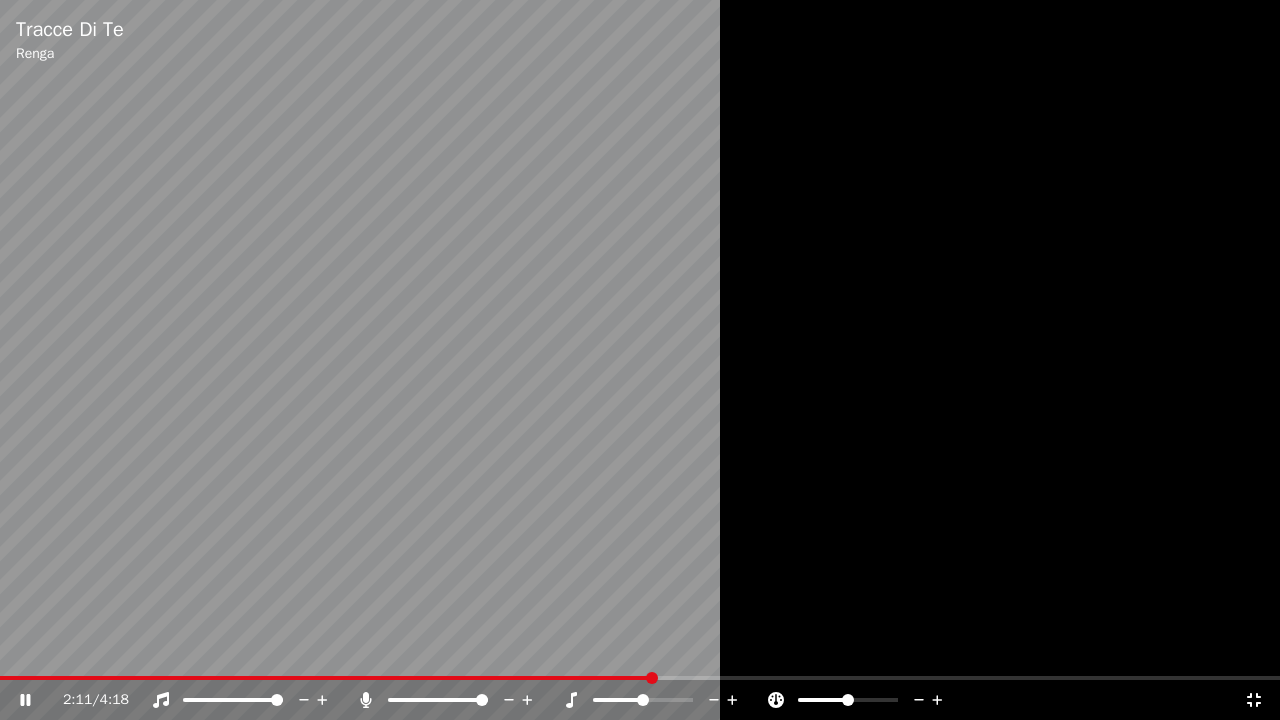 click at bounding box center [640, 360] 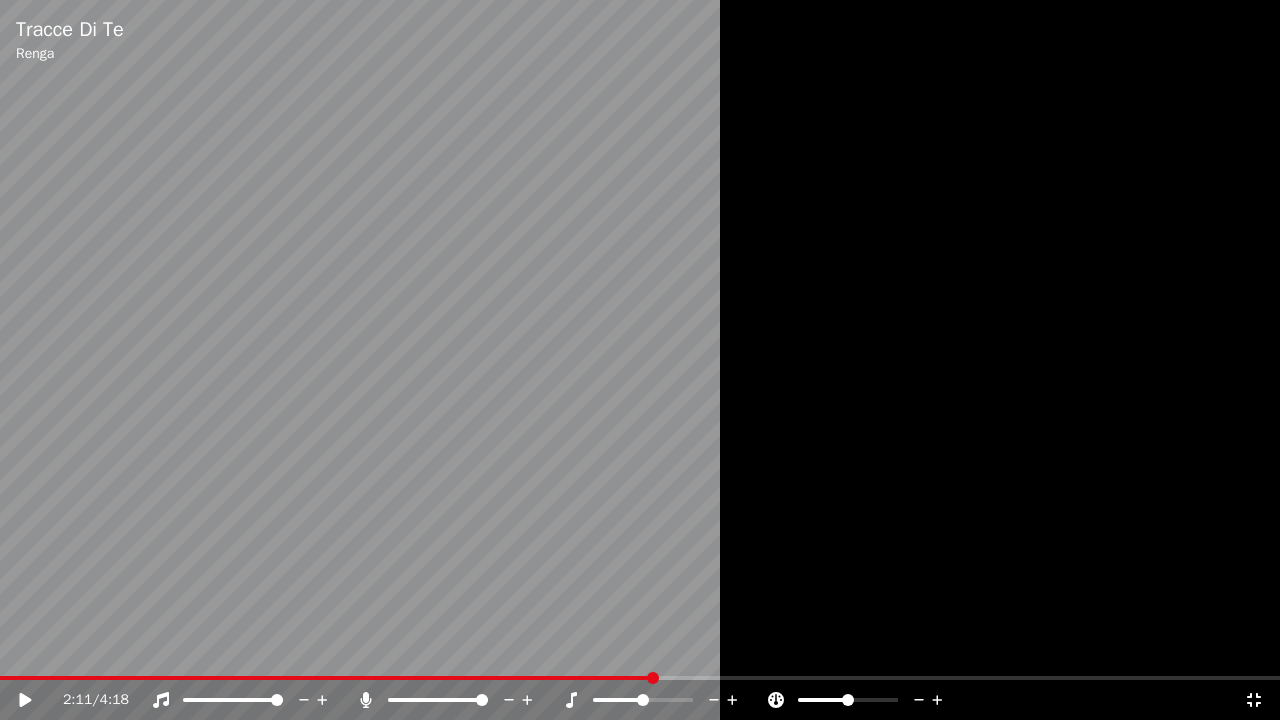 click on "2:11  /  4:18" at bounding box center (640, 700) 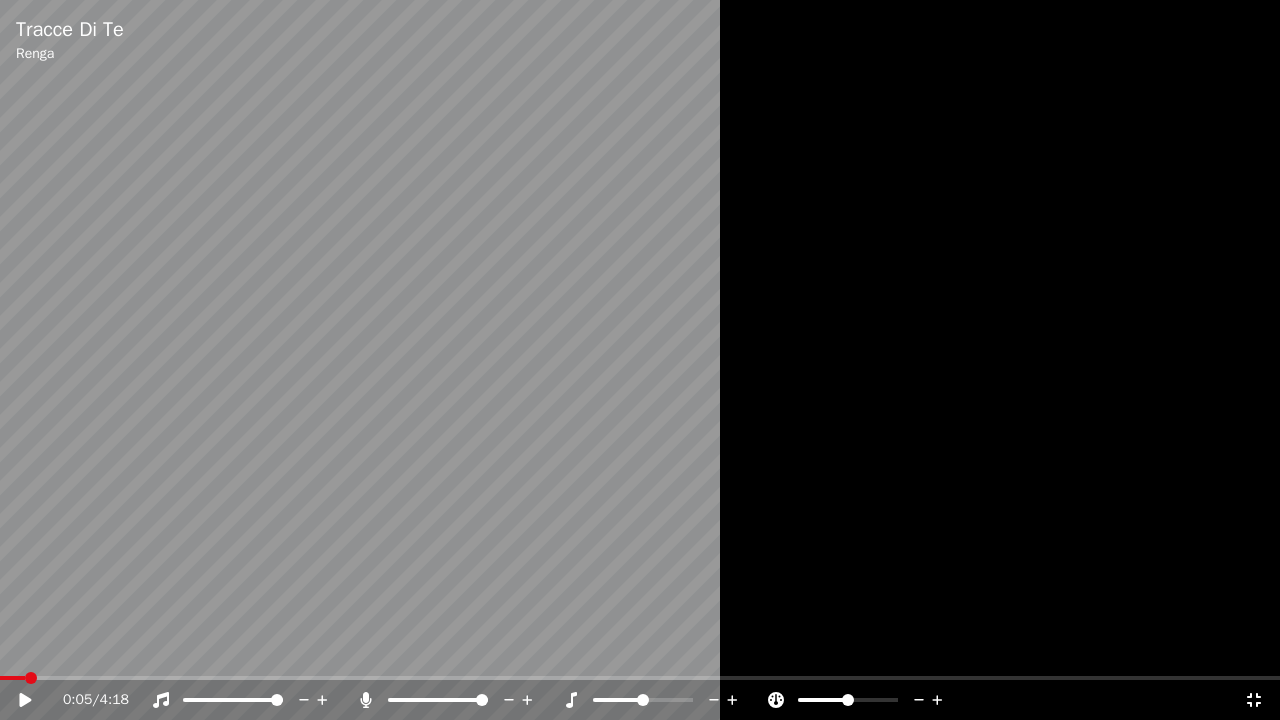 click at bounding box center (12, 678) 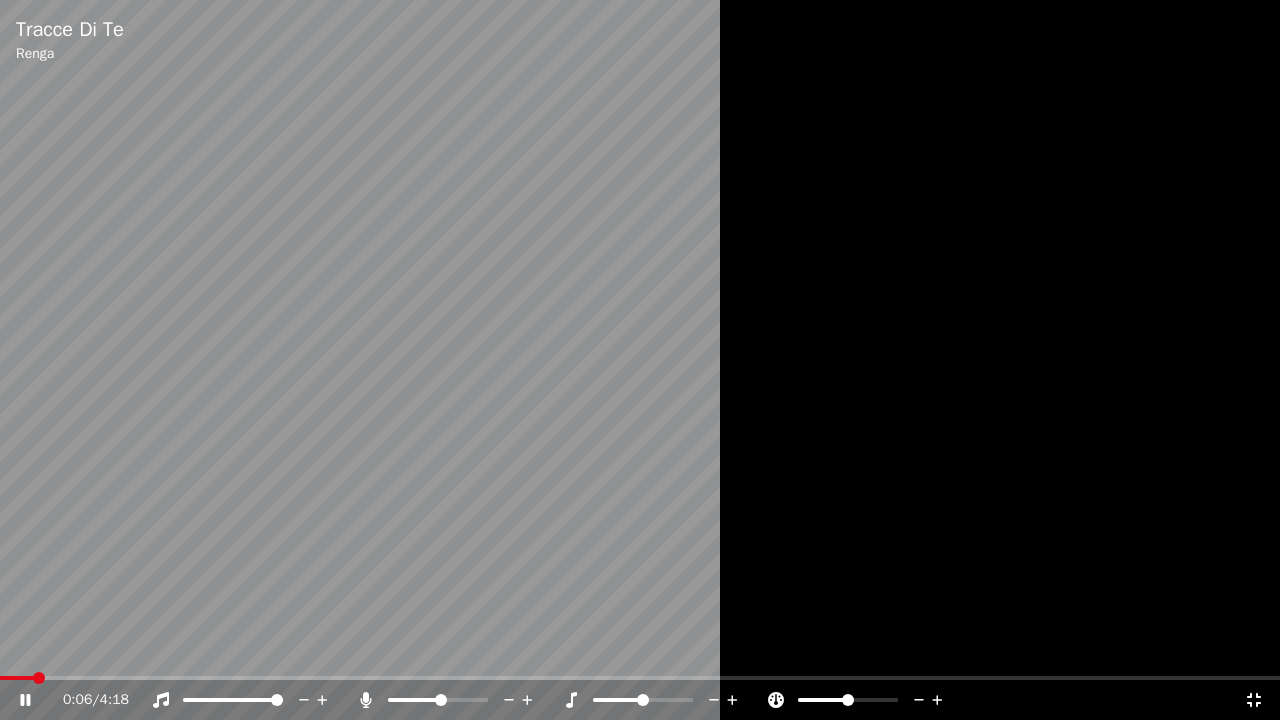 click at bounding box center [441, 700] 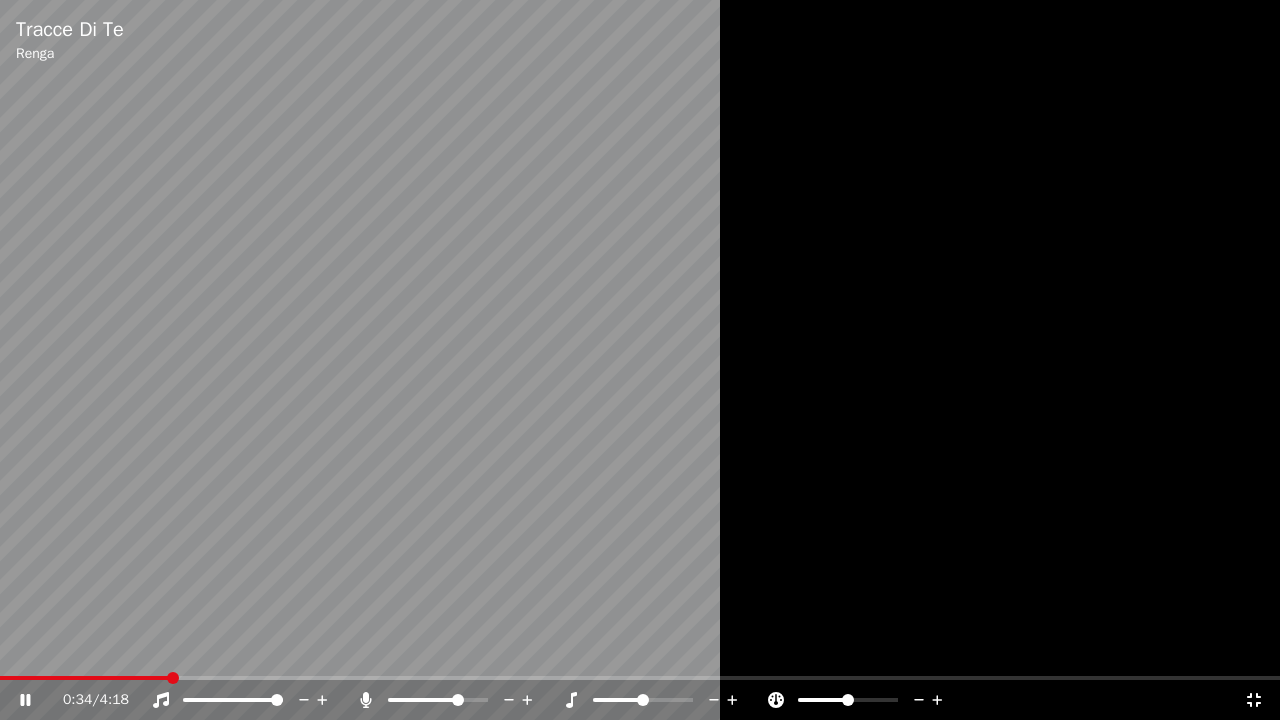 click at bounding box center [458, 700] 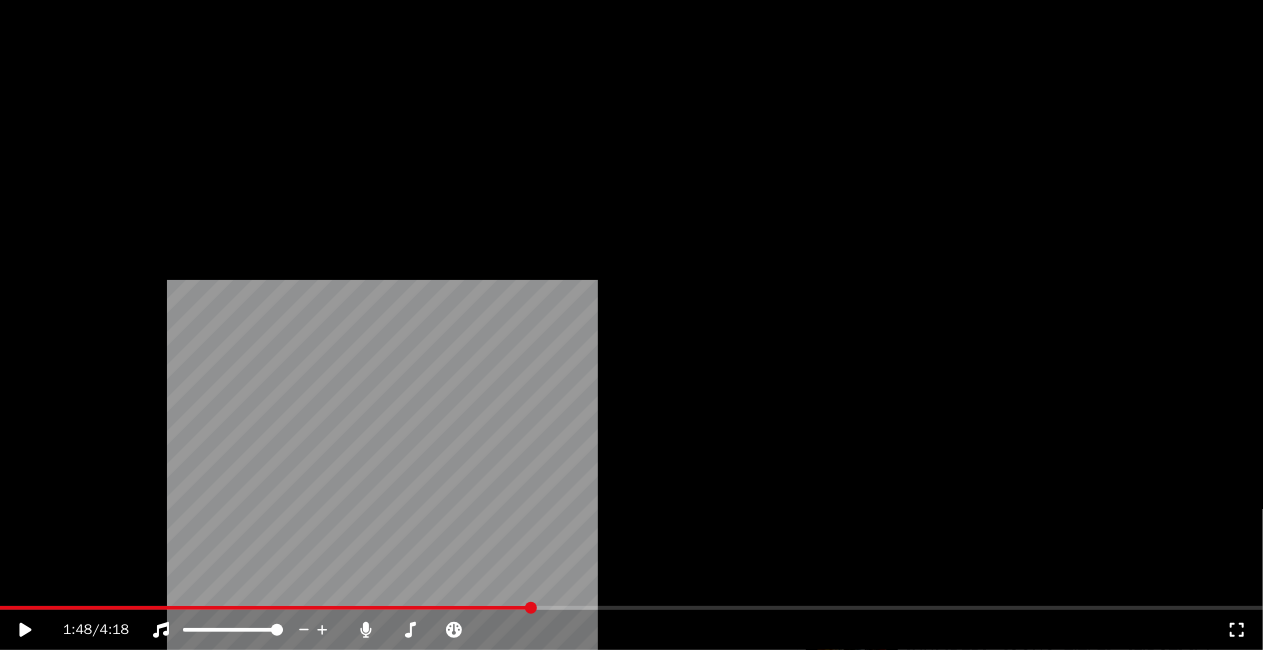 scroll, scrollTop: 24920, scrollLeft: 0, axis: vertical 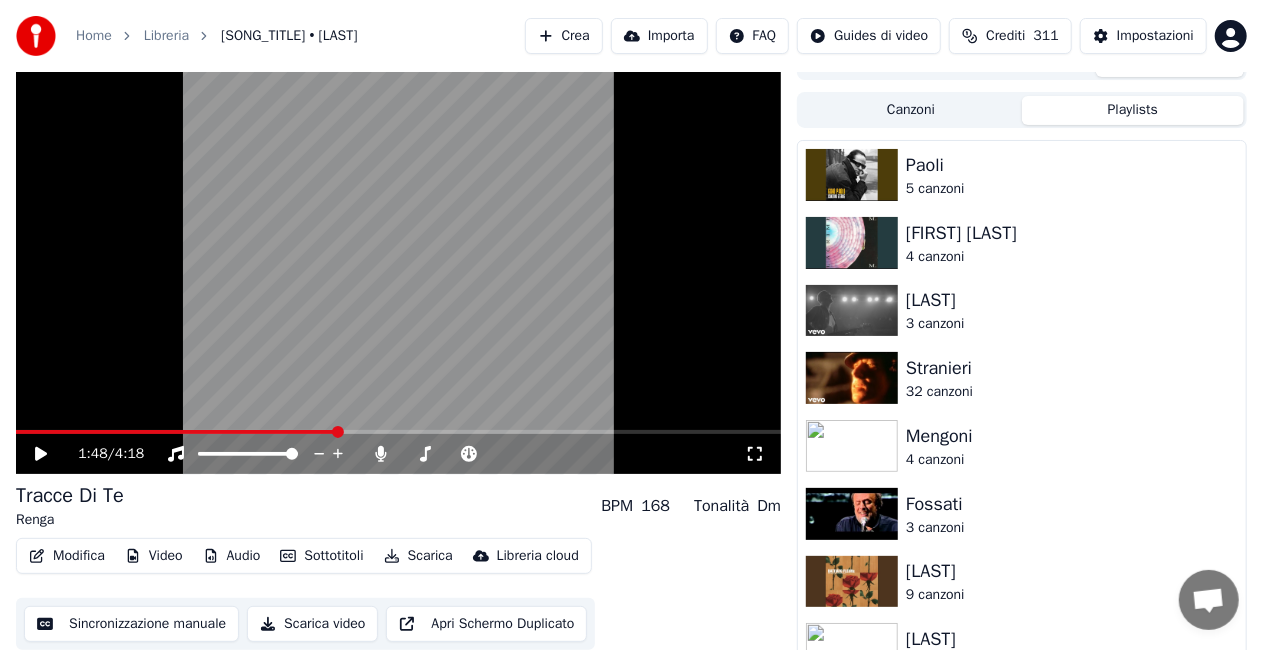 click on "Playlists" at bounding box center [1133, 110] 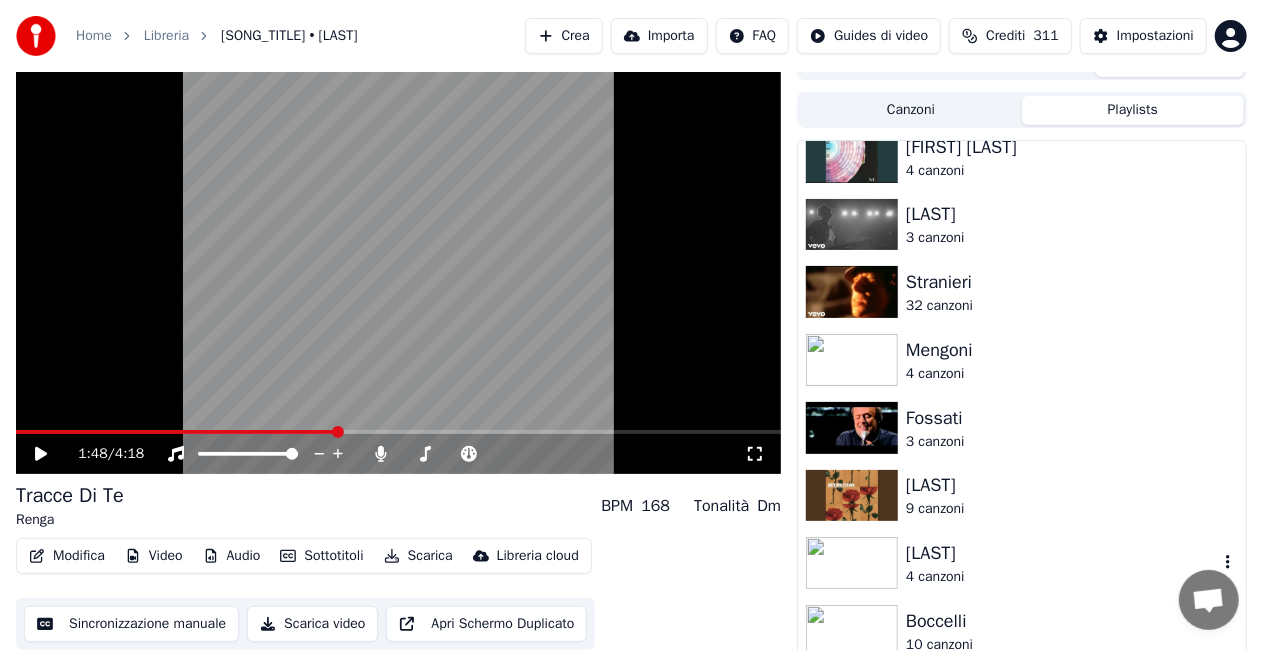 scroll, scrollTop: 200, scrollLeft: 0, axis: vertical 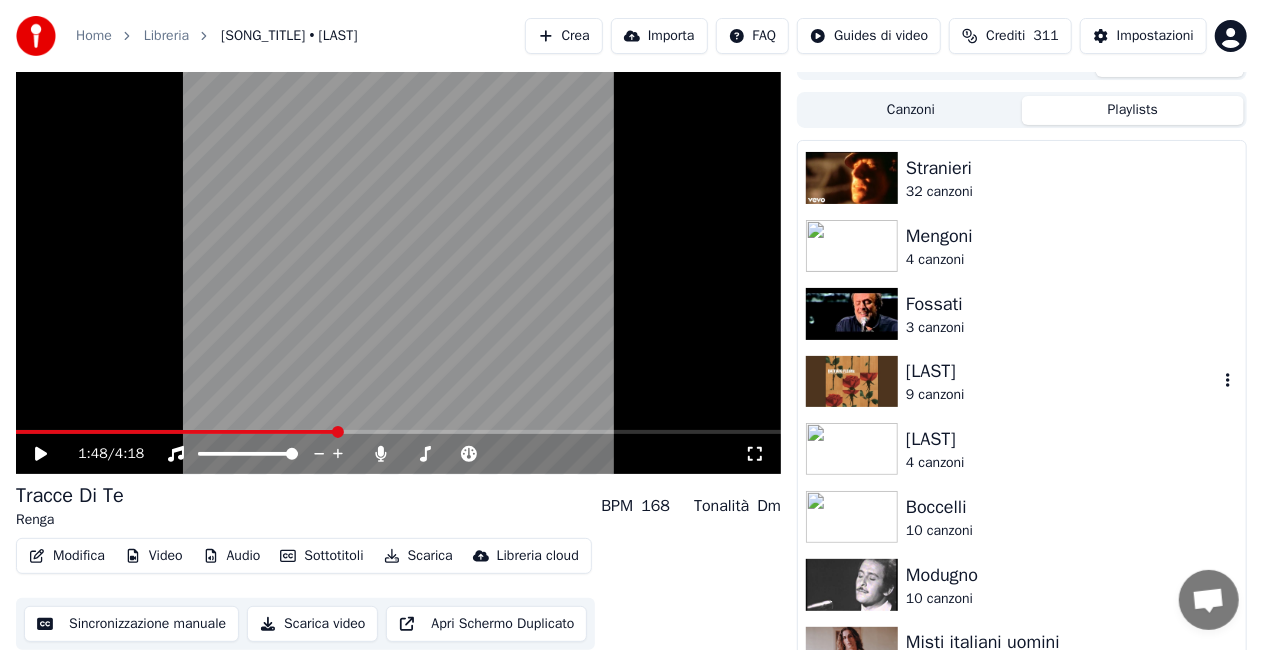 click on "9 canzoni" at bounding box center (1062, 395) 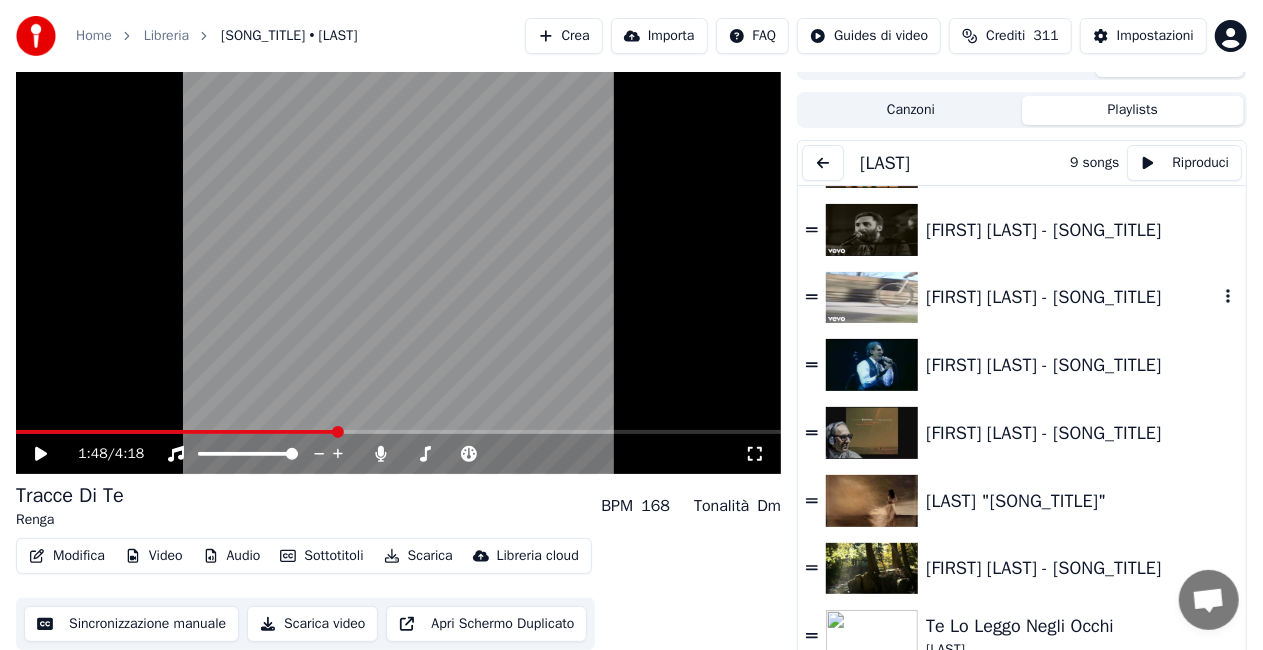 scroll, scrollTop: 0, scrollLeft: 0, axis: both 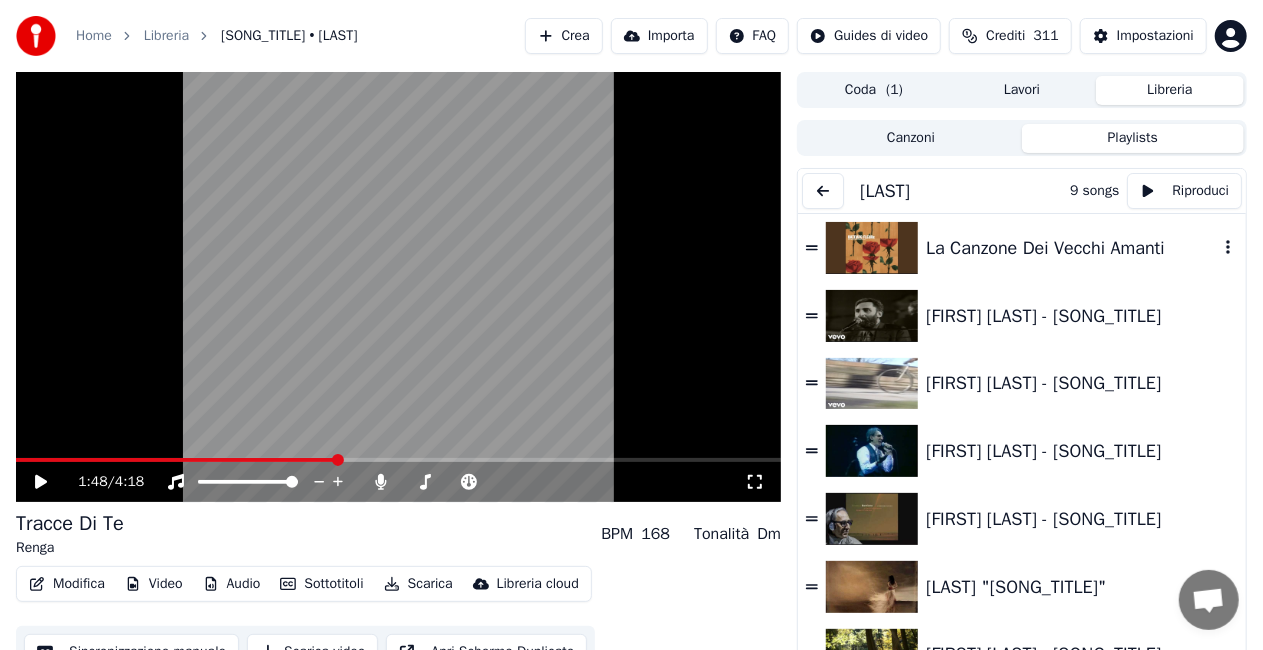 click on "La Canzone Dei Vecchi Amanti" at bounding box center (1072, 248) 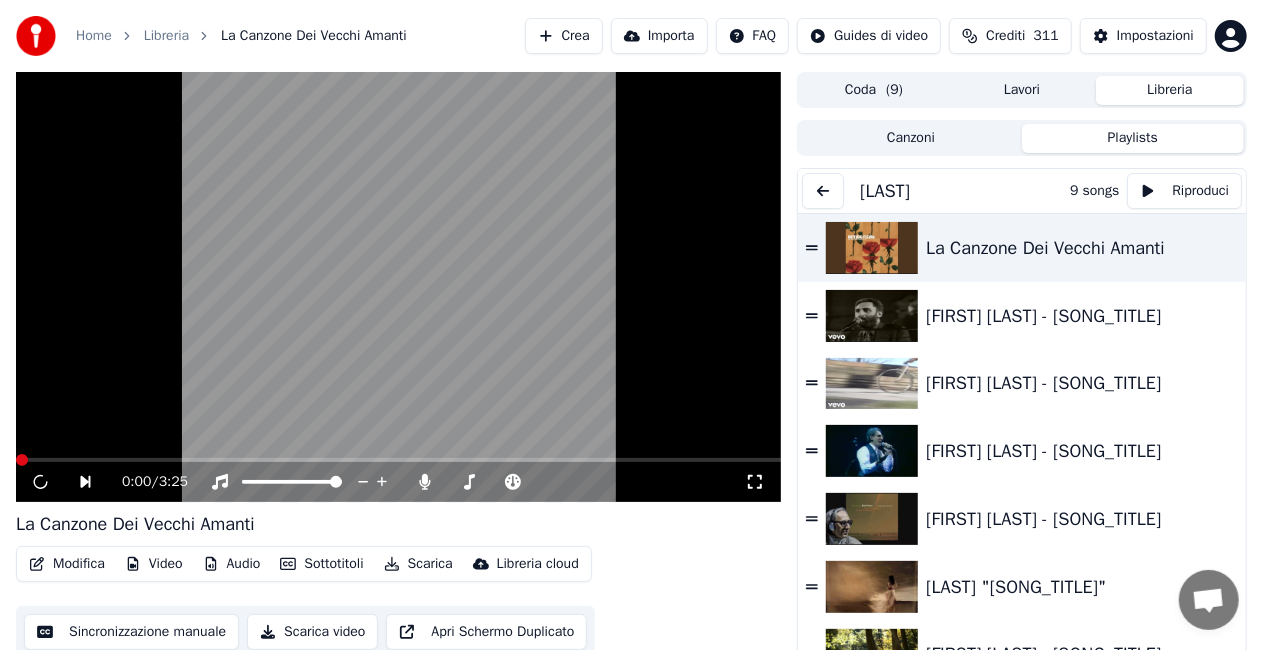 click 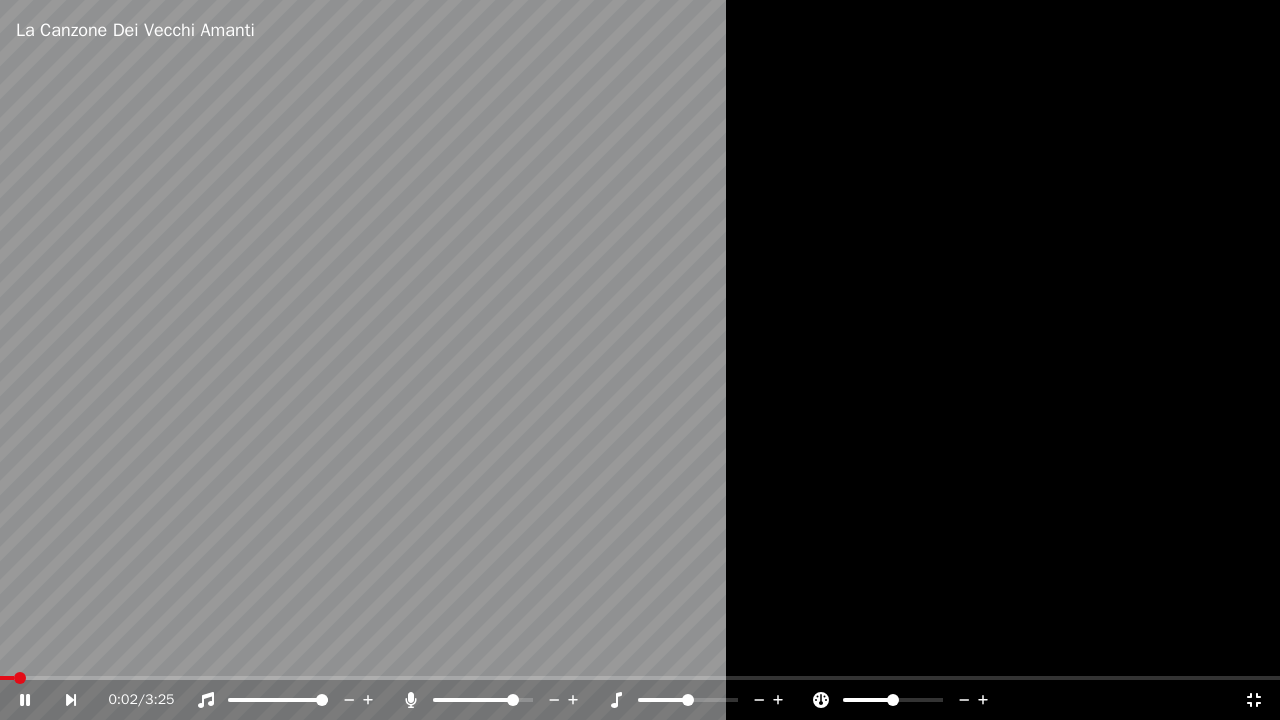 click 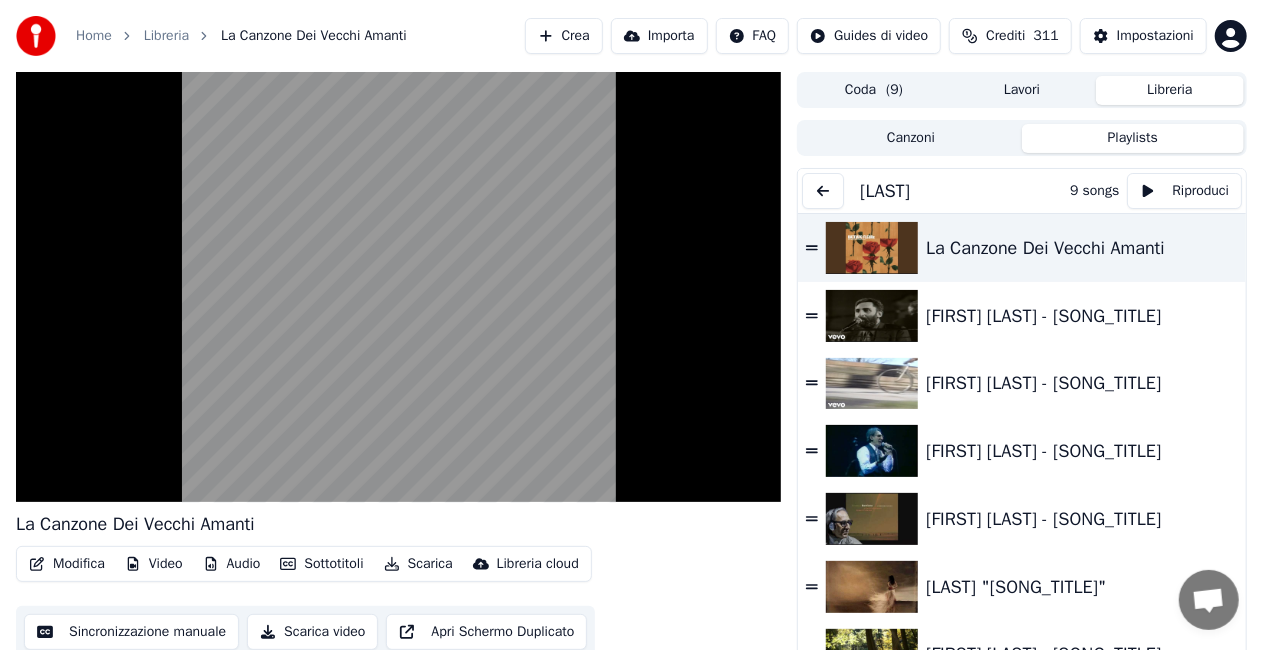 click on "Canzoni" at bounding box center [911, 138] 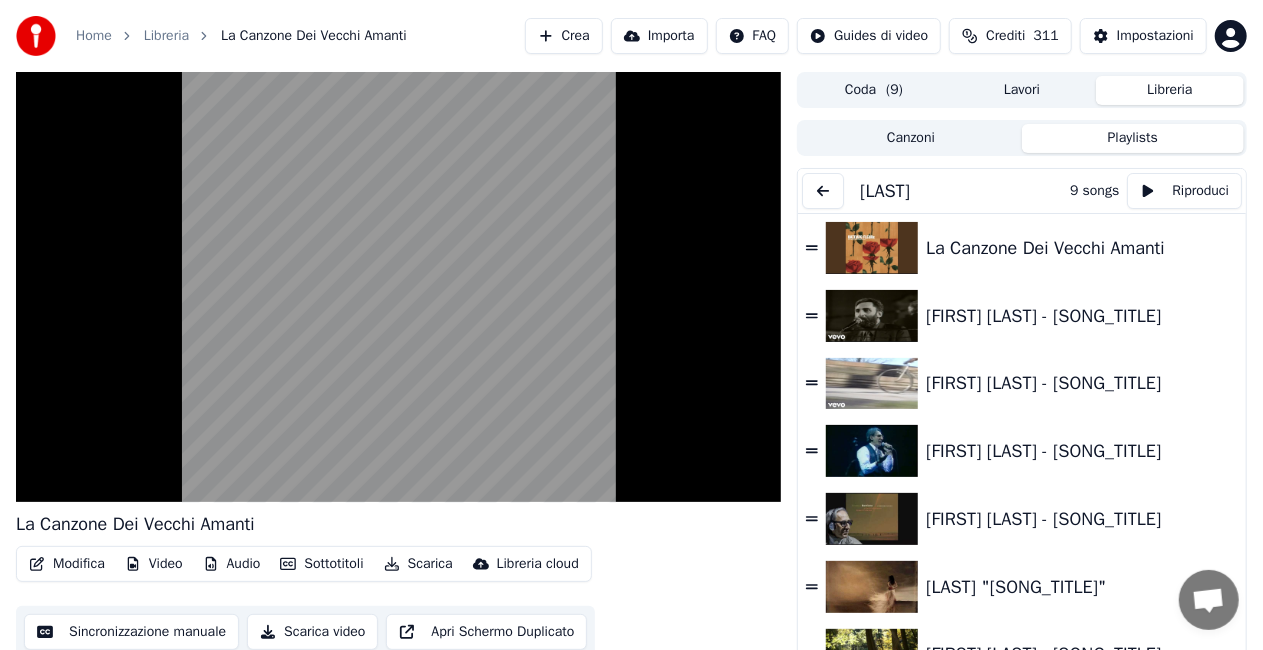 click on "Playlists" at bounding box center [1133, 138] 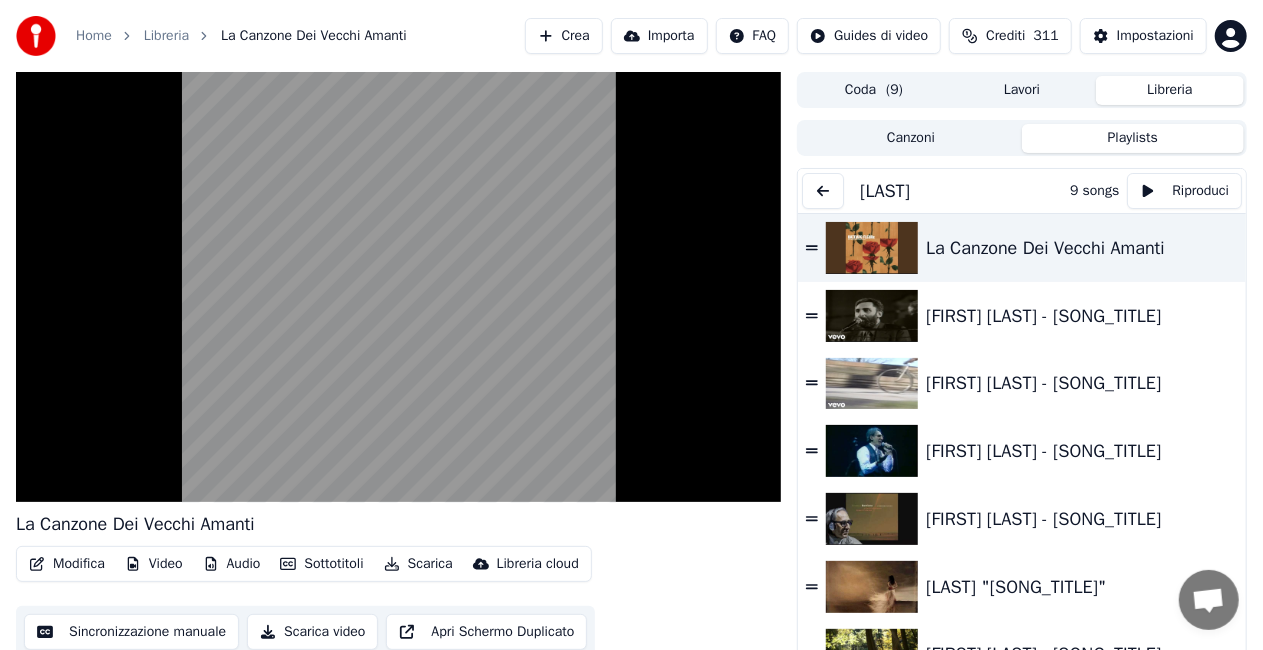click at bounding box center (823, 191) 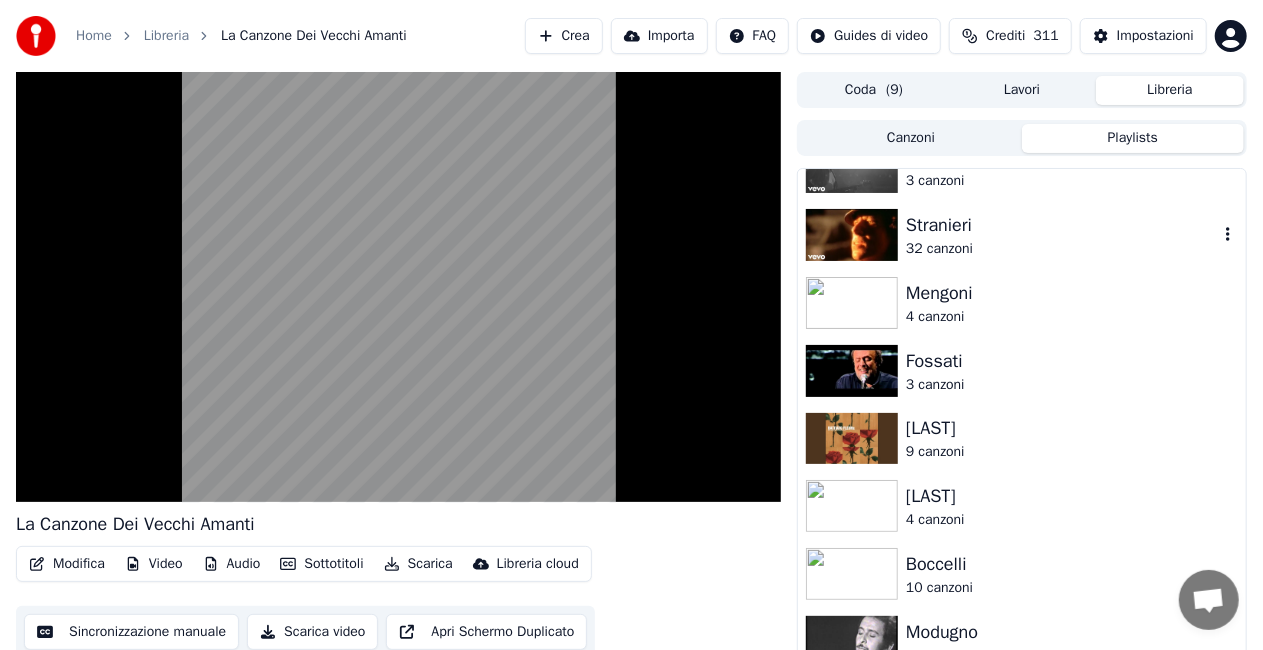 scroll, scrollTop: 600, scrollLeft: 0, axis: vertical 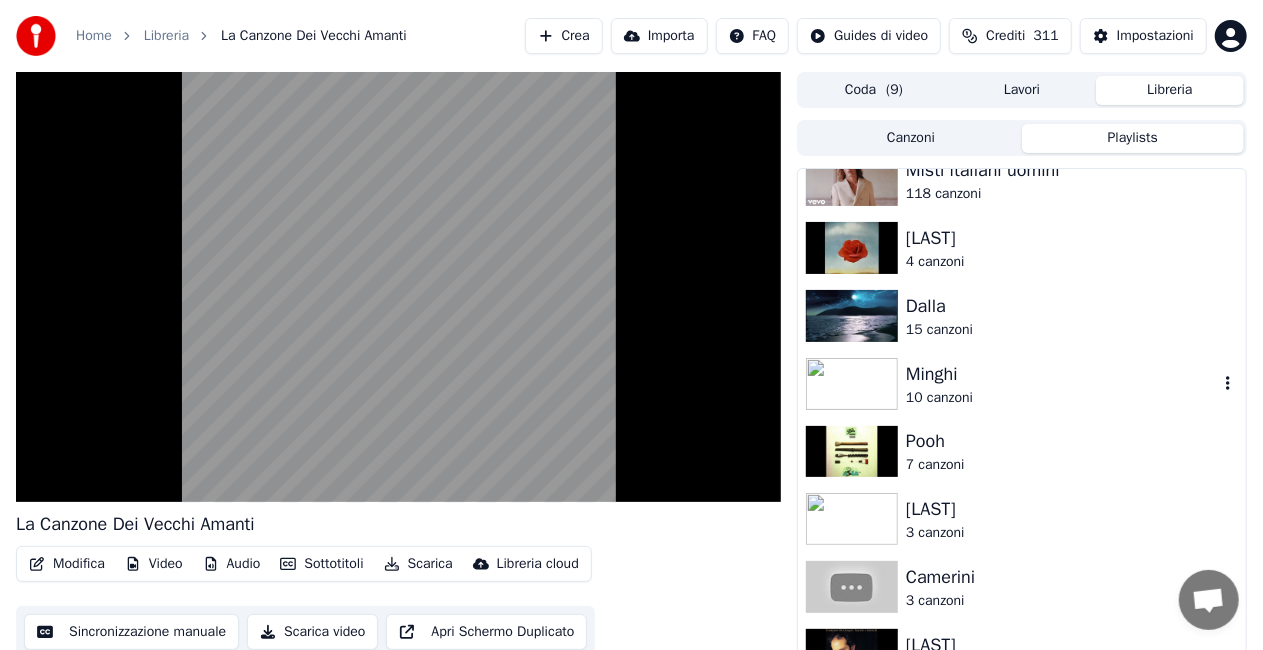 click on "Minghi" at bounding box center [1062, 374] 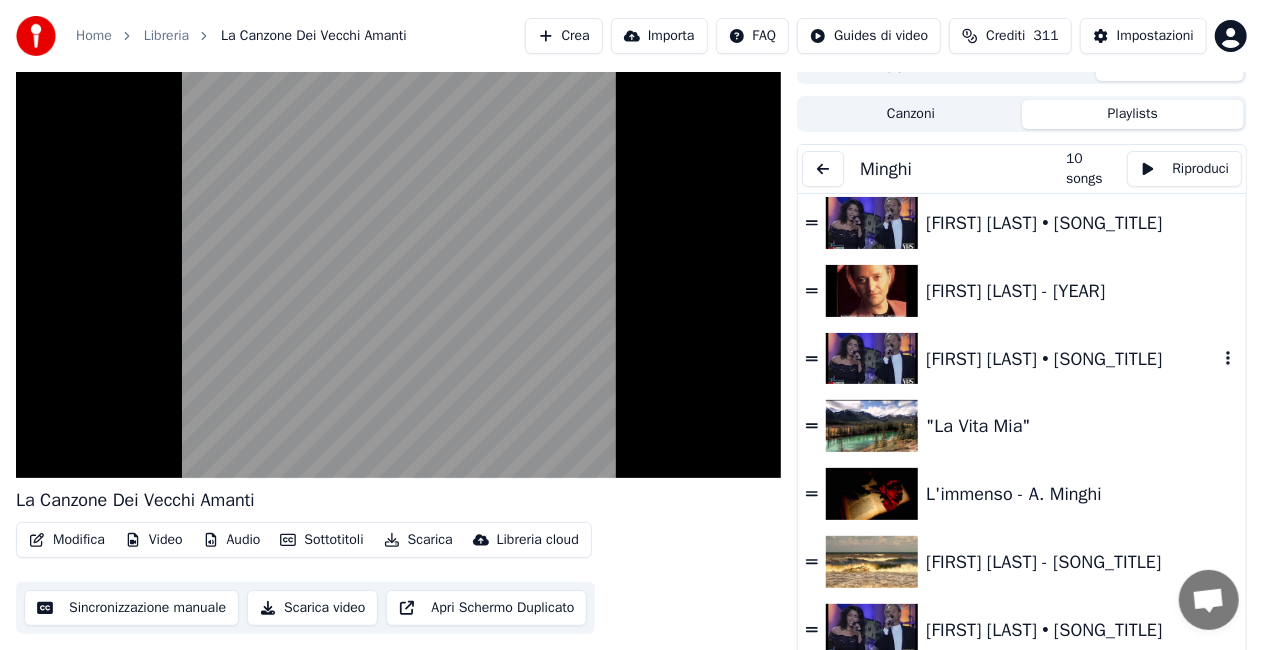 scroll, scrollTop: 38, scrollLeft: 0, axis: vertical 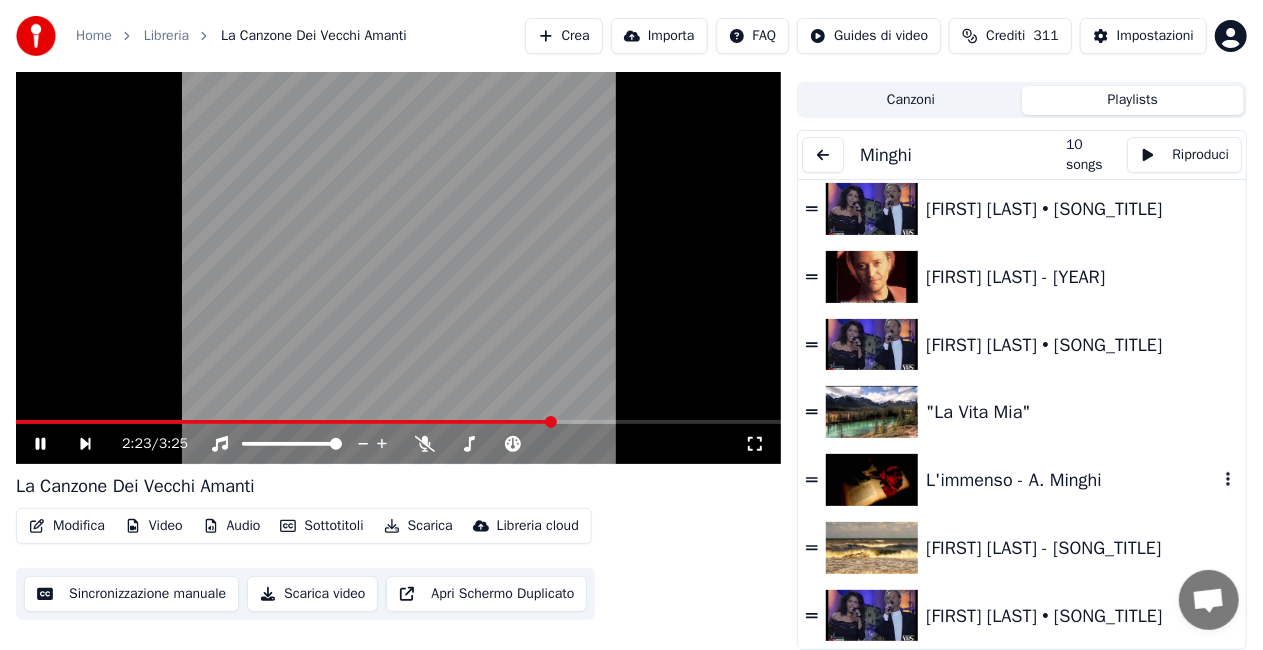 click on "L'immenso - A. Minghi" at bounding box center (1072, 480) 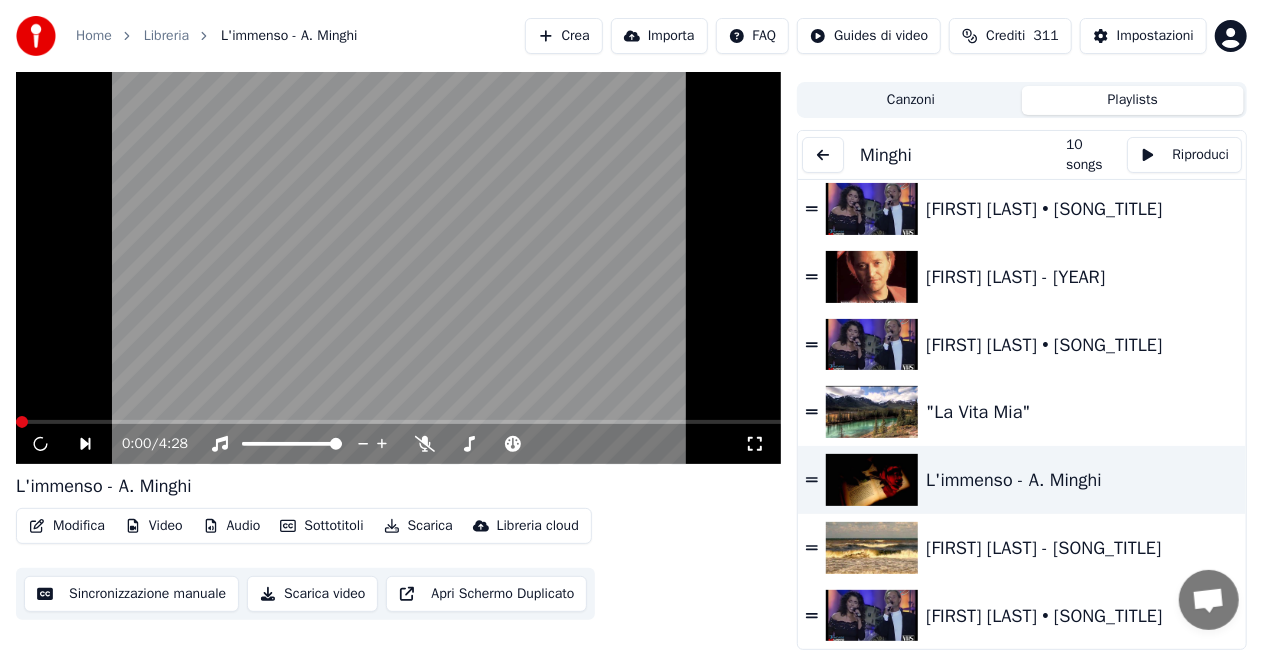 click on "0:00  /  4:28" at bounding box center [433, 444] 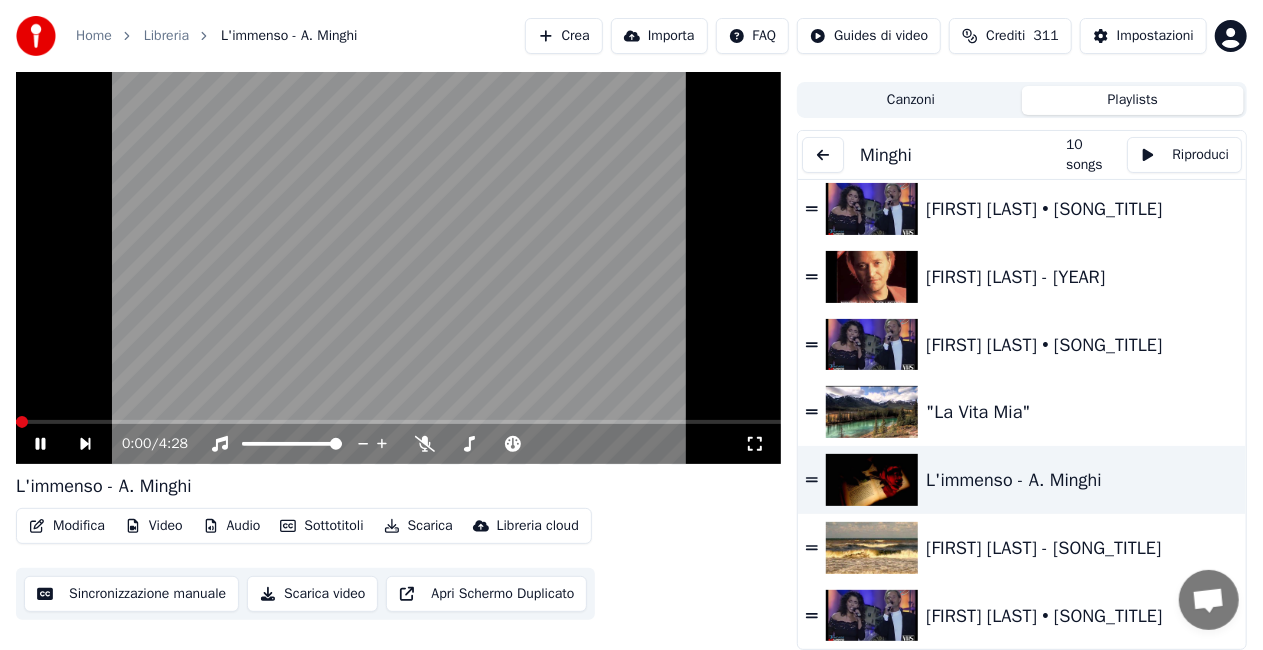 click 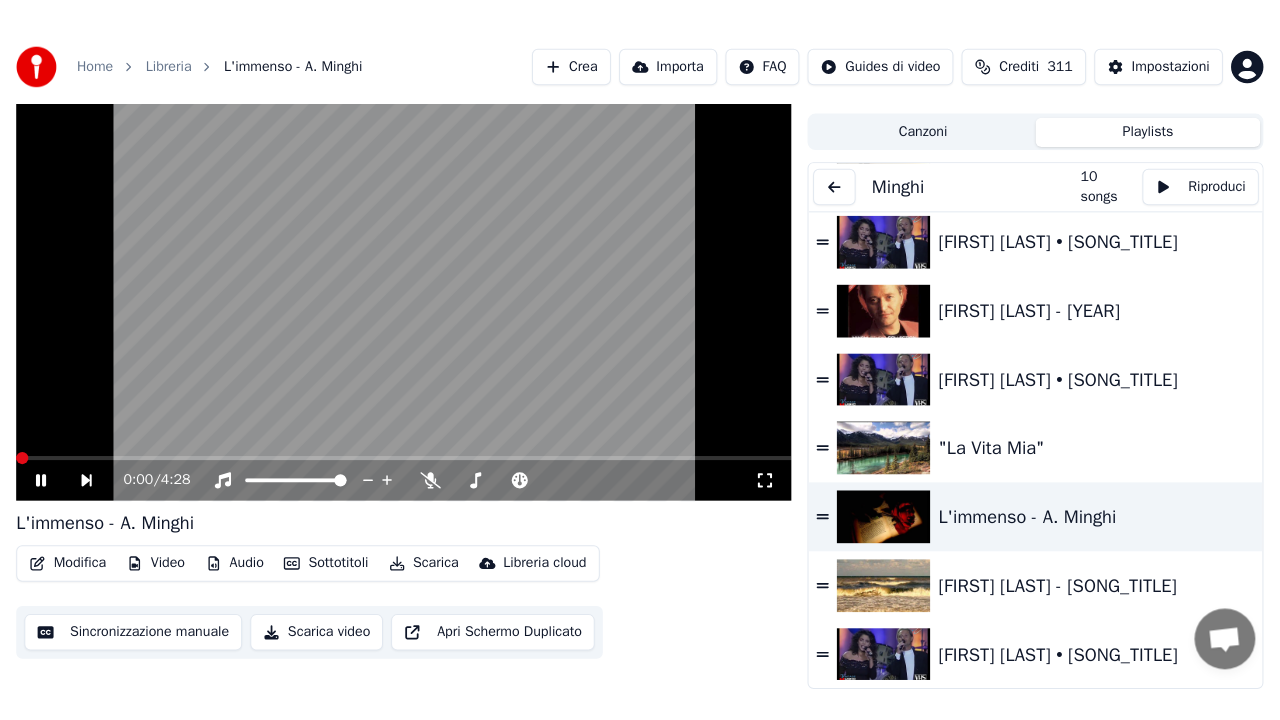 scroll, scrollTop: 24, scrollLeft: 0, axis: vertical 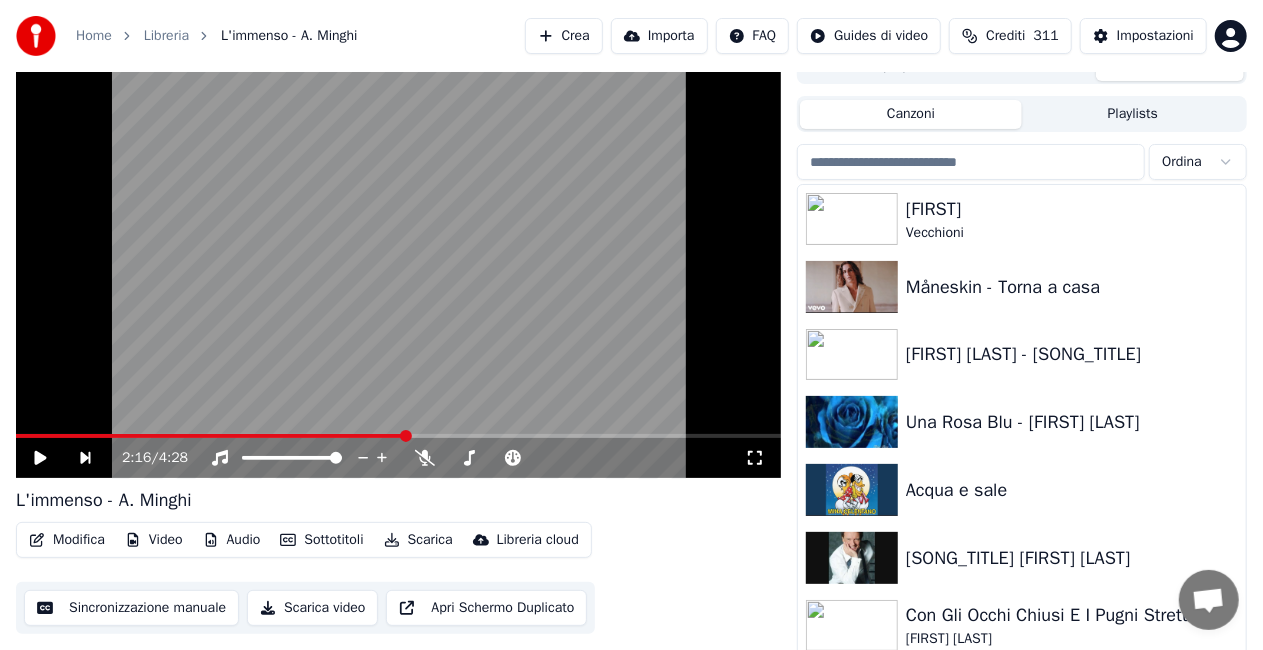 click on "Canzoni" at bounding box center [911, 114] 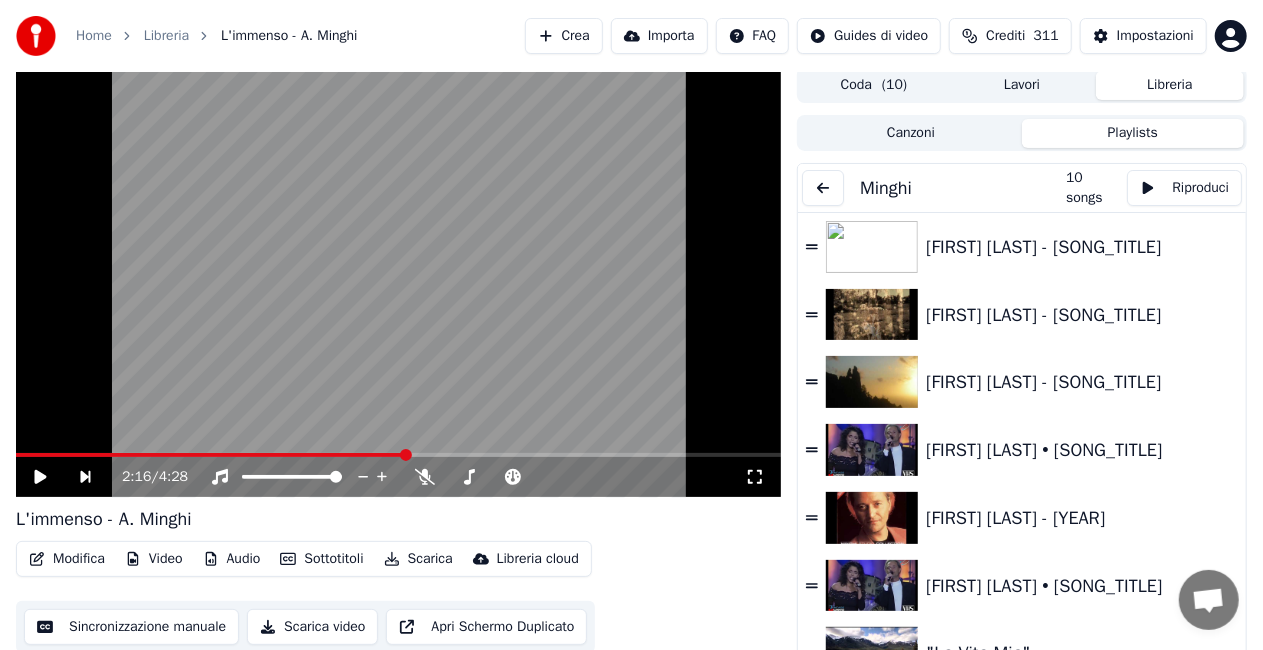 scroll, scrollTop: 0, scrollLeft: 0, axis: both 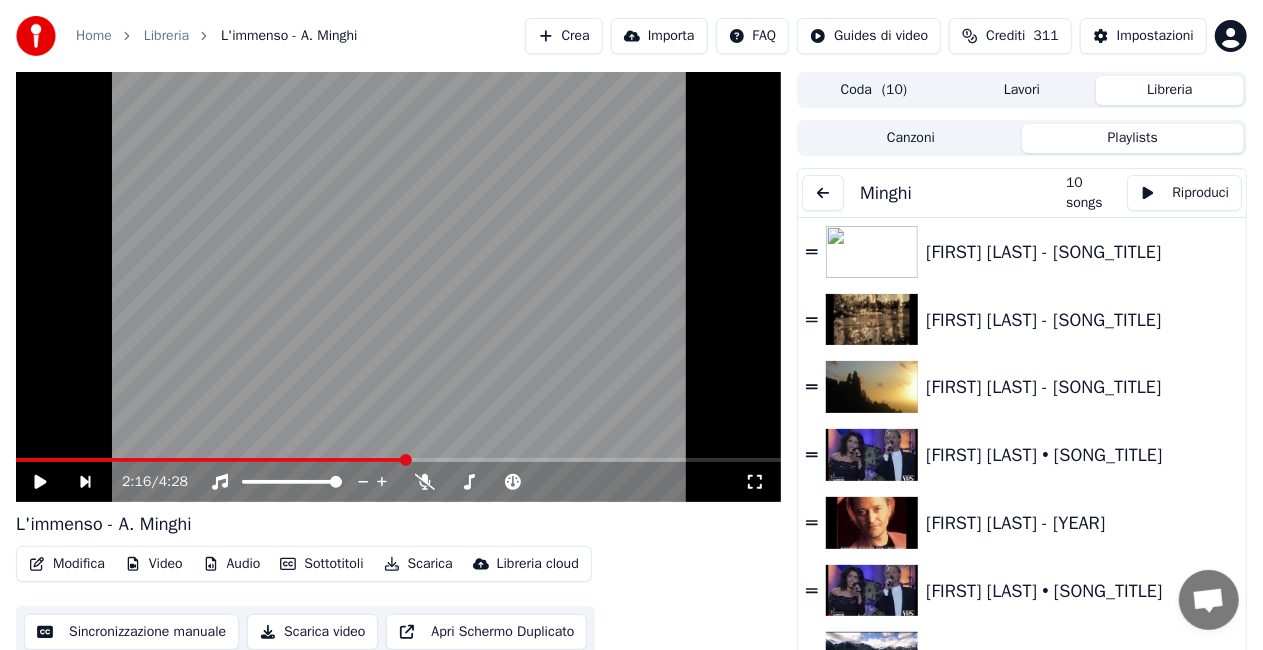 click at bounding box center (823, 193) 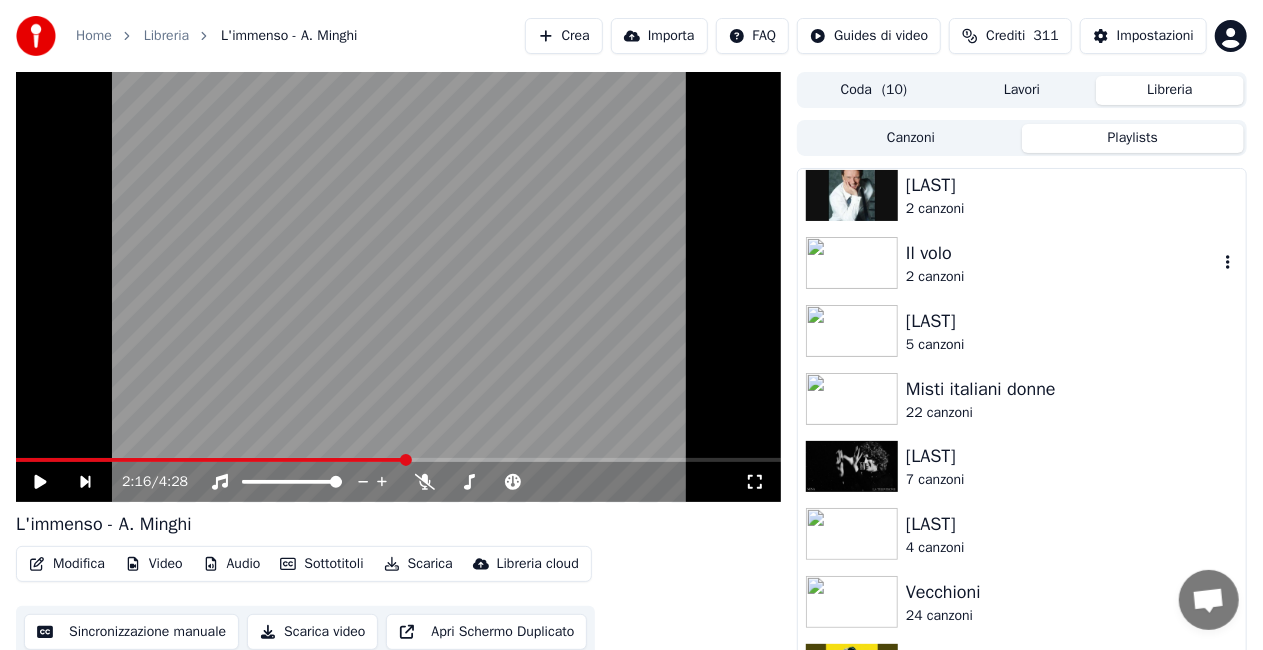 scroll, scrollTop: 1500, scrollLeft: 0, axis: vertical 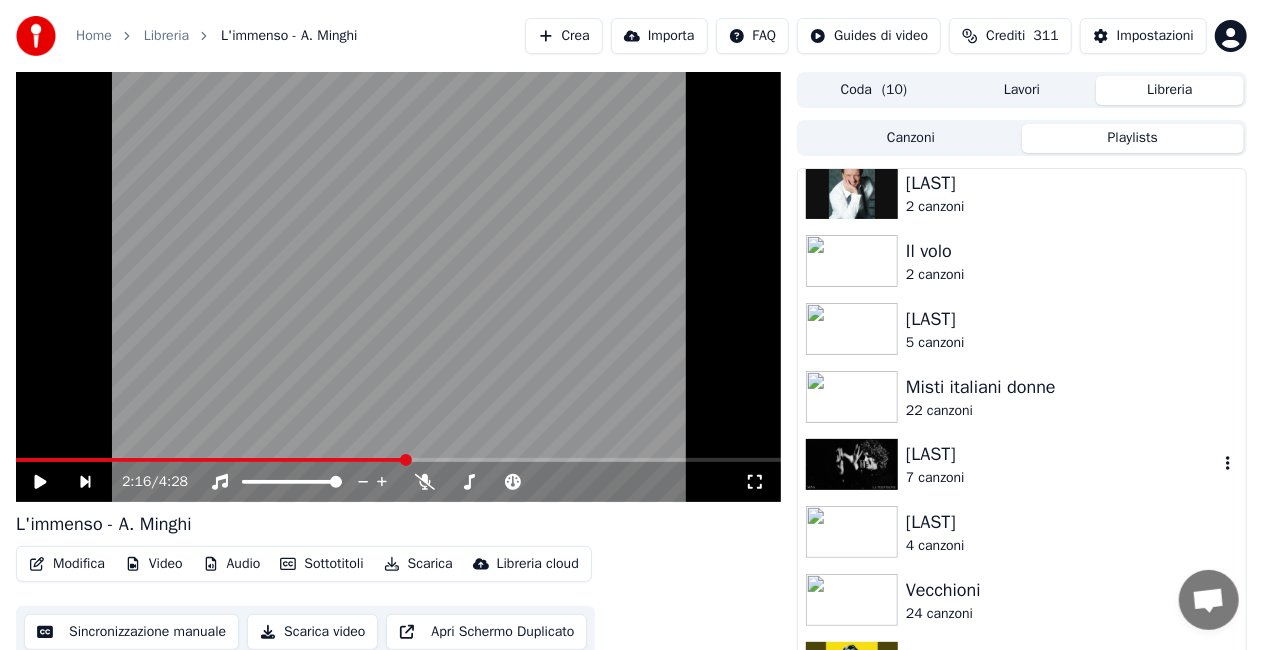 click on "[LAST]" at bounding box center (1062, 454) 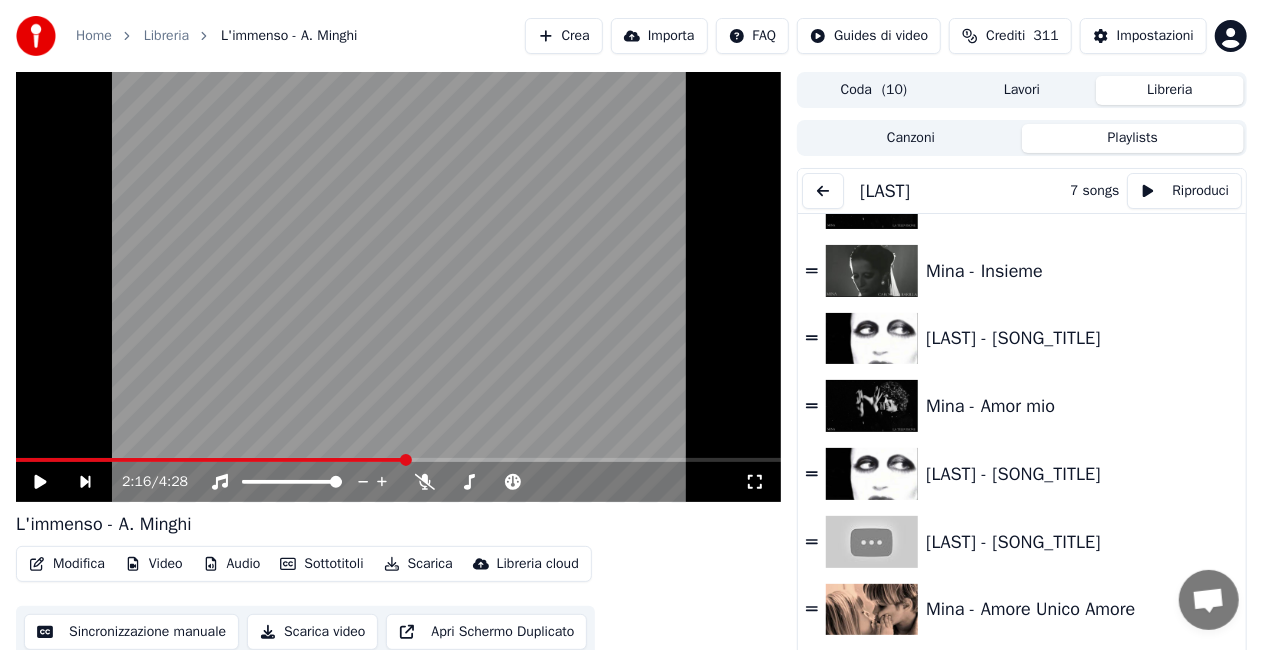 scroll, scrollTop: 48, scrollLeft: 0, axis: vertical 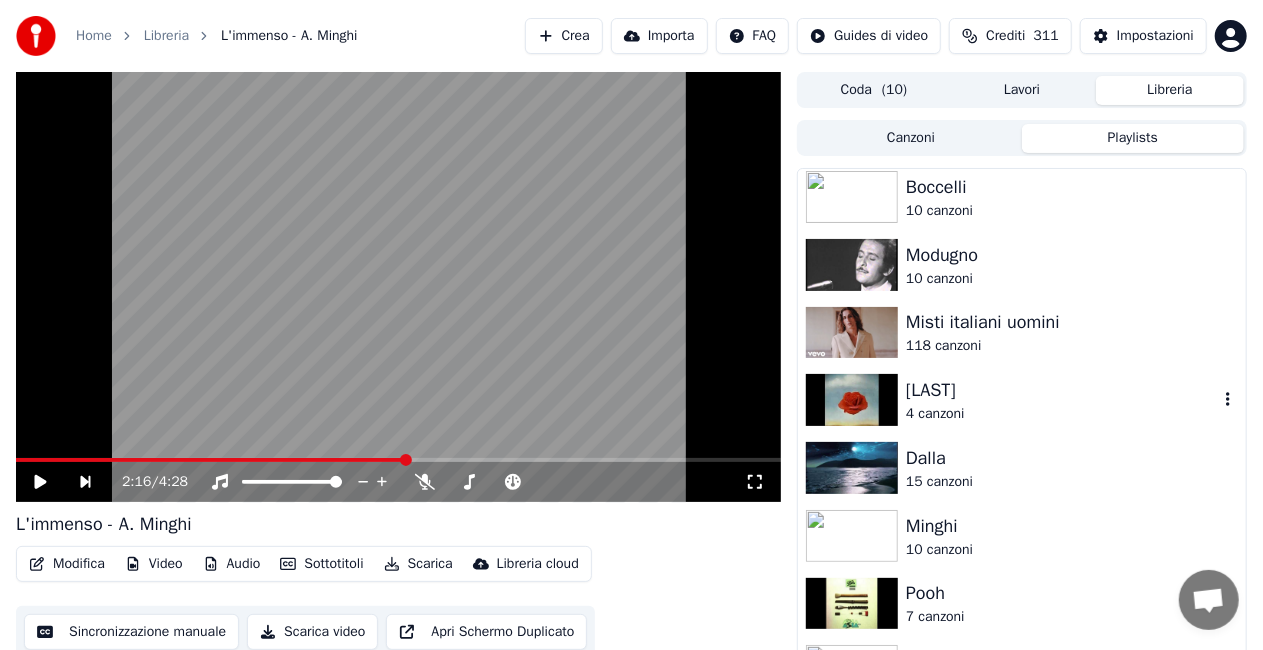 click on "[LAST]" at bounding box center [1062, 390] 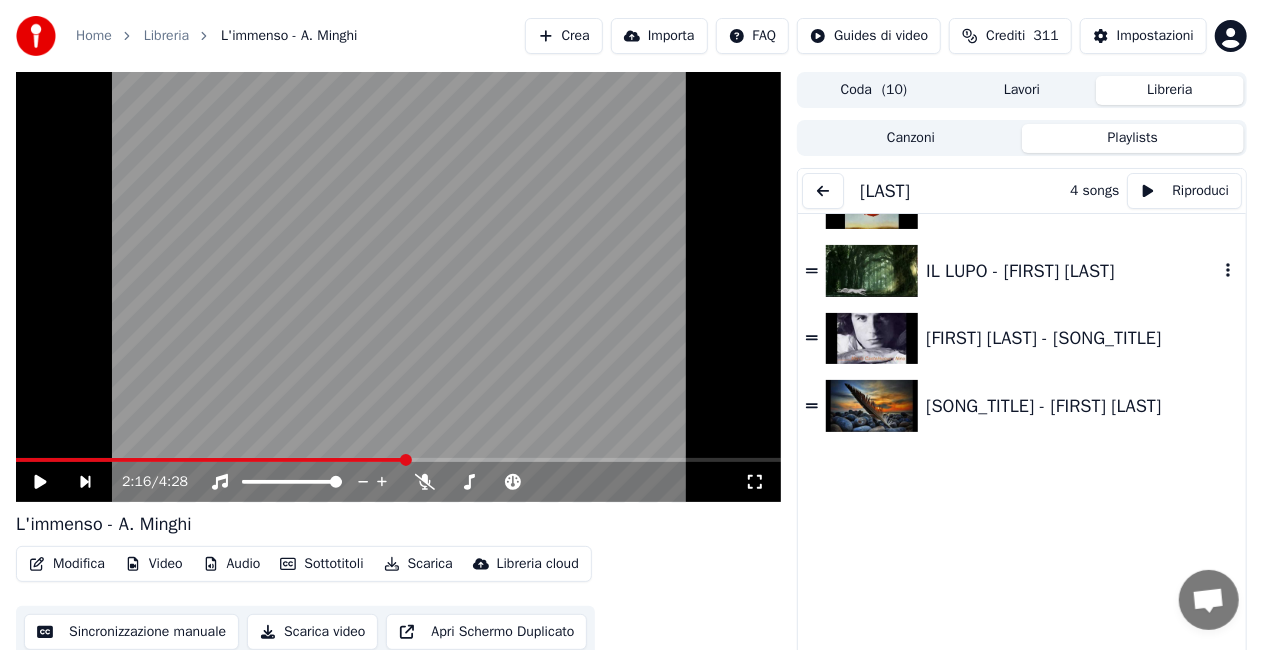 click on "IL LUPO - [FIRST] [LAST]" at bounding box center (1072, 271) 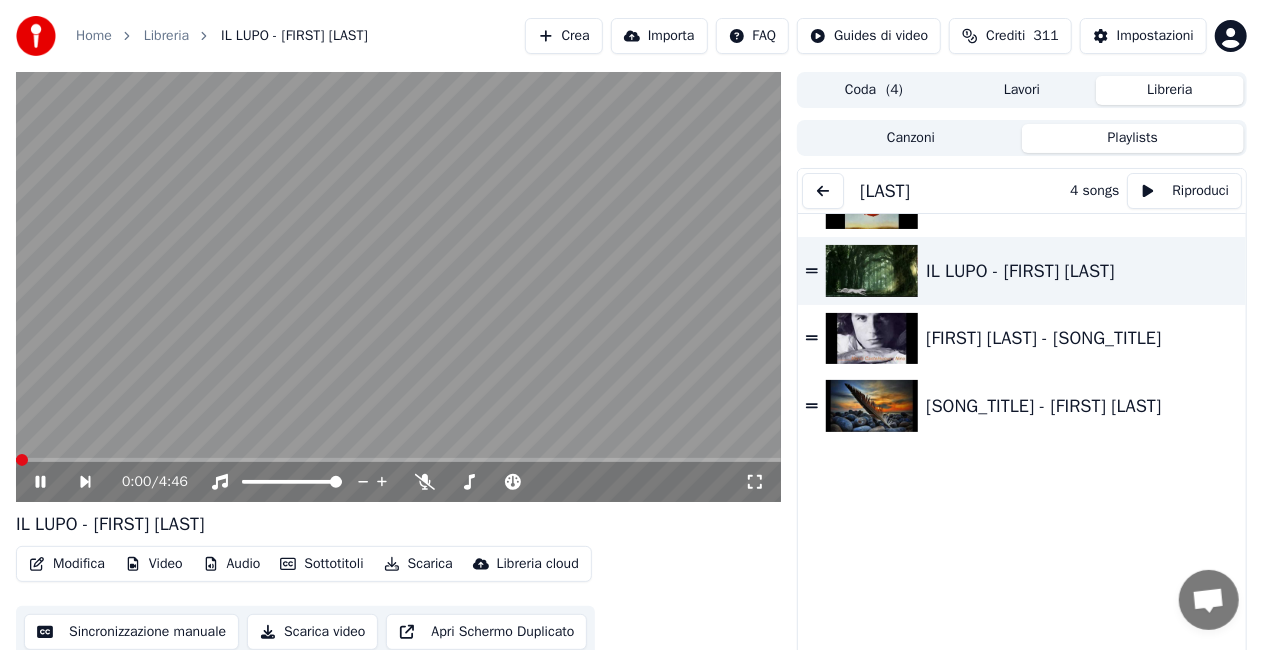 click at bounding box center (823, 191) 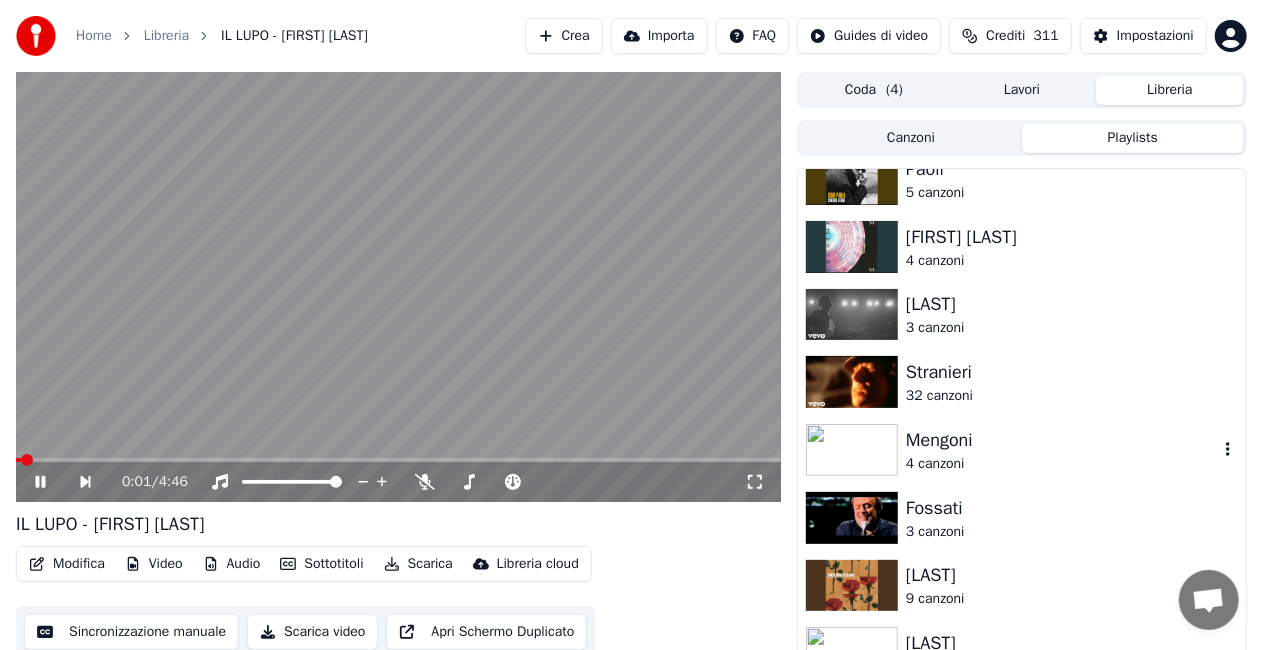 scroll, scrollTop: 0, scrollLeft: 0, axis: both 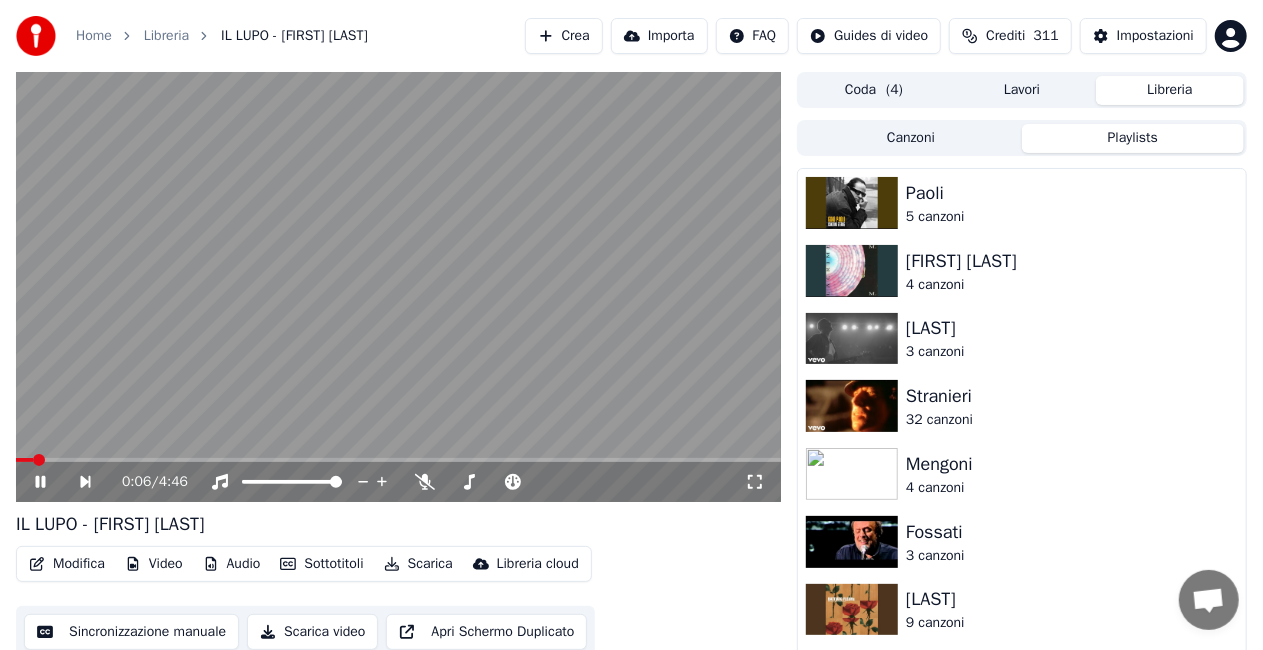 click at bounding box center [398, 287] 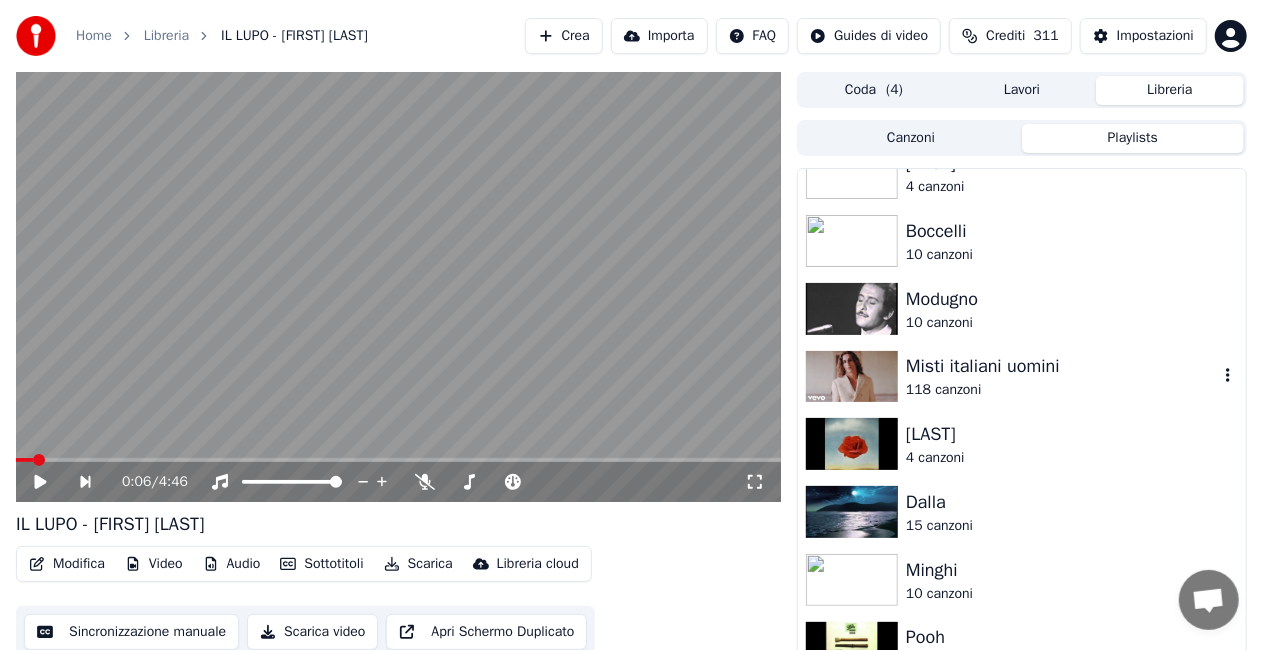 scroll, scrollTop: 500, scrollLeft: 0, axis: vertical 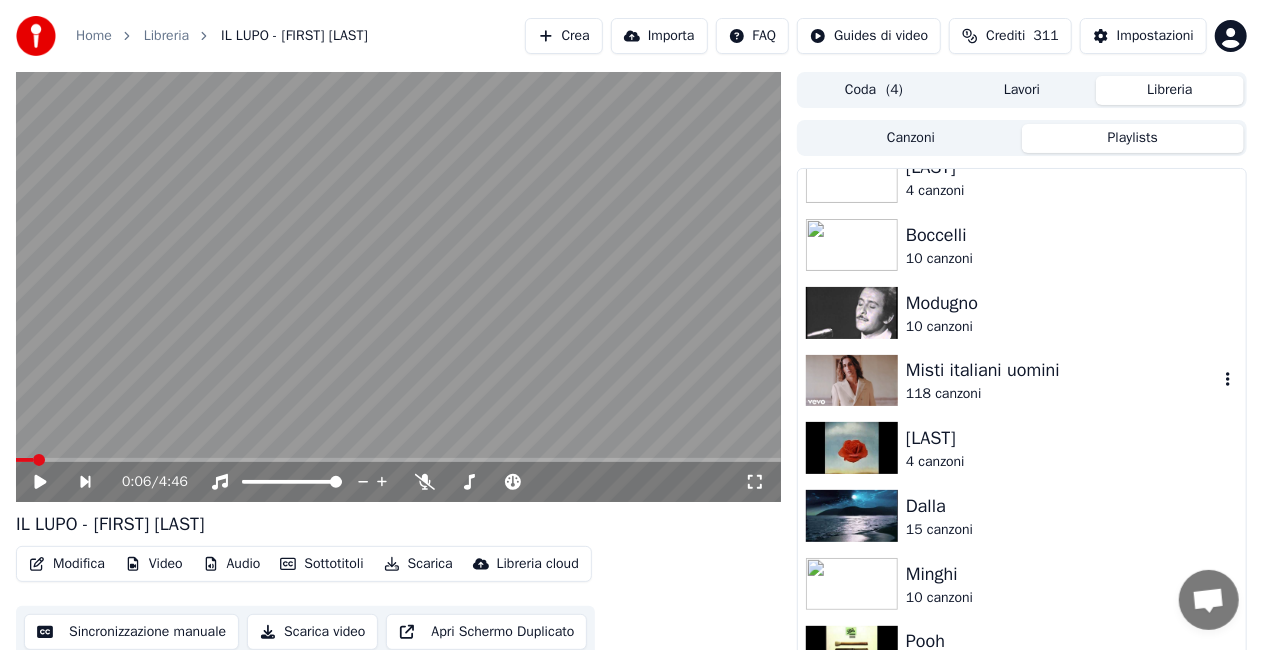 click on "Misti italiani uomini" at bounding box center (1062, 370) 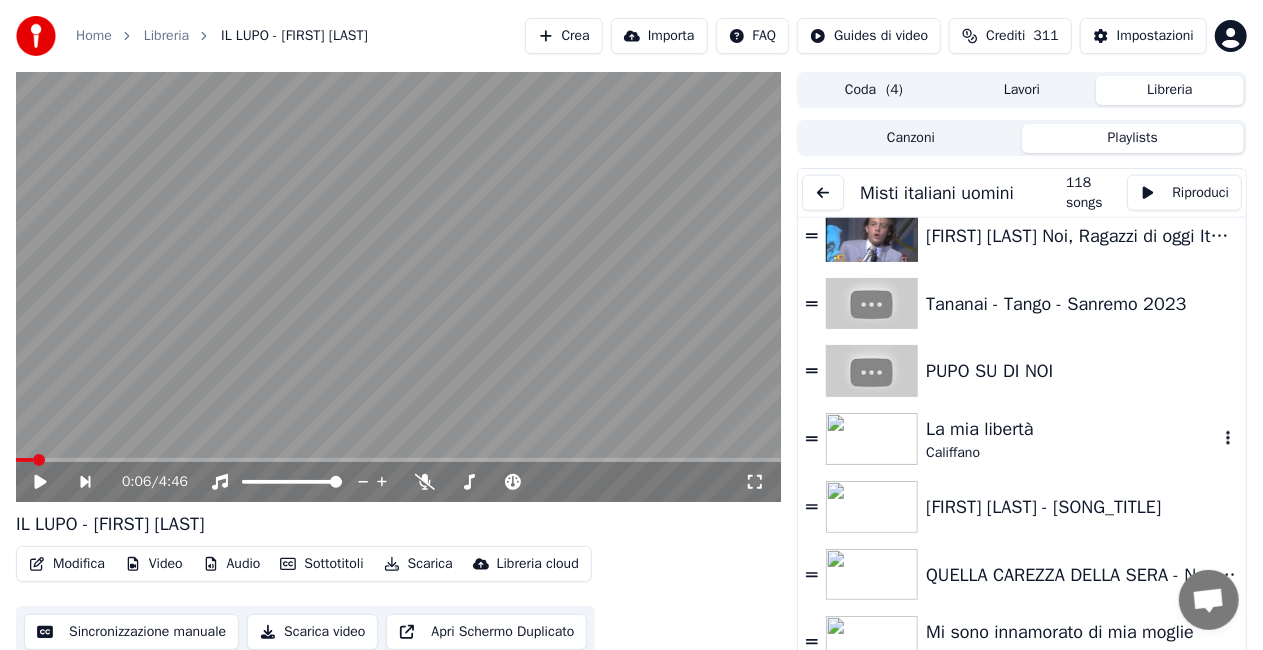 scroll, scrollTop: 1300, scrollLeft: 0, axis: vertical 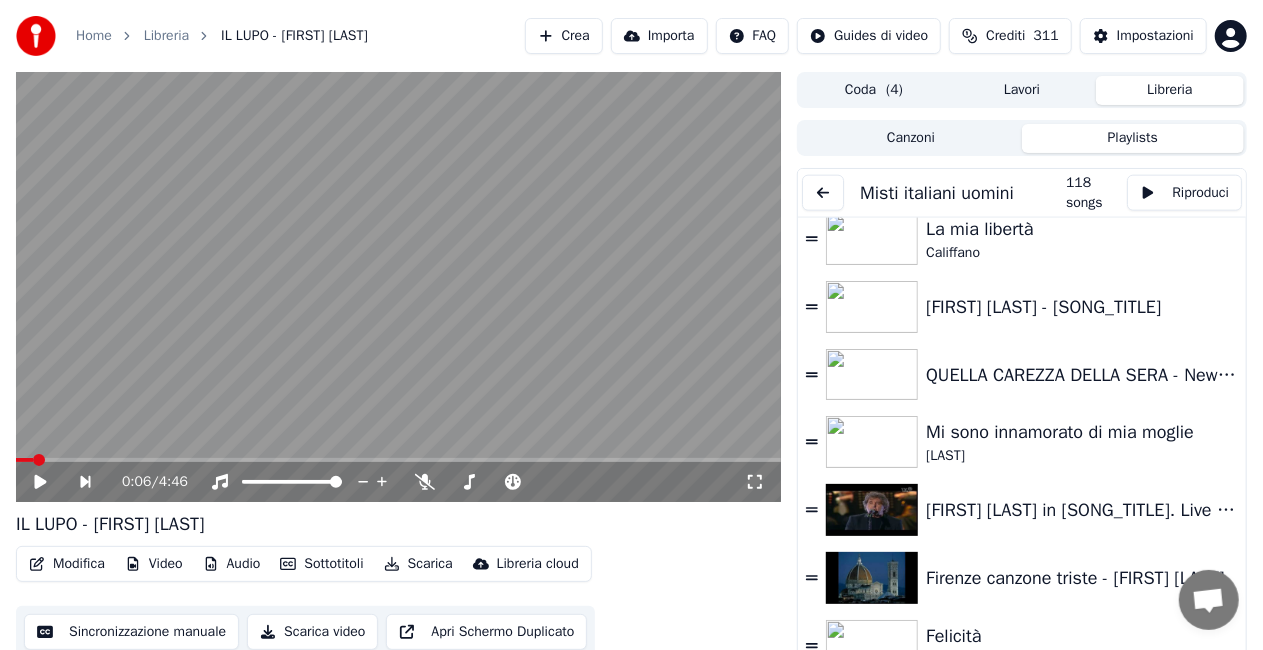 click at bounding box center [823, 193] 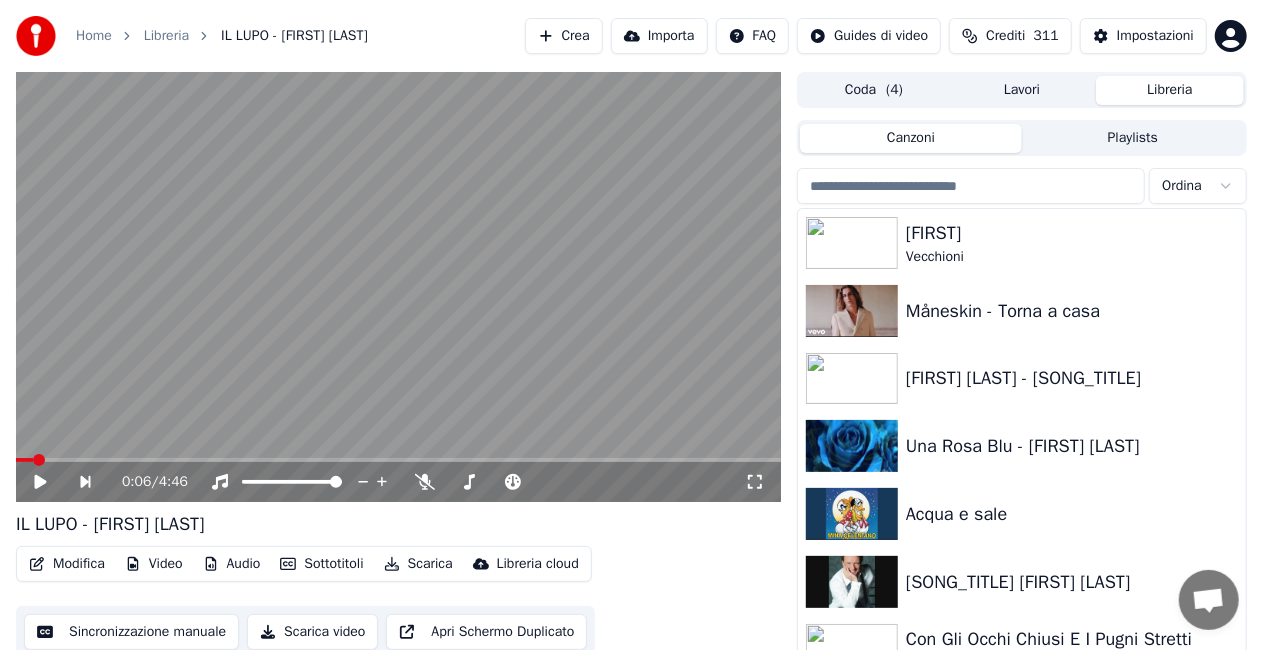 click on "Canzoni" at bounding box center (911, 138) 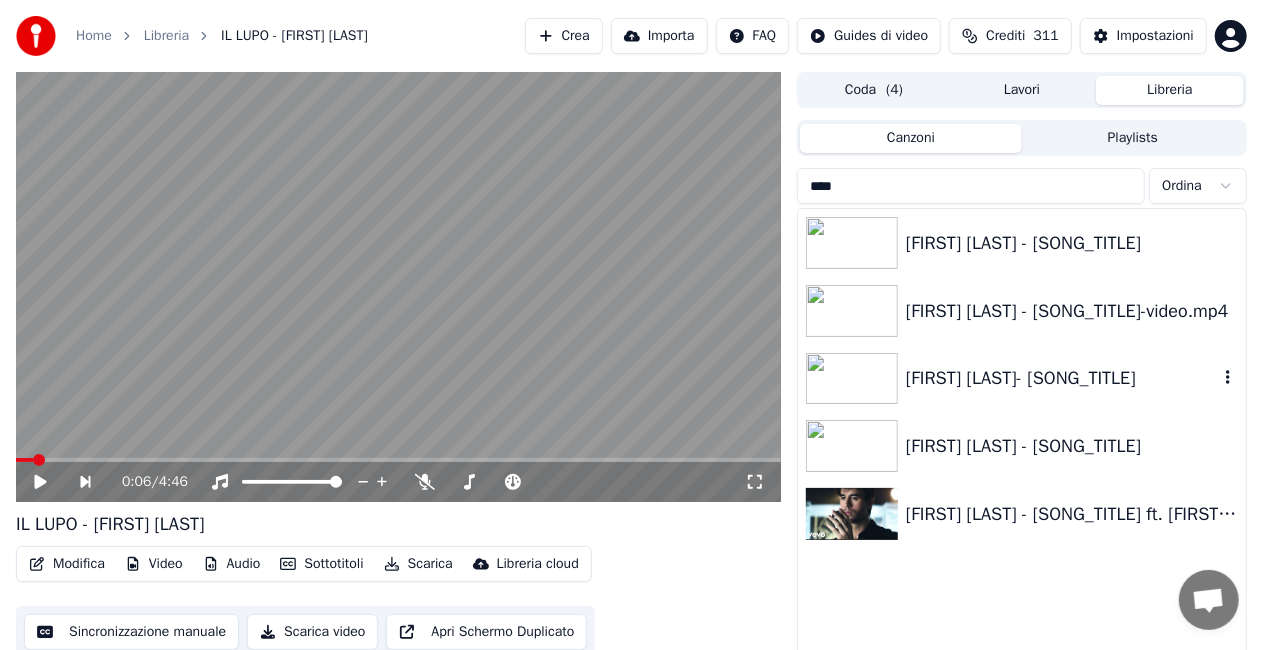 type on "****" 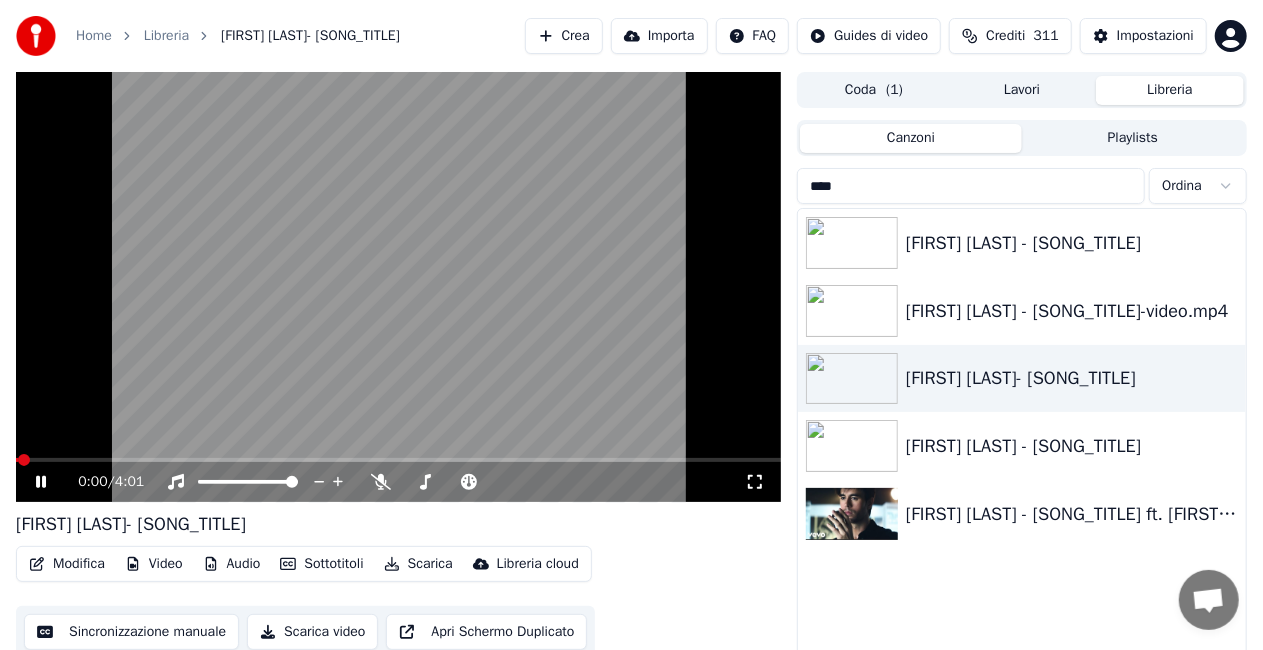 click 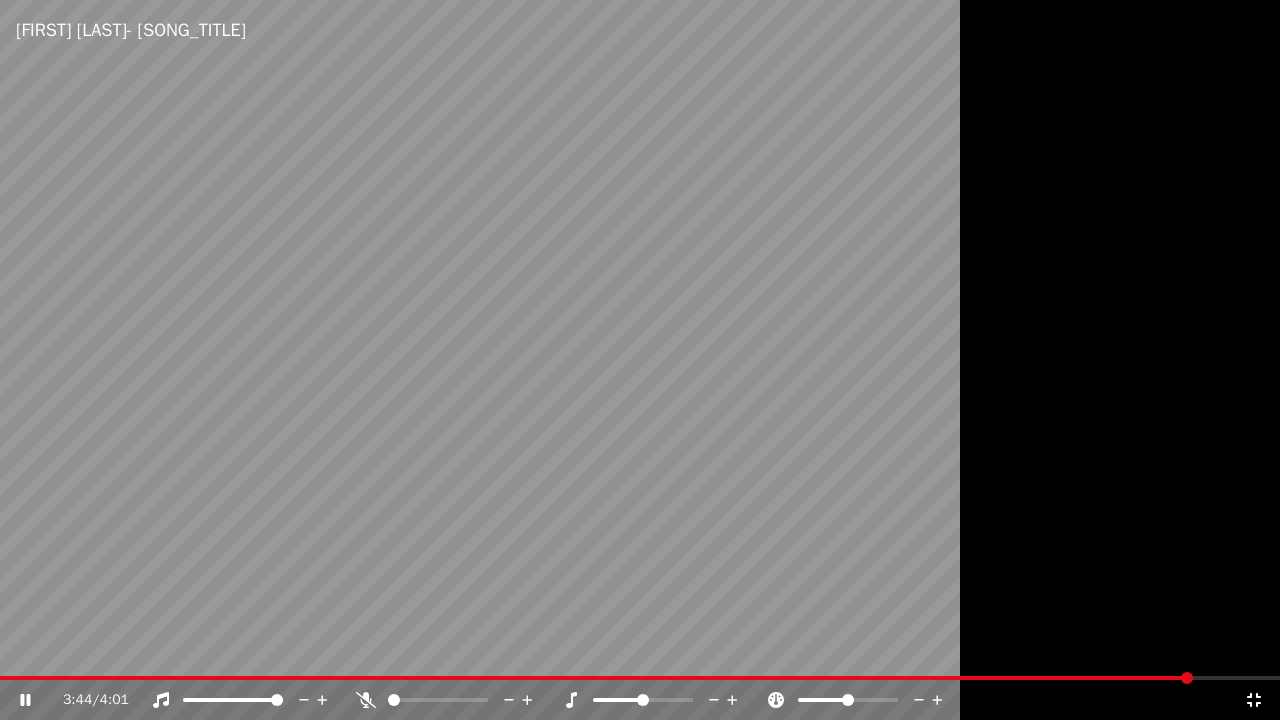 click 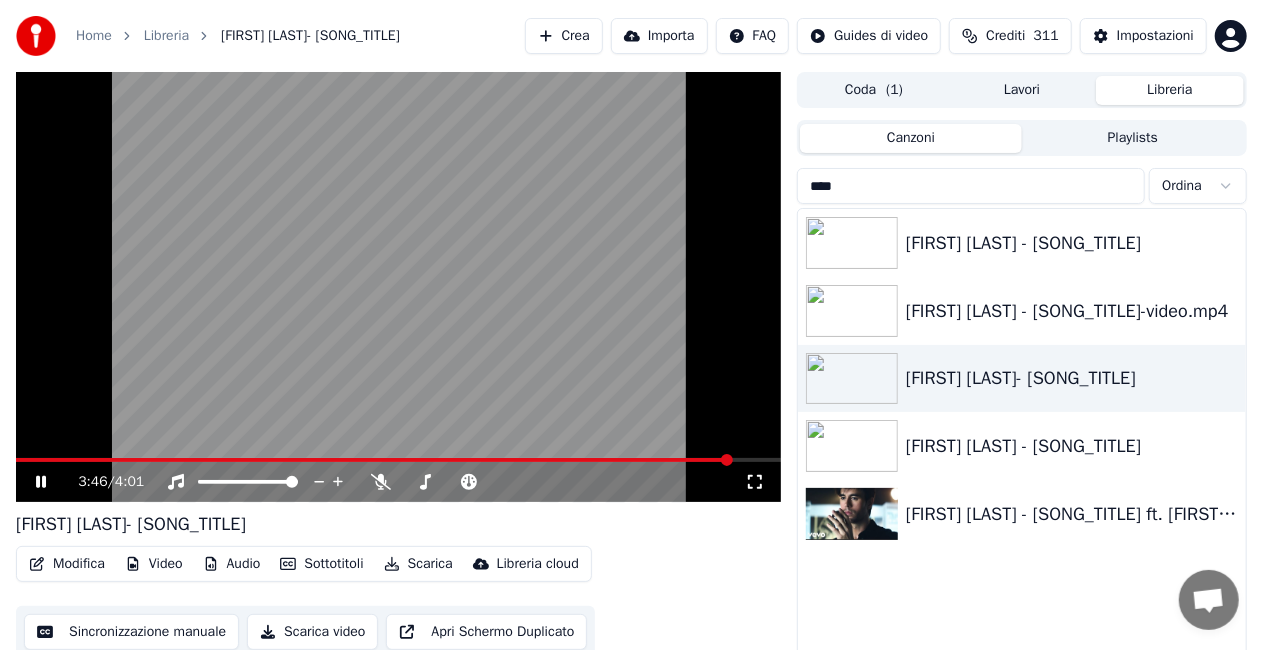 click at bounding box center [398, 287] 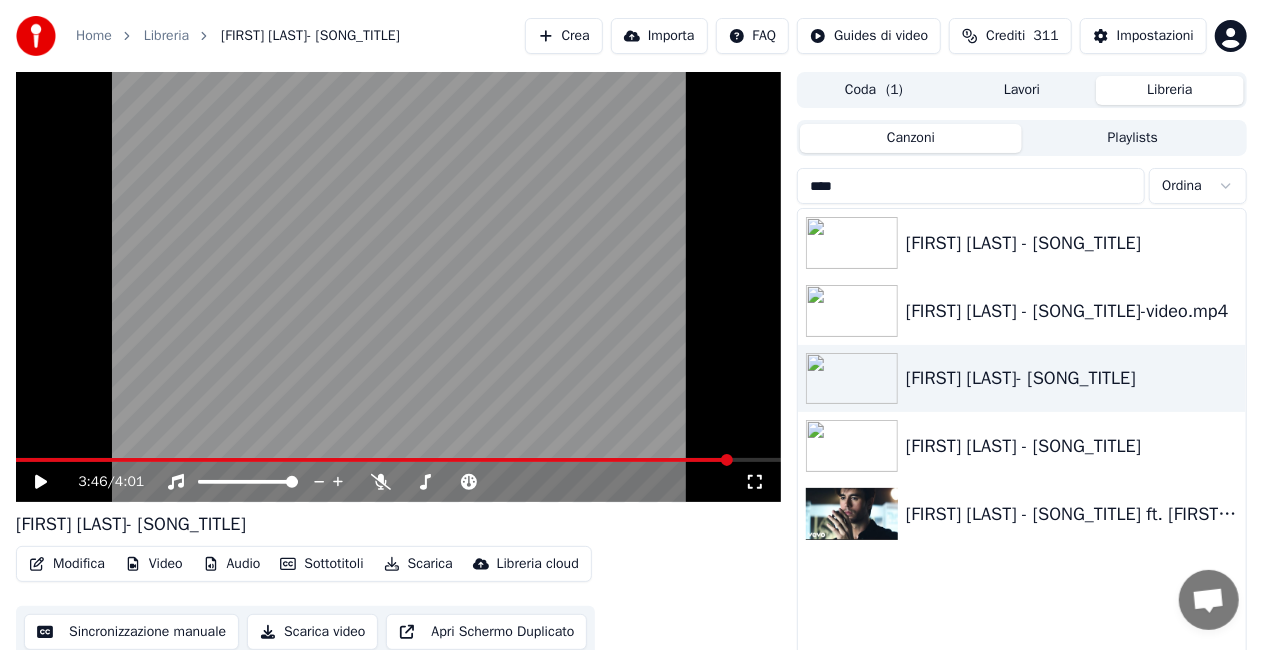 click on "****" at bounding box center (971, 186) 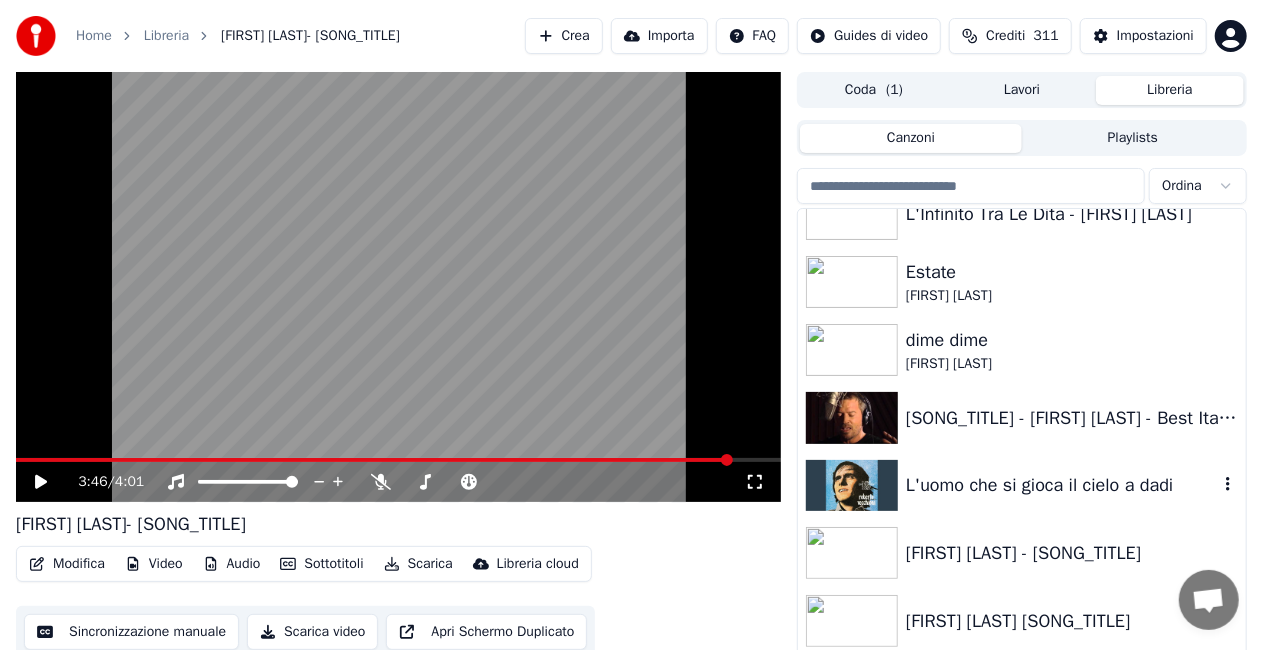 scroll, scrollTop: 2200, scrollLeft: 0, axis: vertical 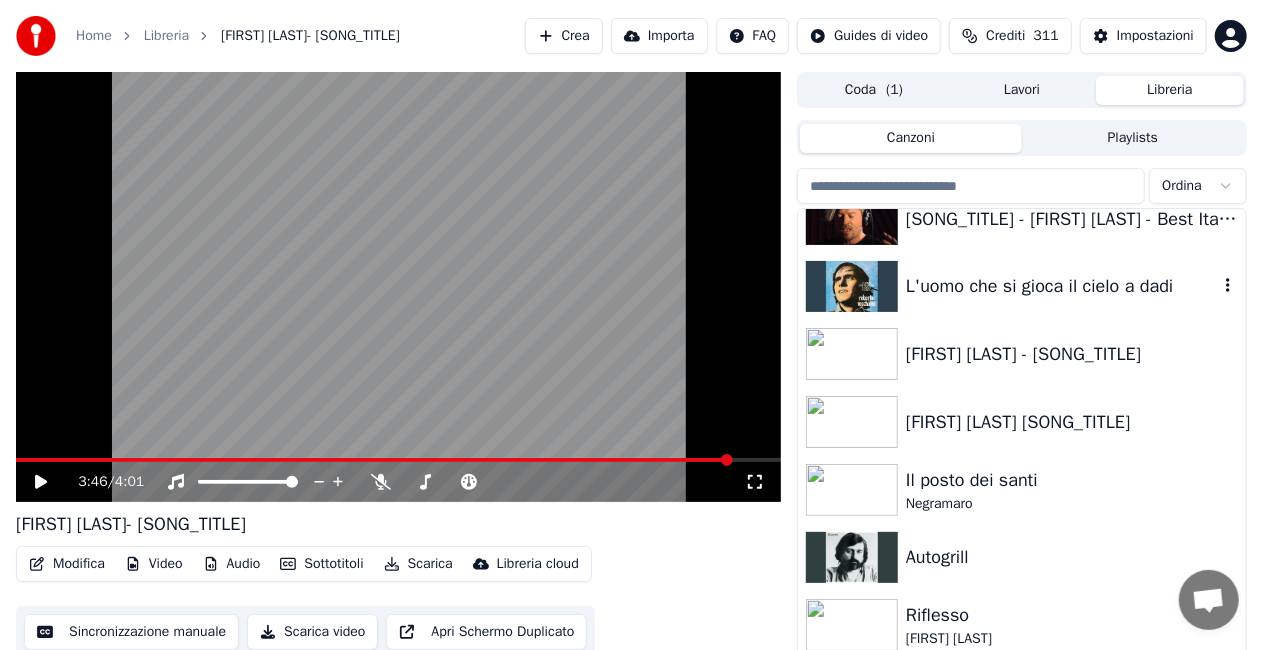 type 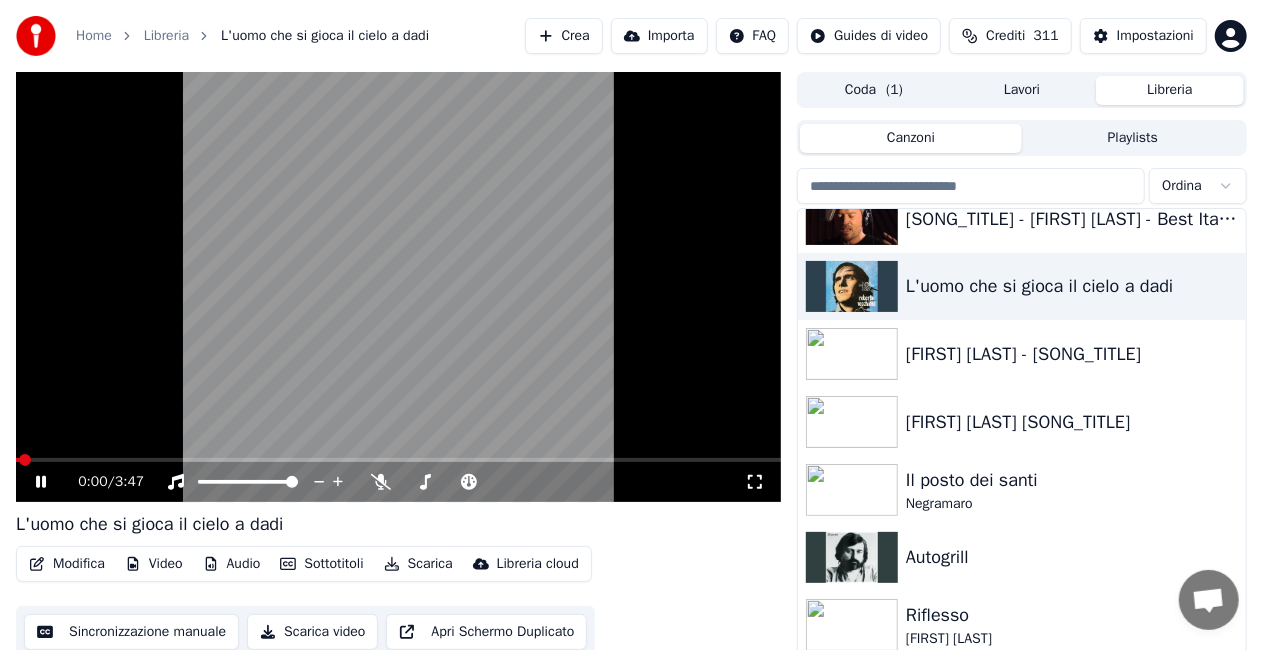 click 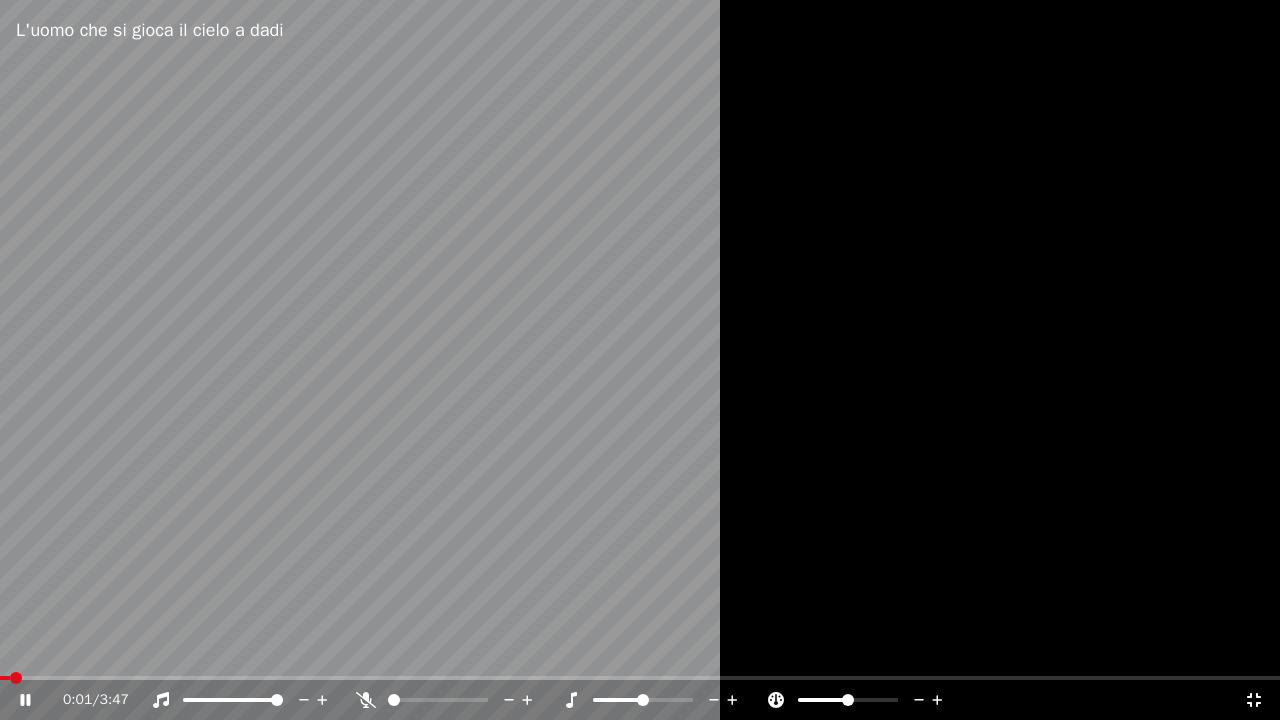 click at bounding box center [640, 360] 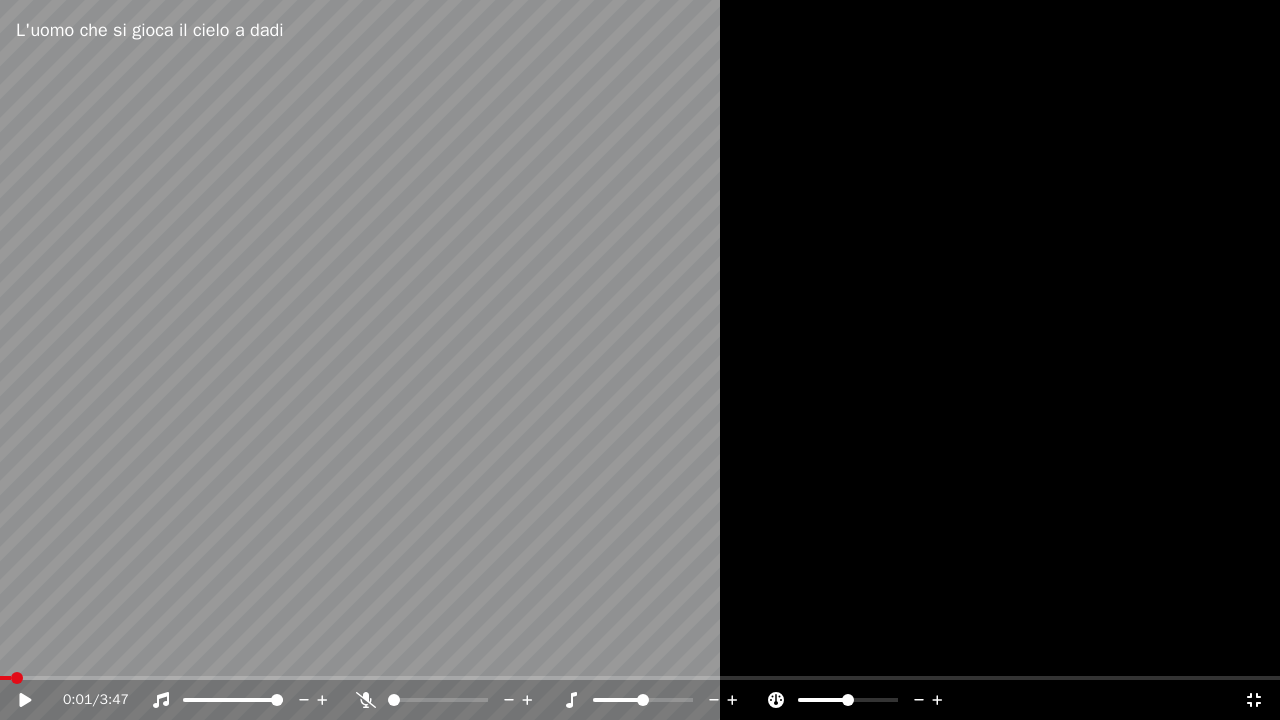 click on "0:01  /  3:47" at bounding box center (640, 700) 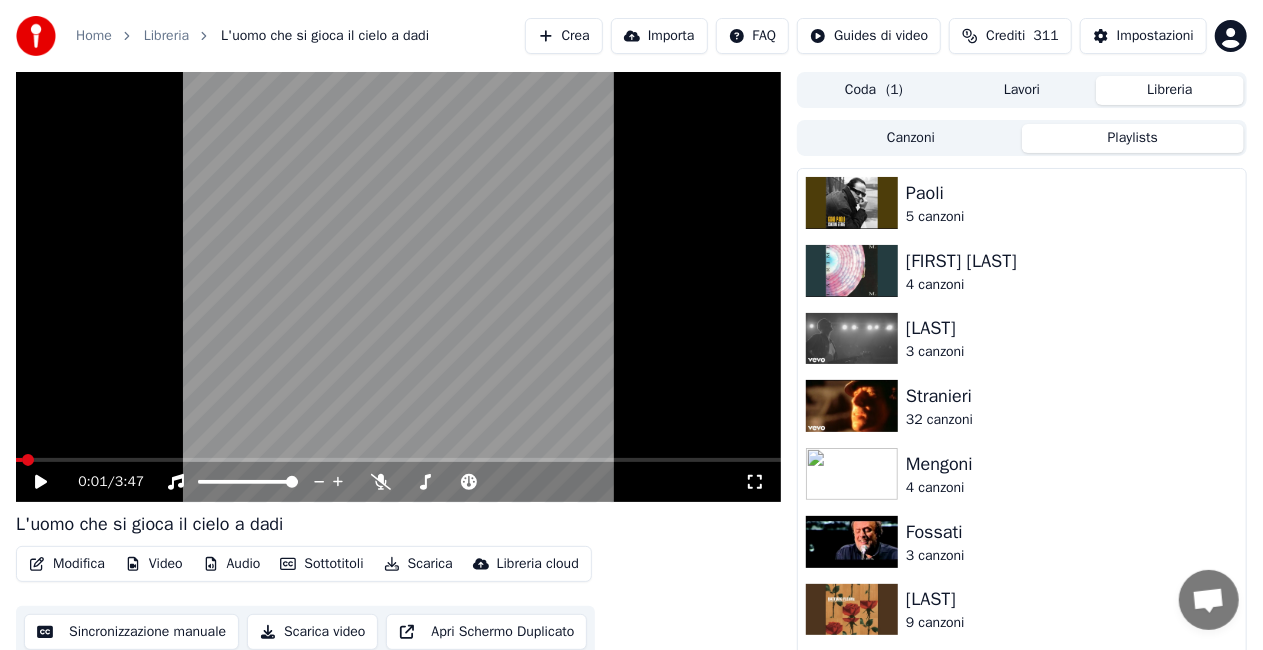 click on "Playlists" at bounding box center [1133, 138] 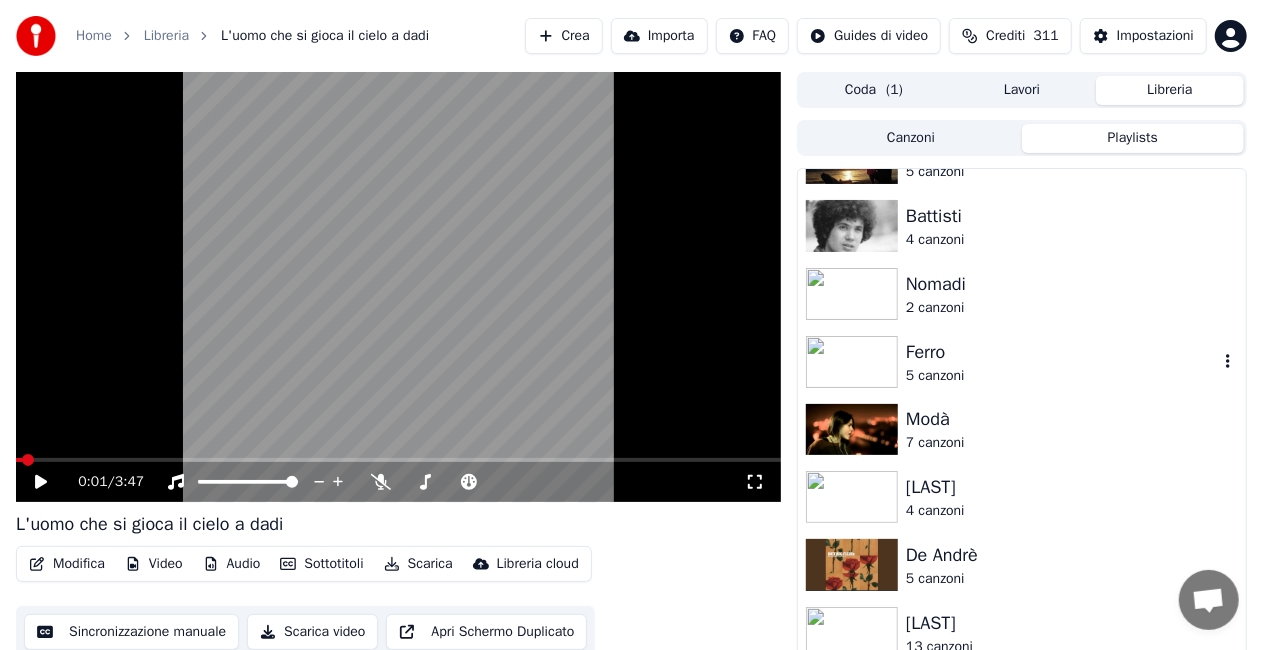 scroll, scrollTop: 2100, scrollLeft: 0, axis: vertical 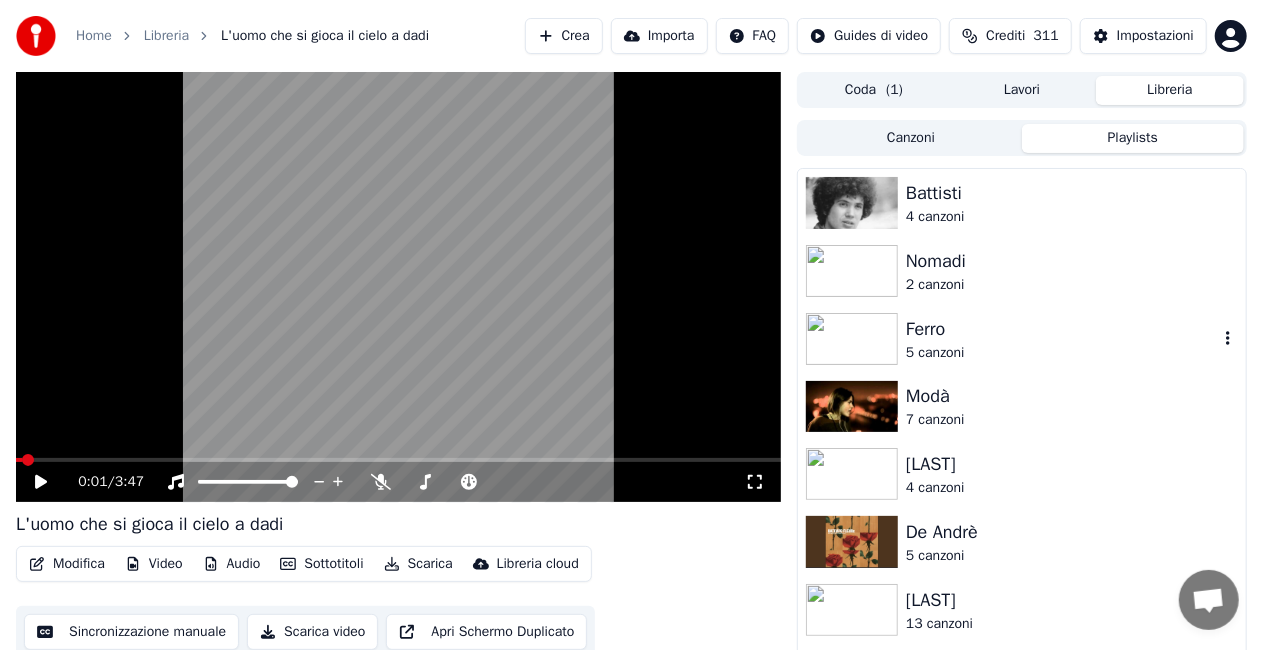 click on "Ferro" at bounding box center (1062, 329) 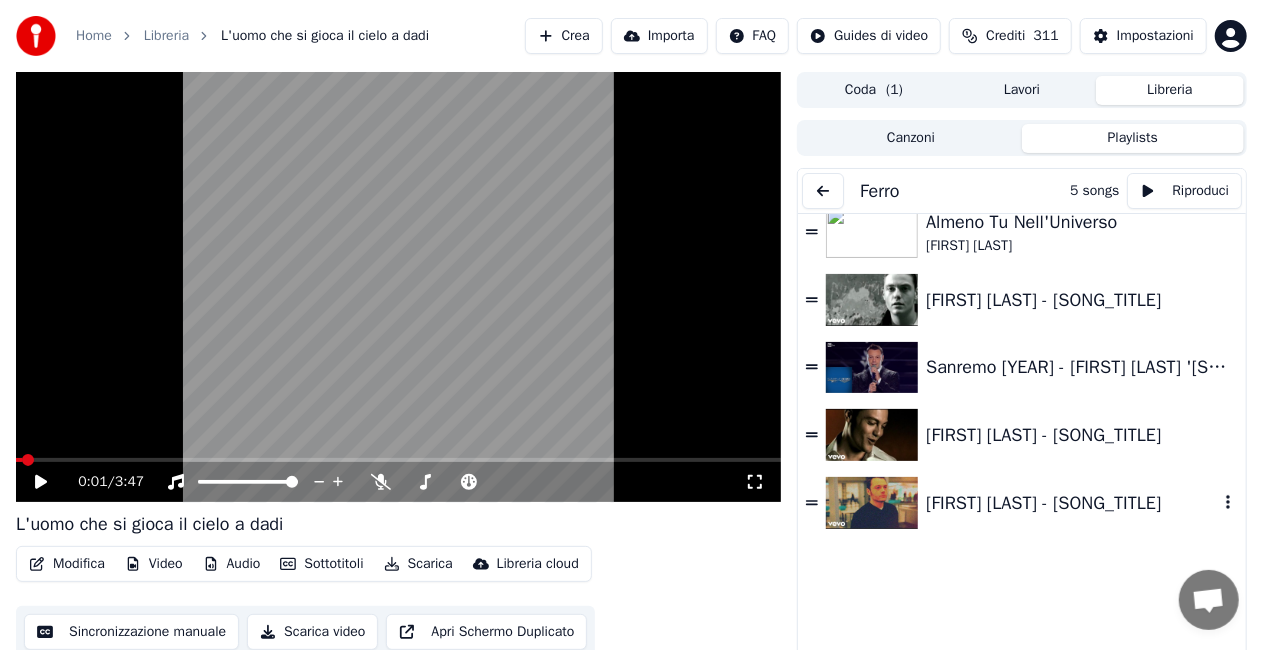 scroll, scrollTop: 0, scrollLeft: 0, axis: both 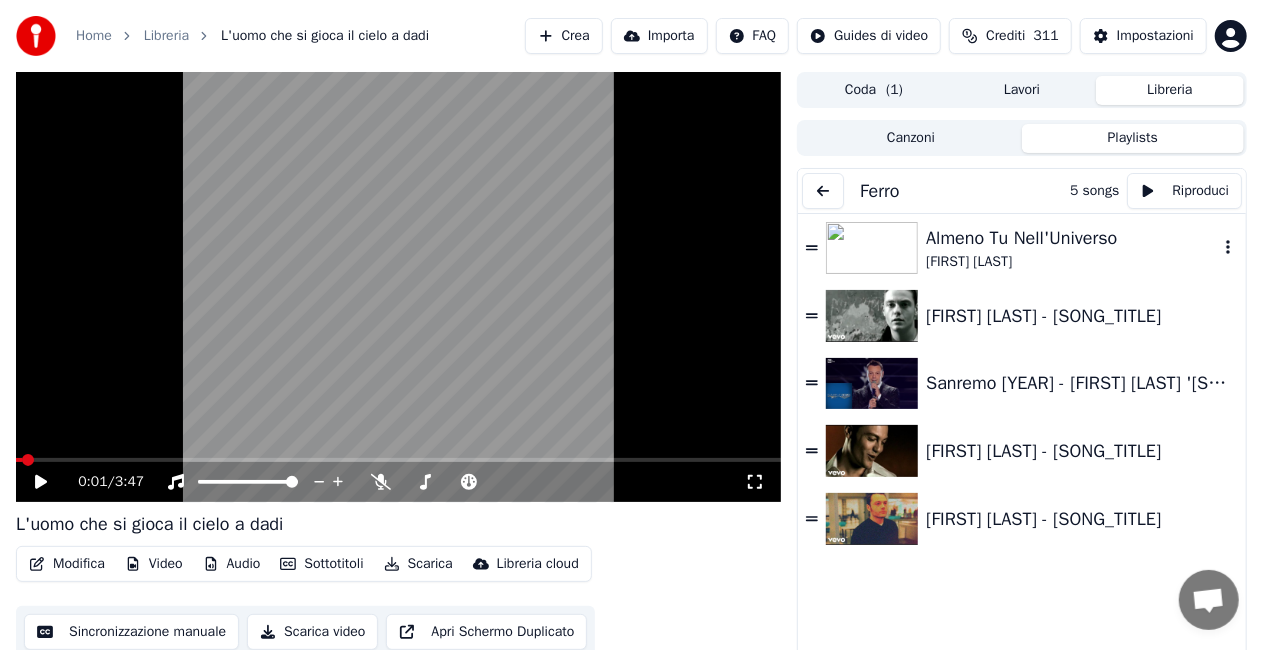 click on "[FIRST] [LAST]" at bounding box center [1072, 262] 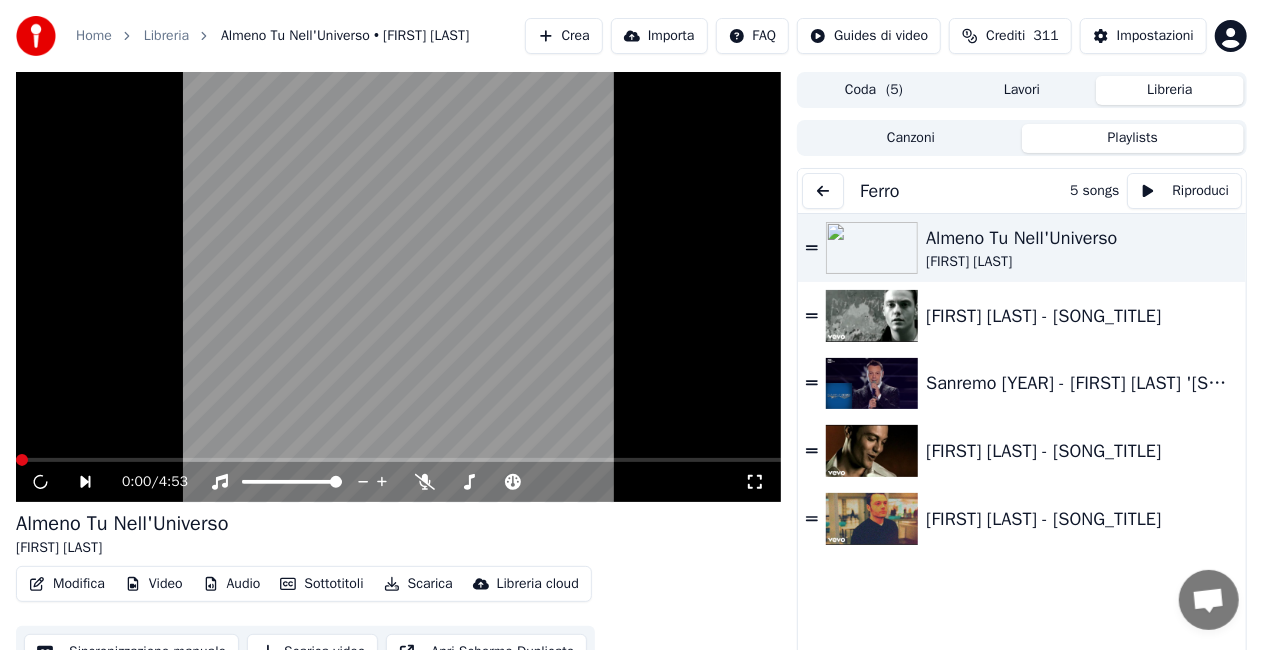 click 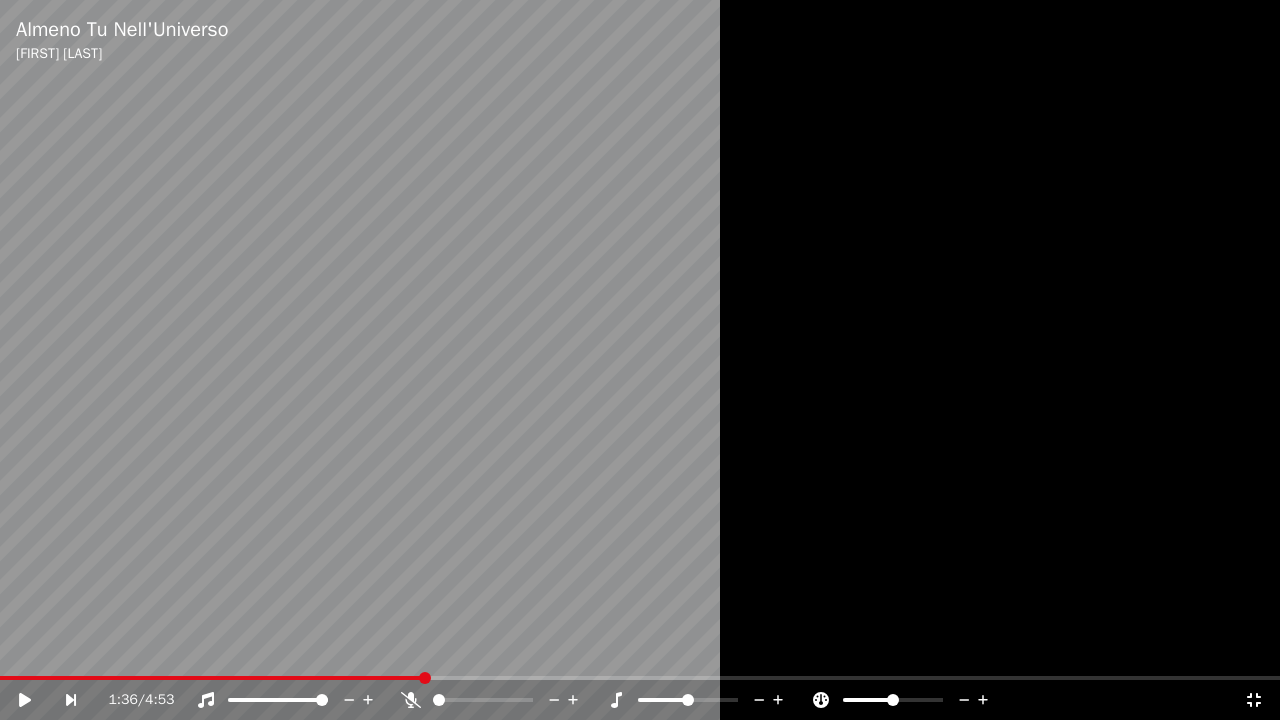 click at bounding box center [211, 678] 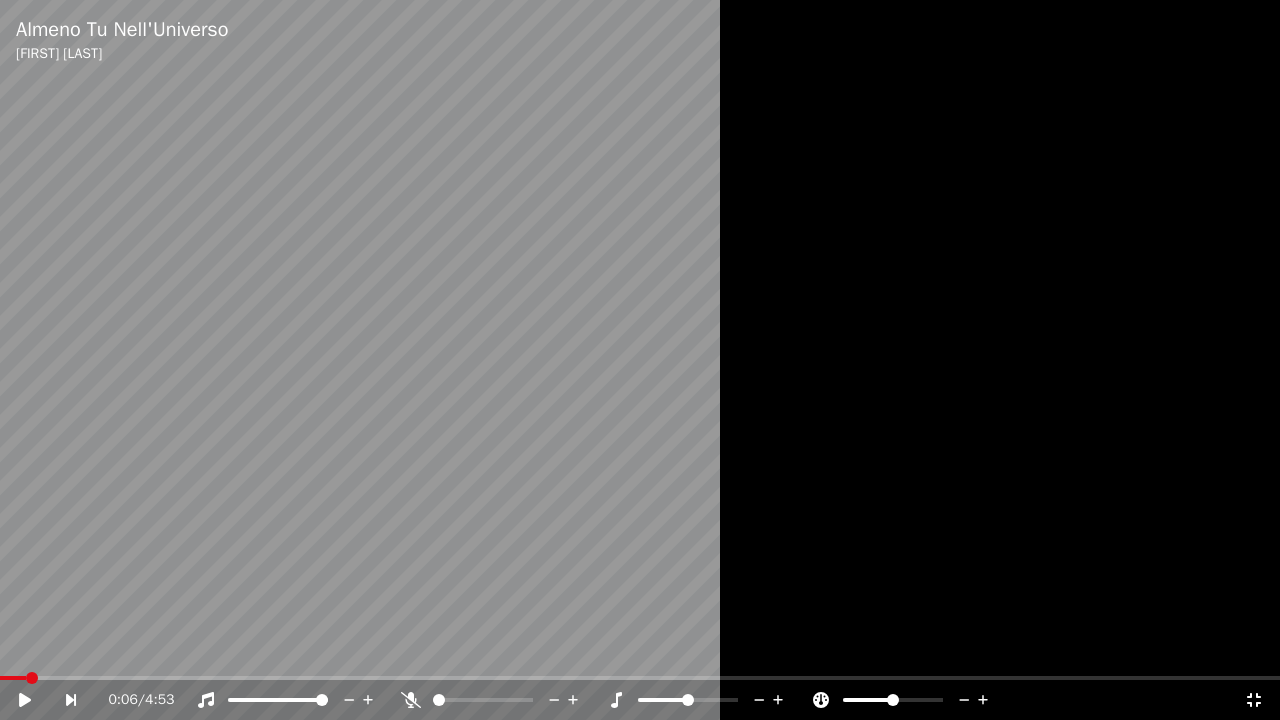 click at bounding box center (13, 678) 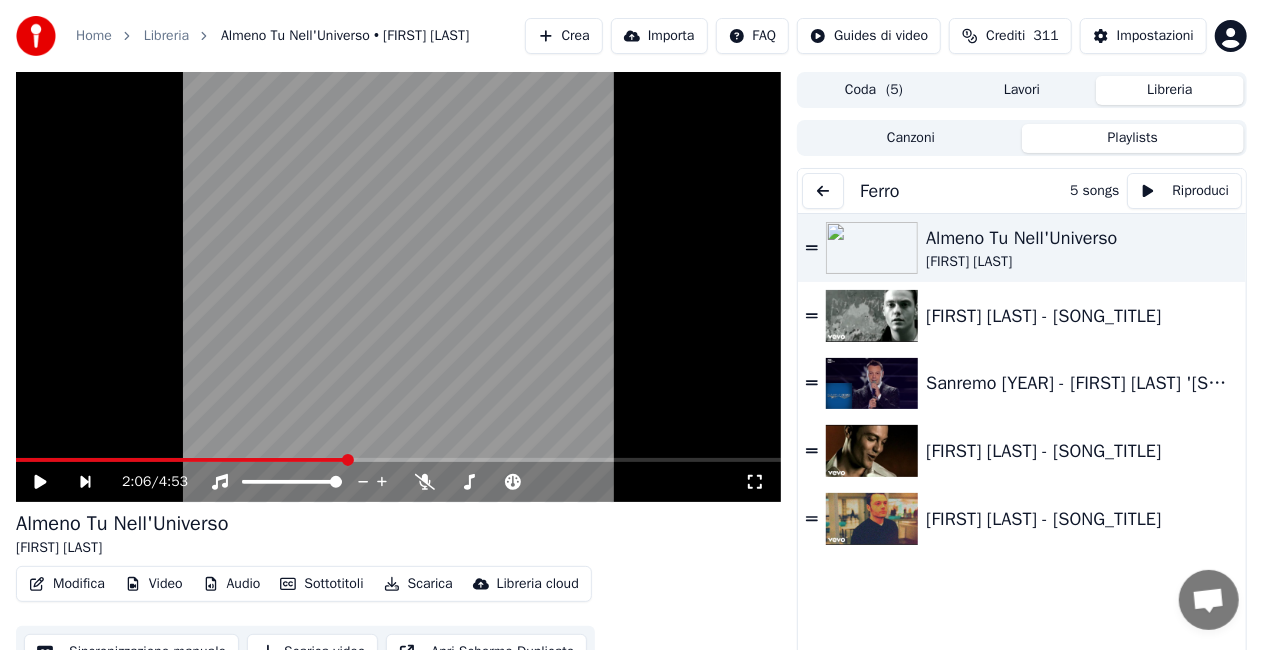 click on "Ferro 5   songs Riproduci" at bounding box center [1022, 191] 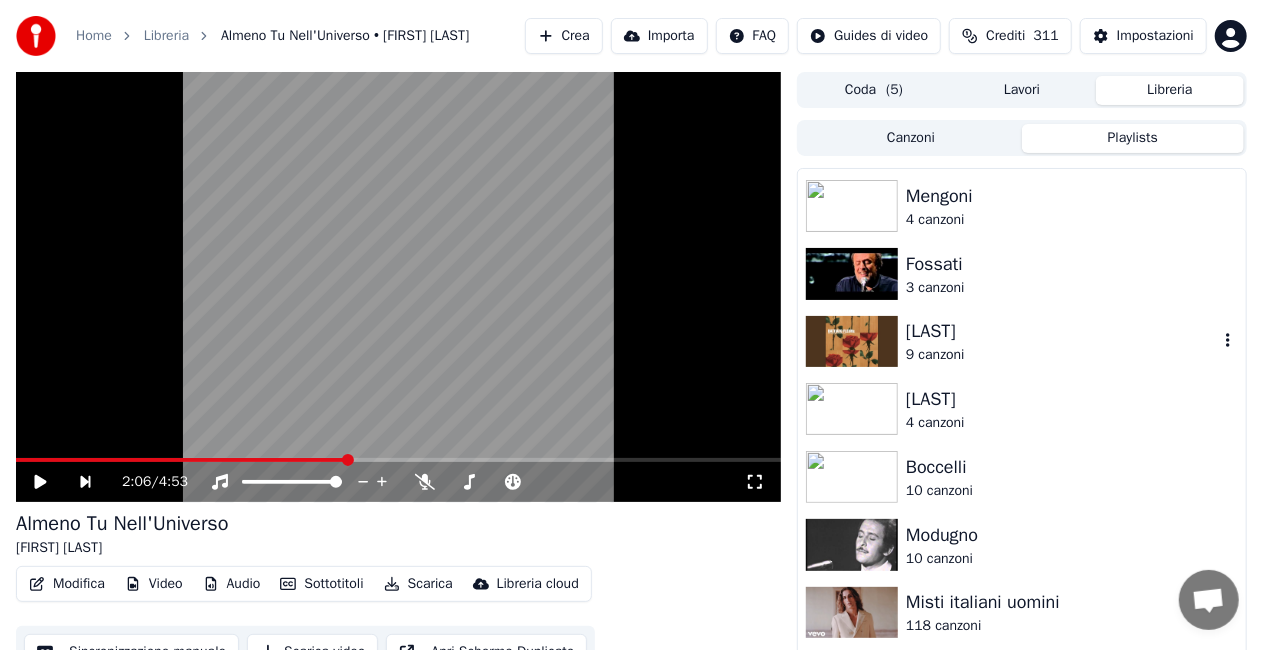 scroll, scrollTop: 300, scrollLeft: 0, axis: vertical 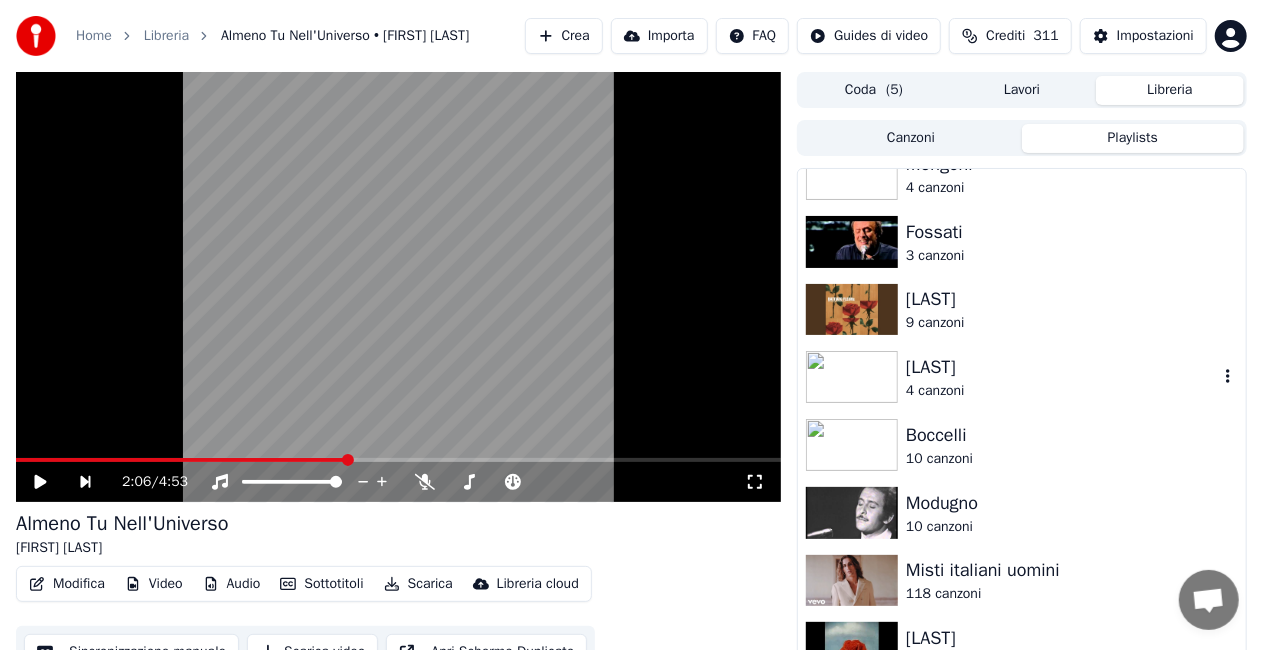 click on "[LAST]" at bounding box center (1062, 367) 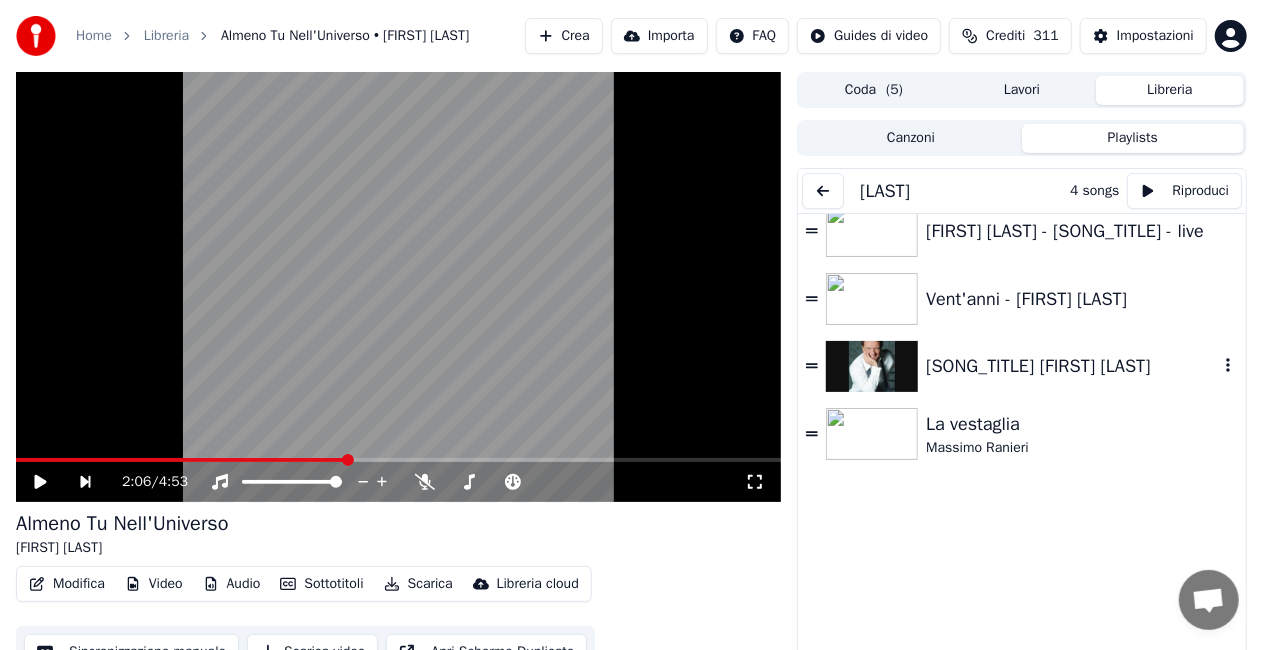 scroll, scrollTop: 0, scrollLeft: 0, axis: both 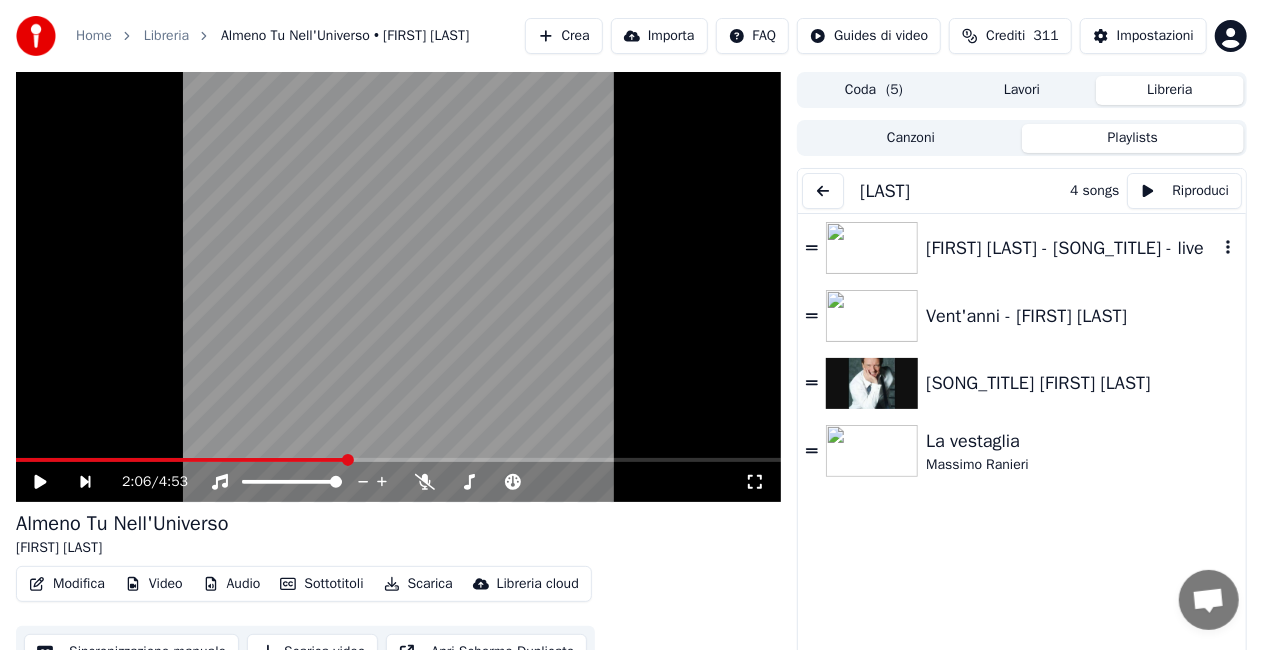 drag, startPoint x: 1087, startPoint y: 237, endPoint x: 1052, endPoint y: 248, distance: 36.687874 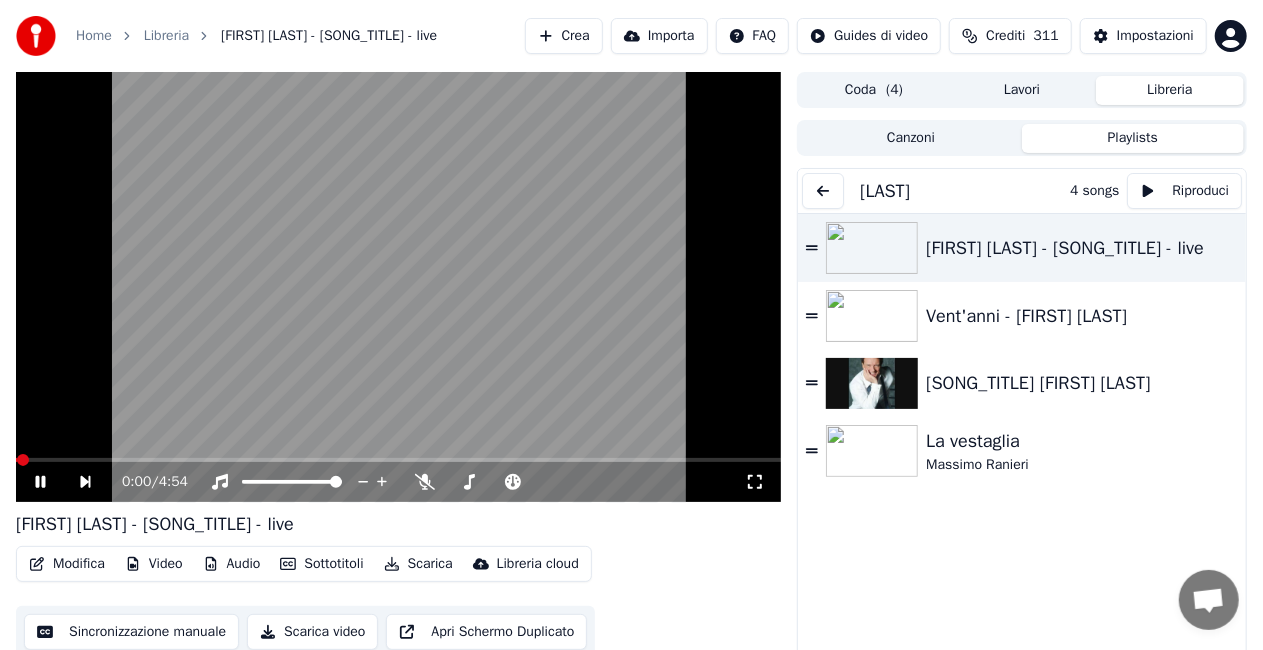 click 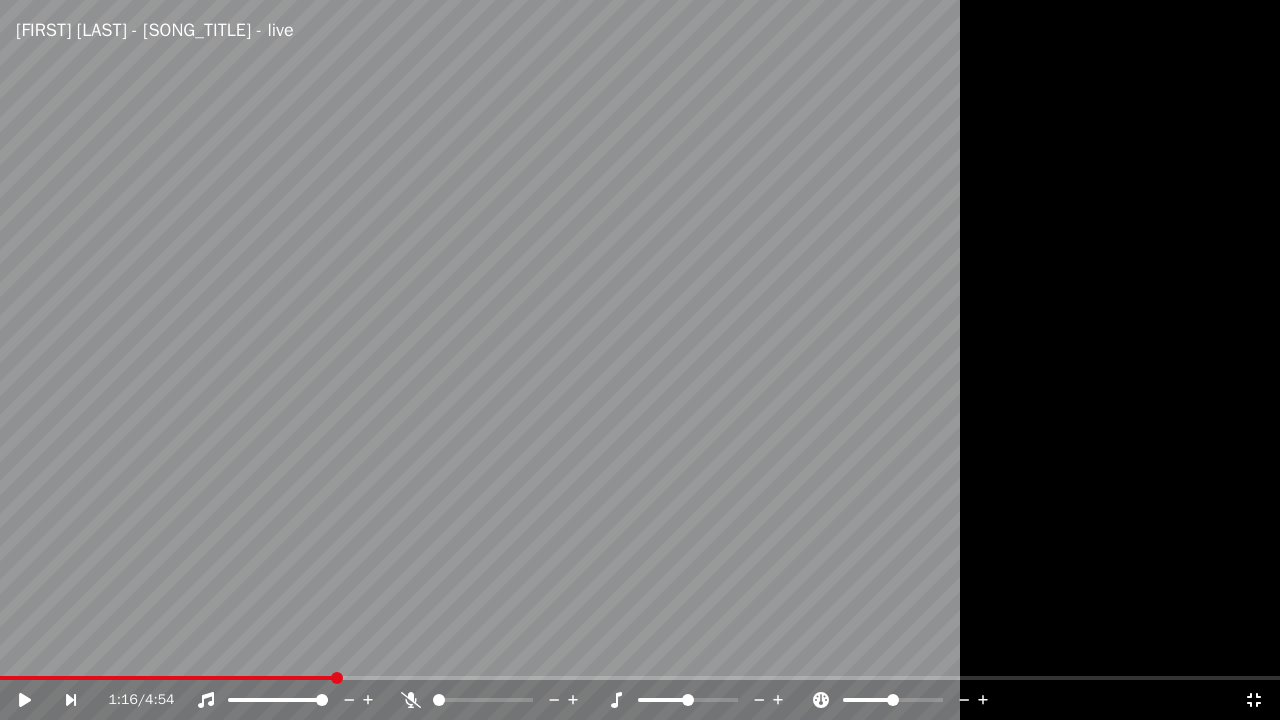 click on "1:16  /  4:54" at bounding box center [640, 700] 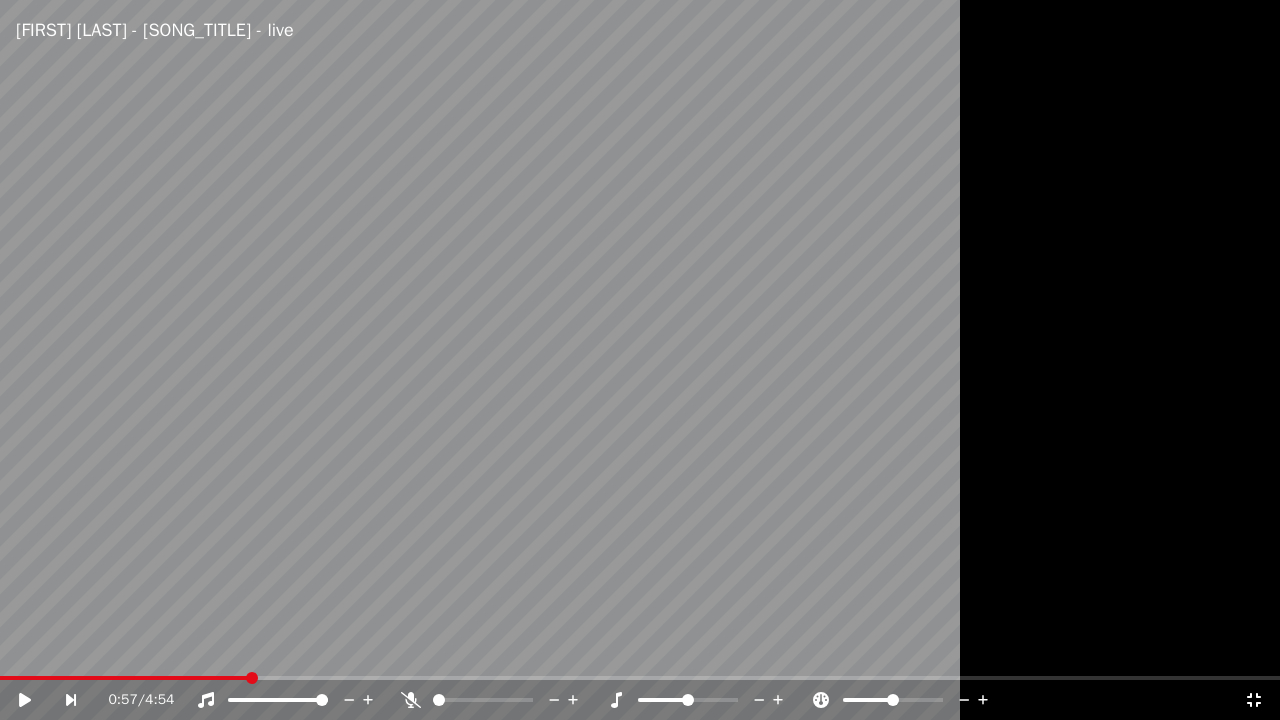 click at bounding box center [124, 678] 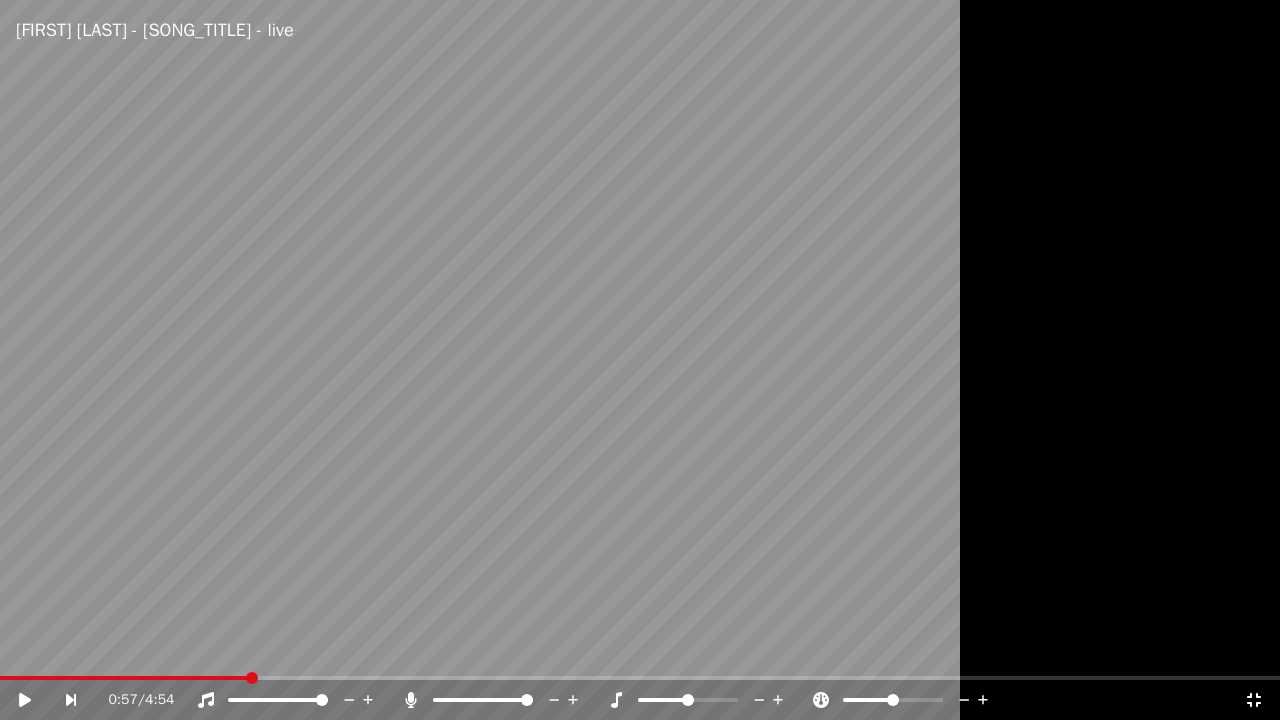 click at bounding box center (527, 700) 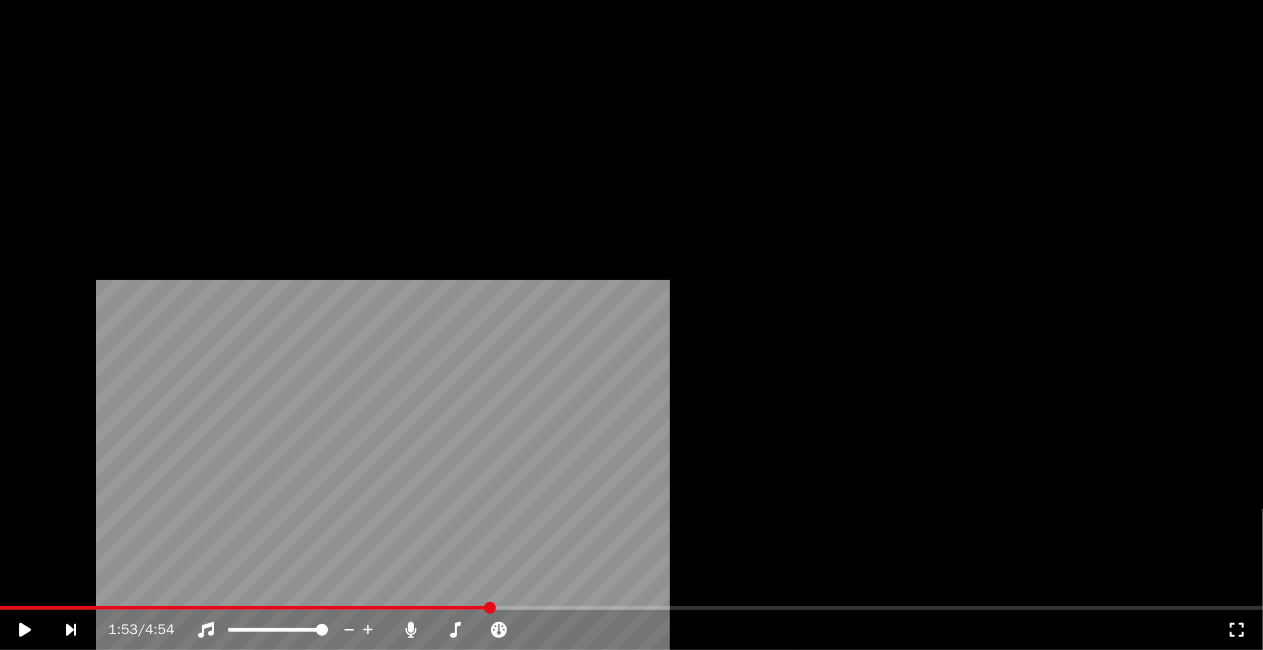 scroll, scrollTop: 0, scrollLeft: 0, axis: both 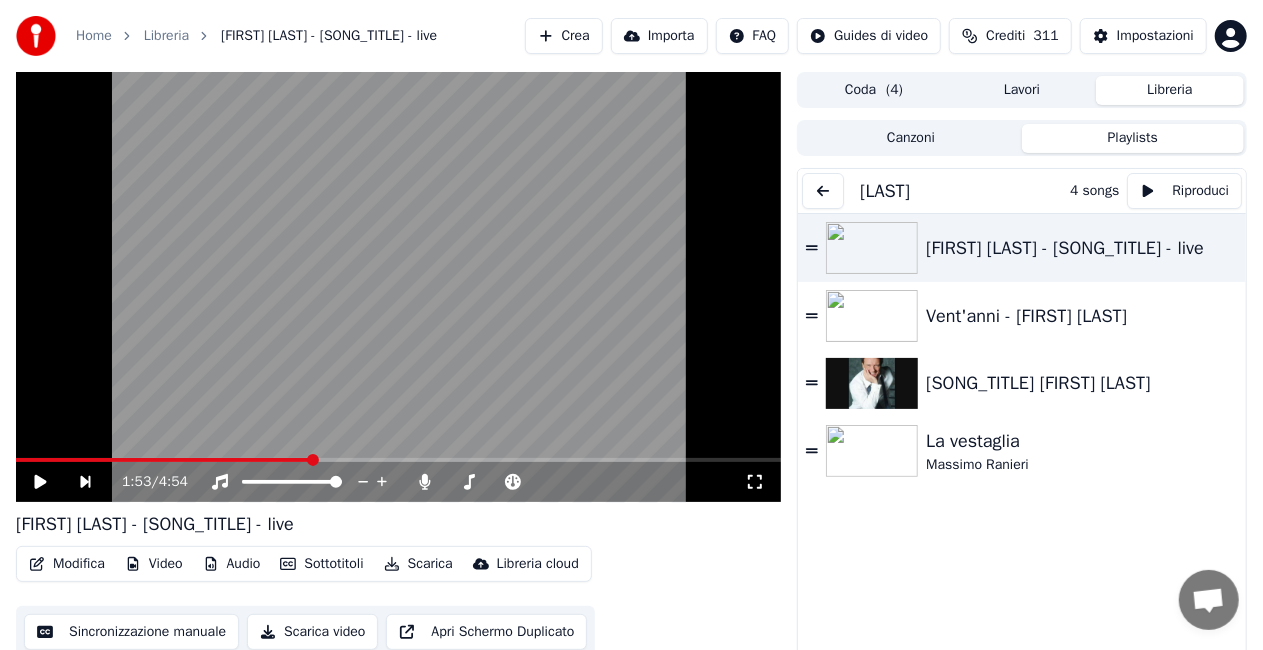 click at bounding box center (823, 191) 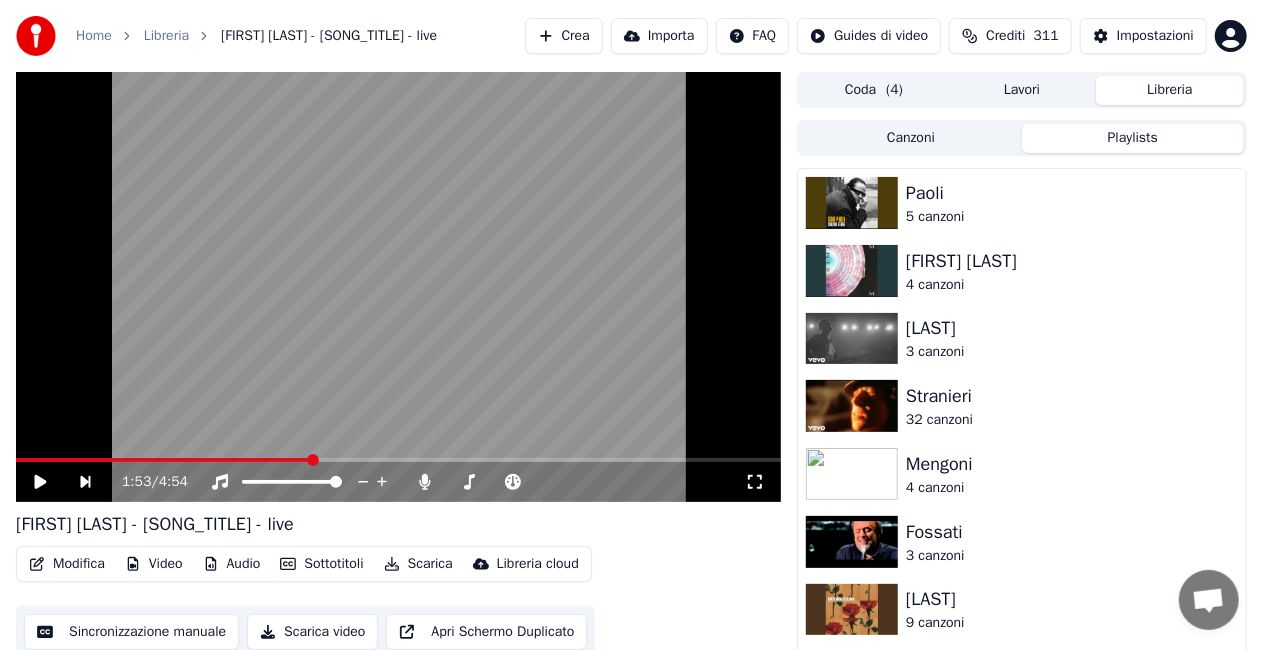 click on "Canzoni Playlists" at bounding box center [1022, 138] 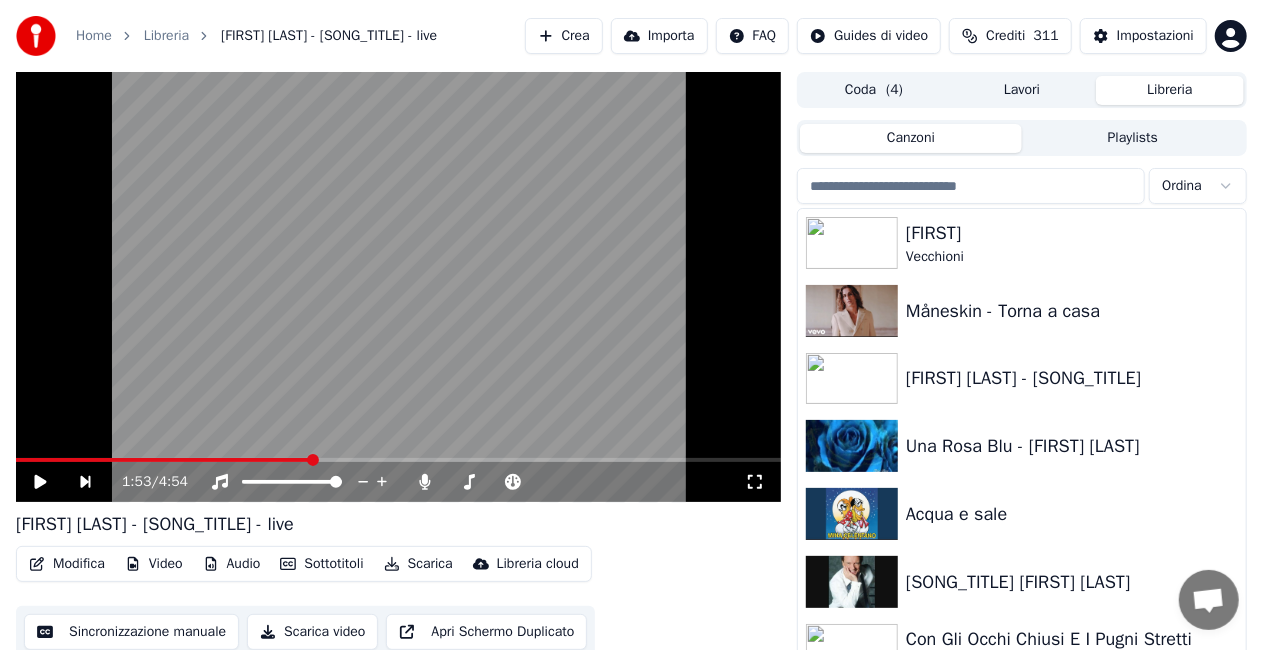 click on "Canzoni" at bounding box center (911, 138) 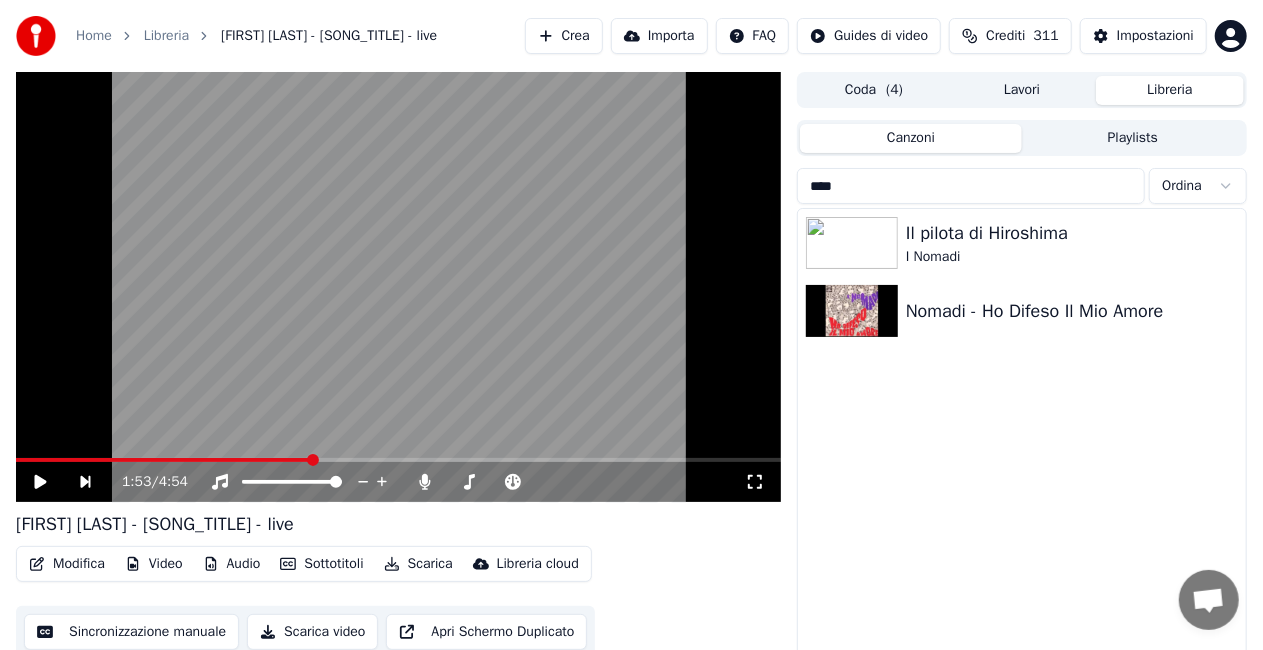 type on "****" 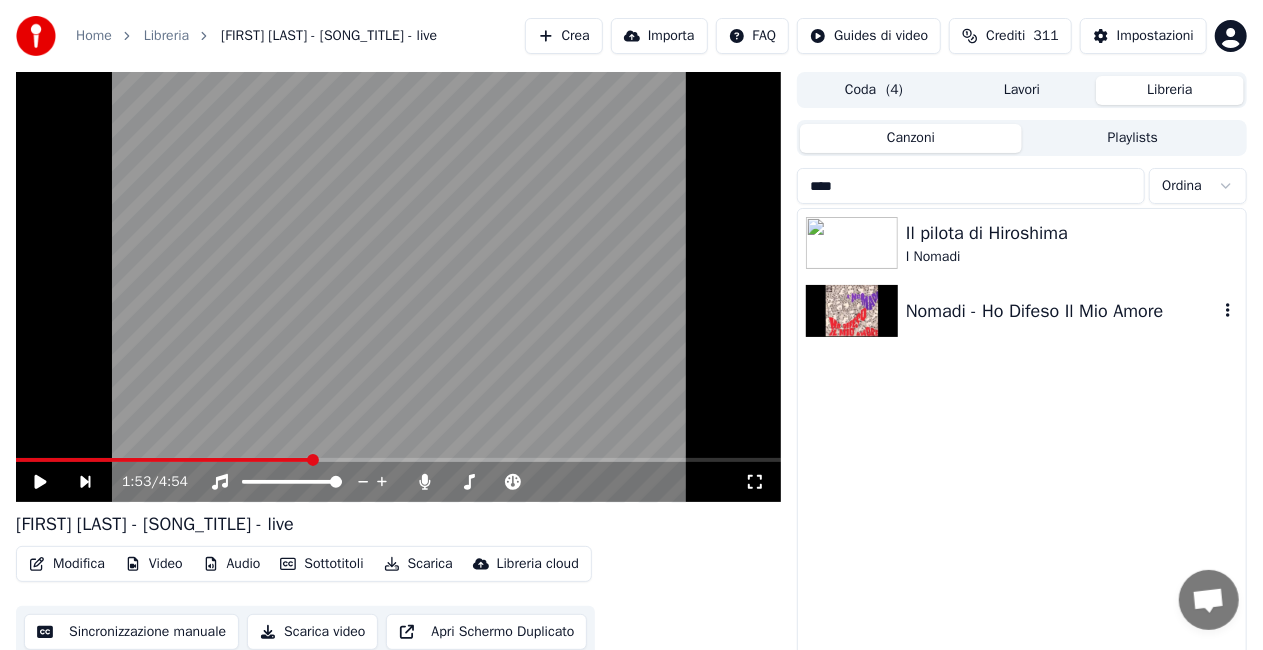click on "Nomadi - Ho Difeso Il Mio Amore" at bounding box center (1022, 311) 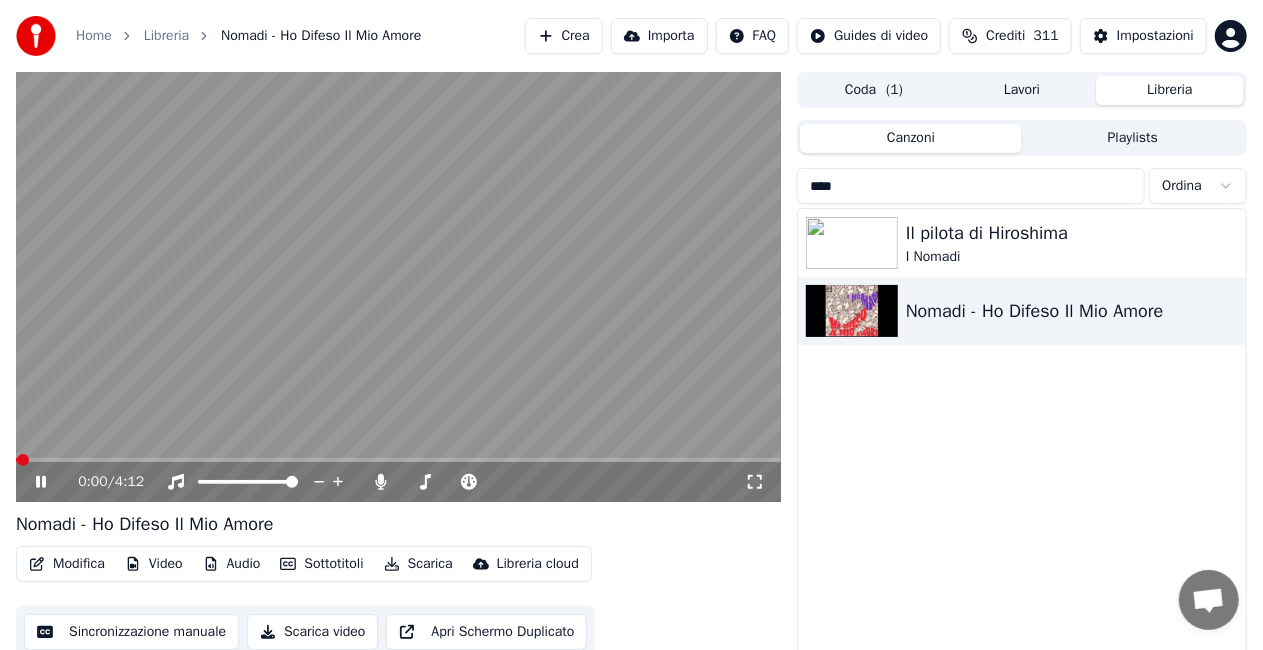 click 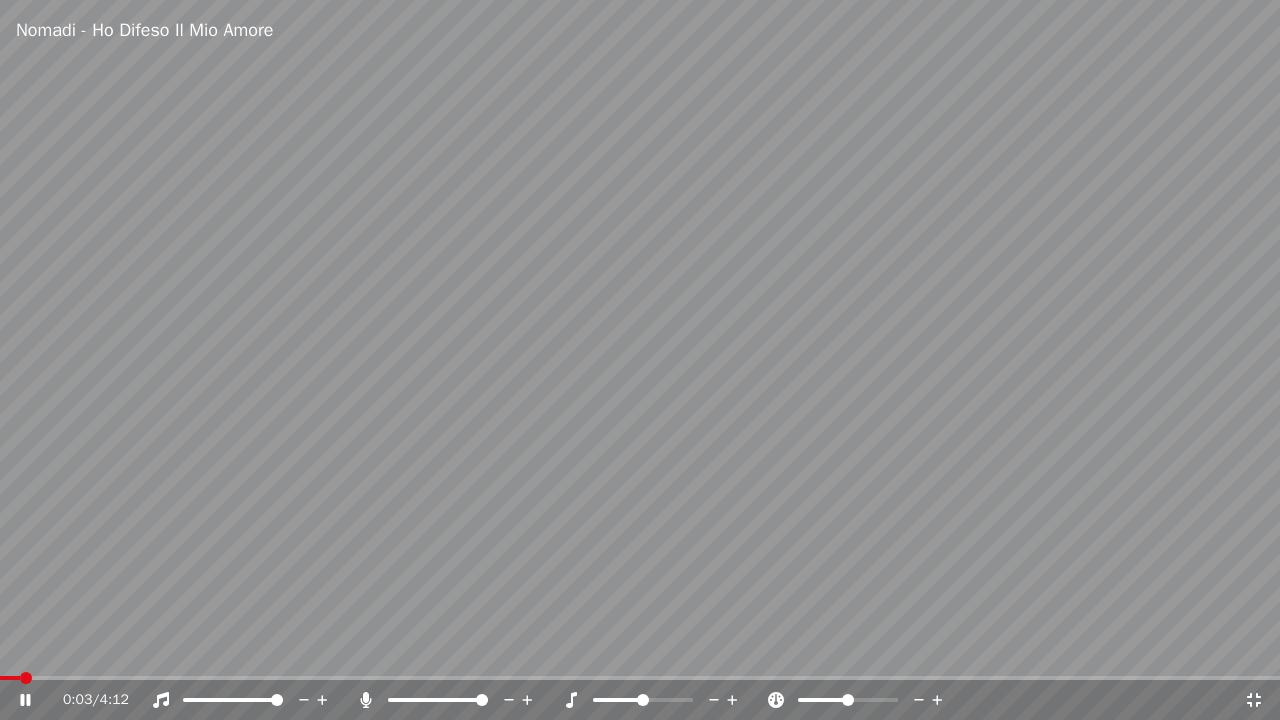 click 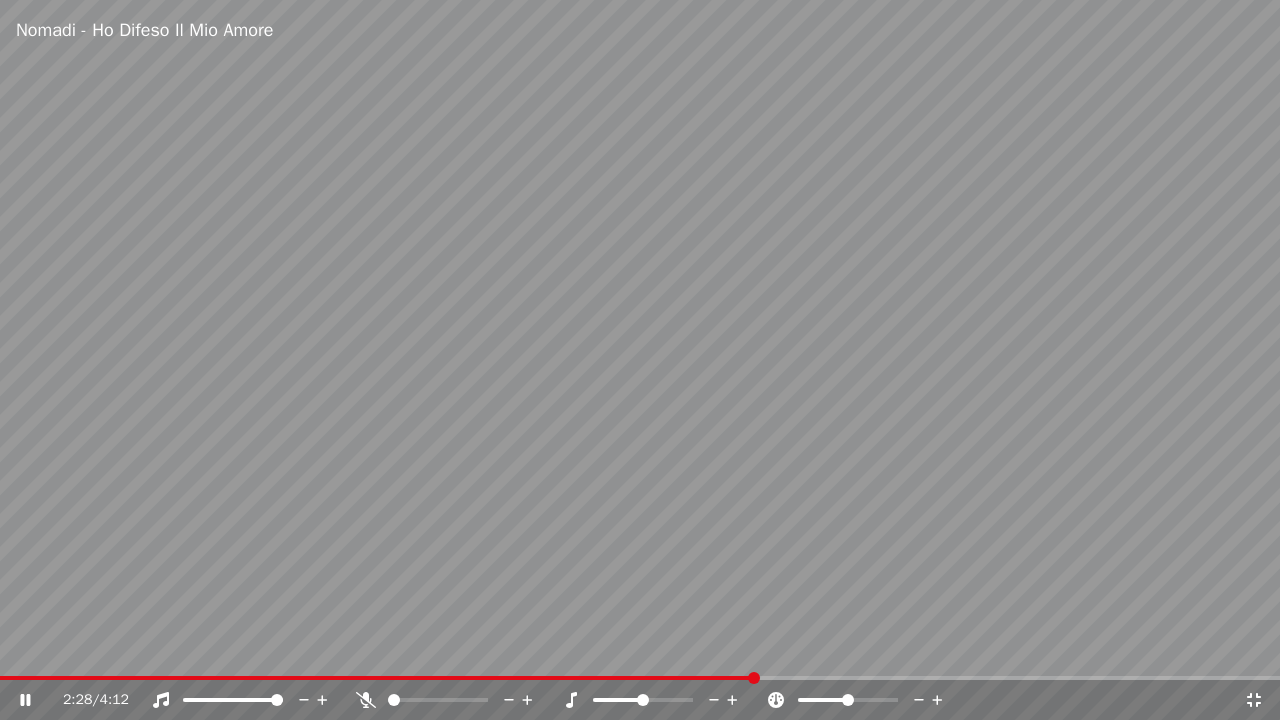 click at bounding box center [640, 360] 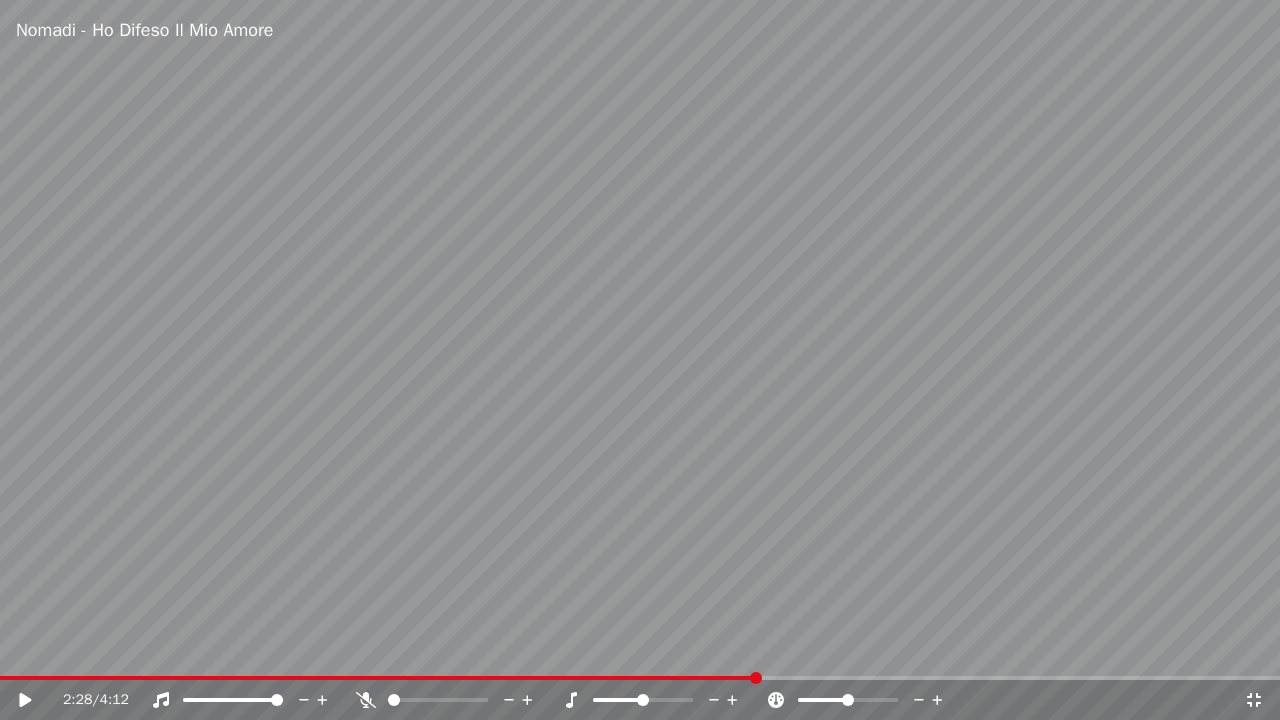 click at bounding box center [640, 360] 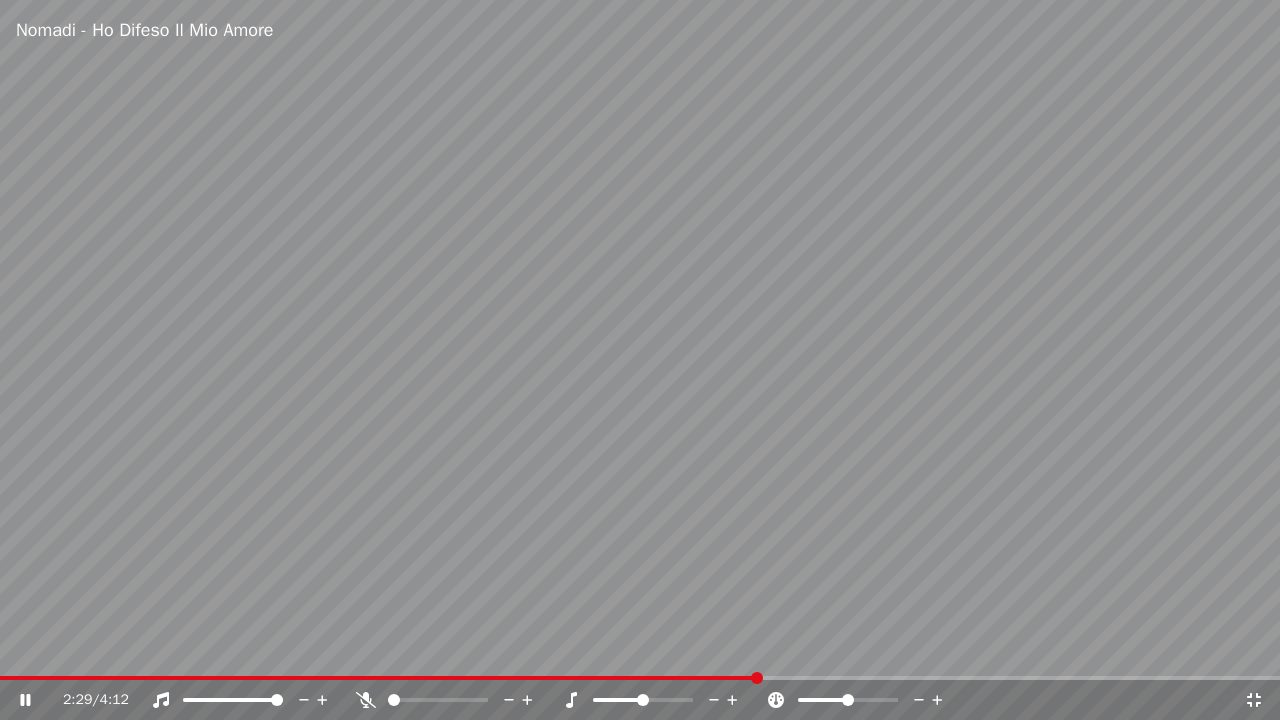 click at bounding box center [379, 678] 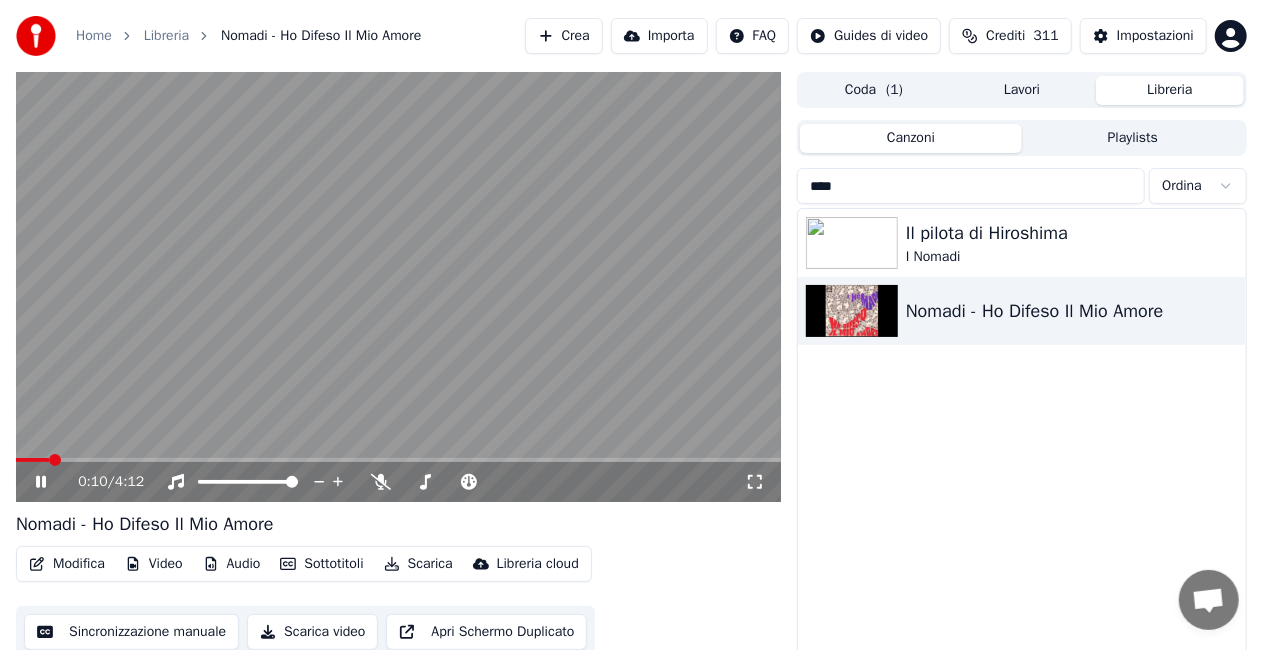 click at bounding box center [398, 287] 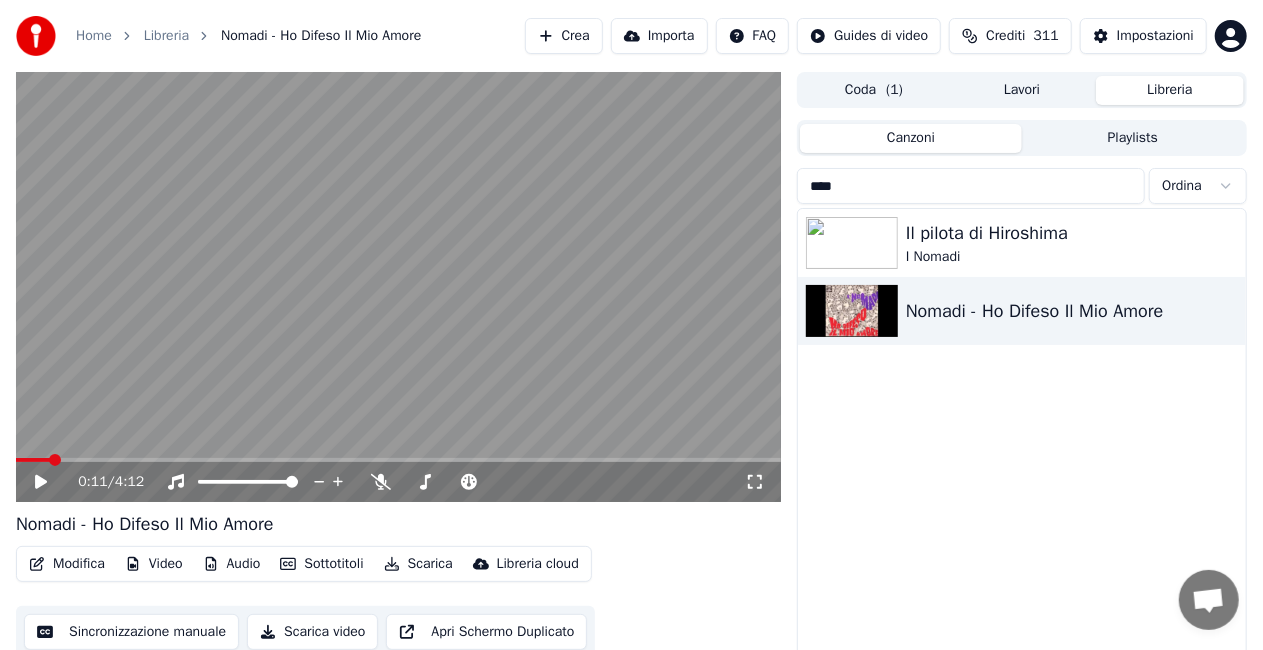 click on "Playlists" at bounding box center (1133, 138) 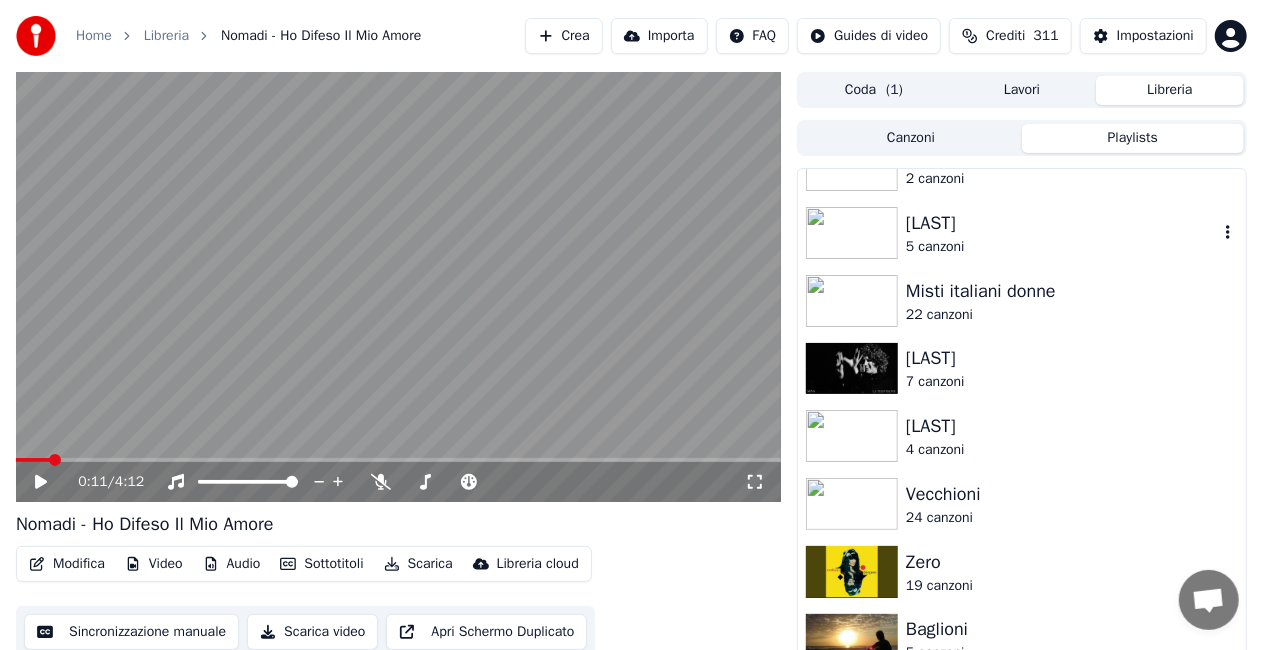scroll, scrollTop: 1600, scrollLeft: 0, axis: vertical 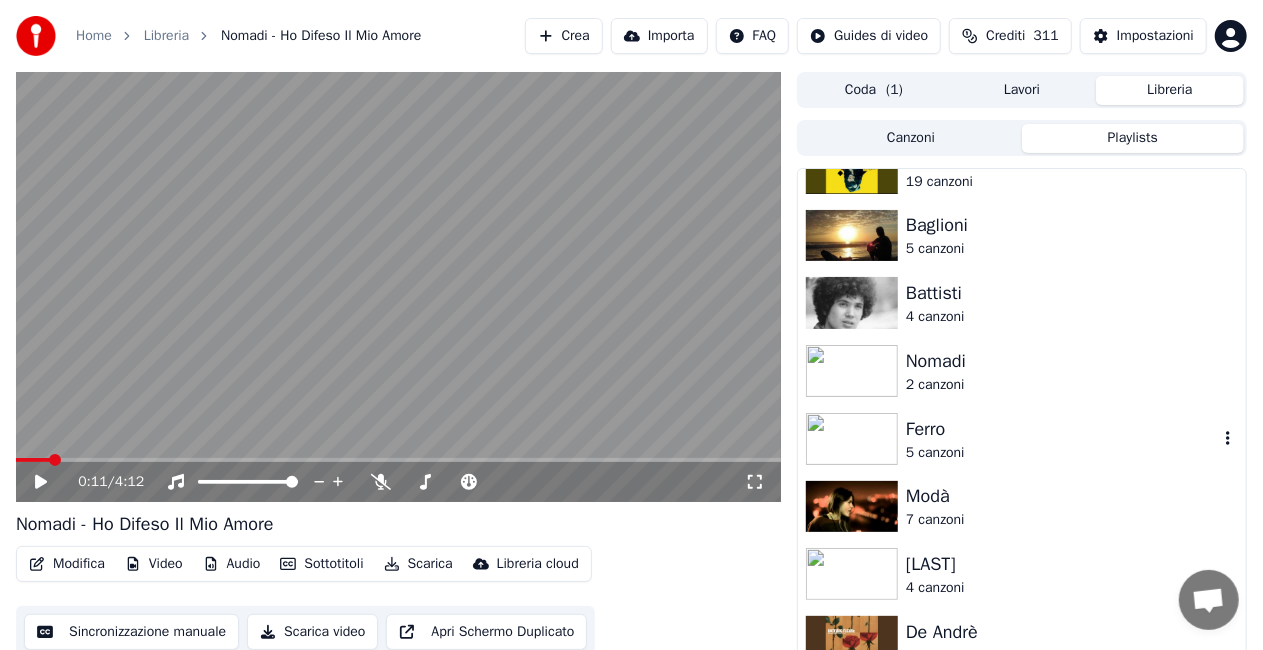 click on "5 canzoni" at bounding box center [1062, 453] 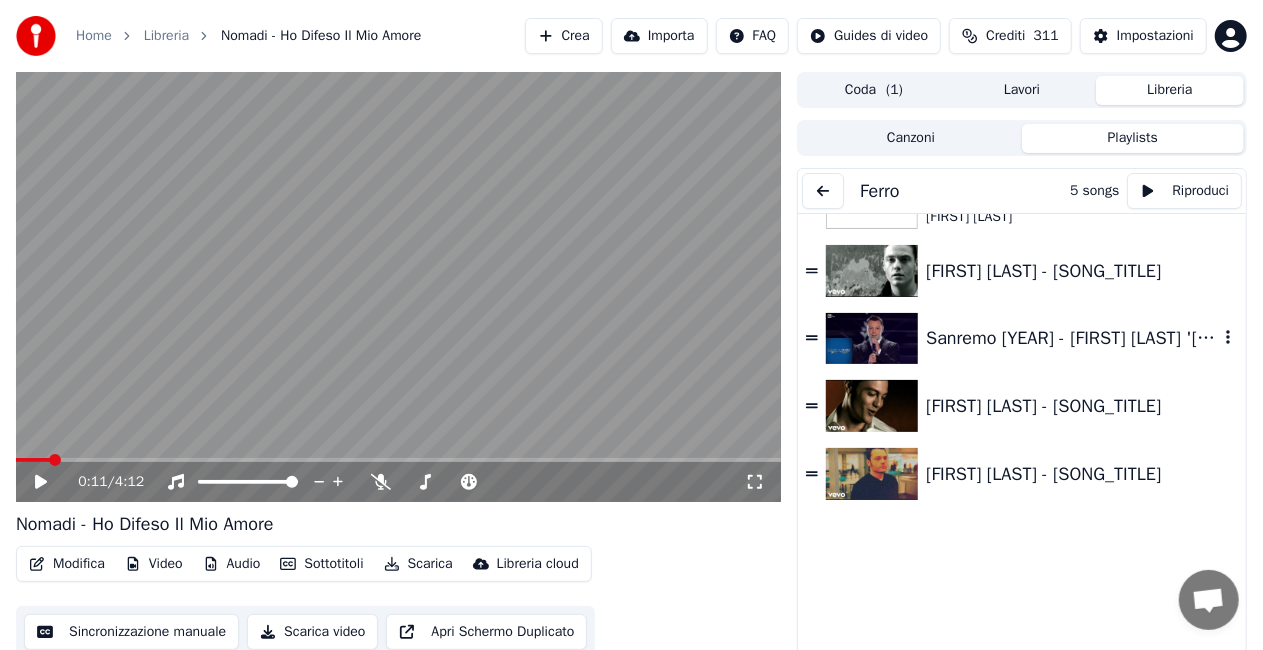 scroll, scrollTop: 0, scrollLeft: 0, axis: both 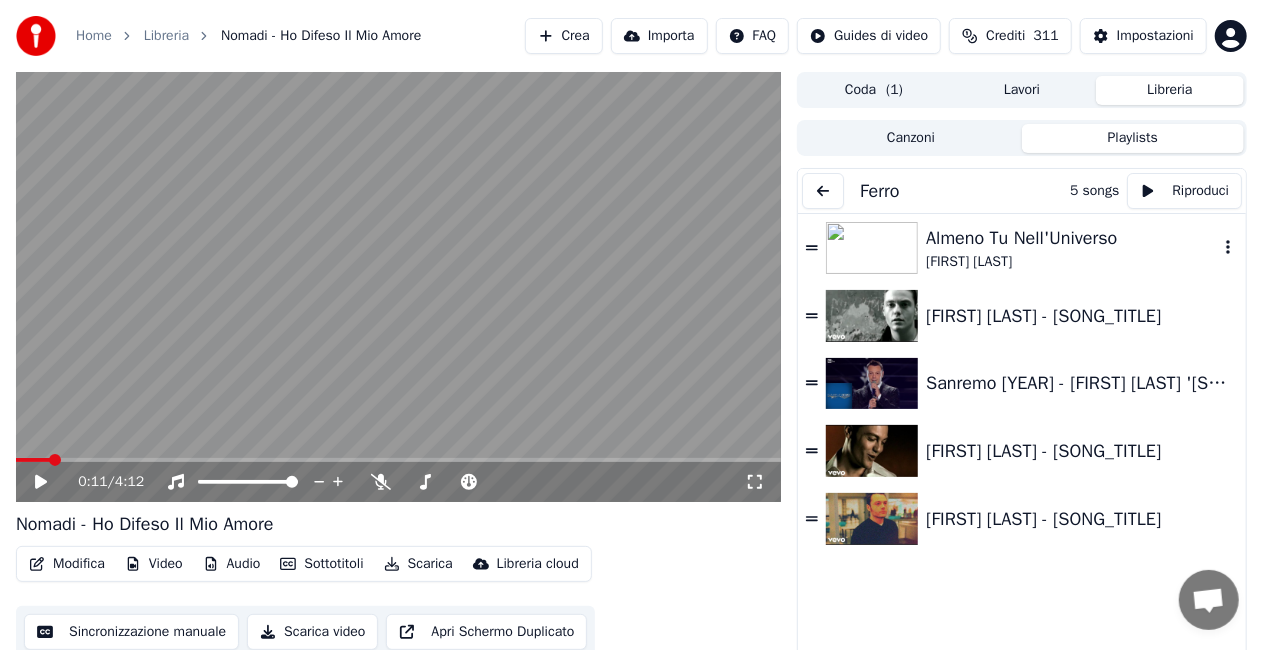 click on "Almeno Tu Nell'Universo" at bounding box center (1072, 238) 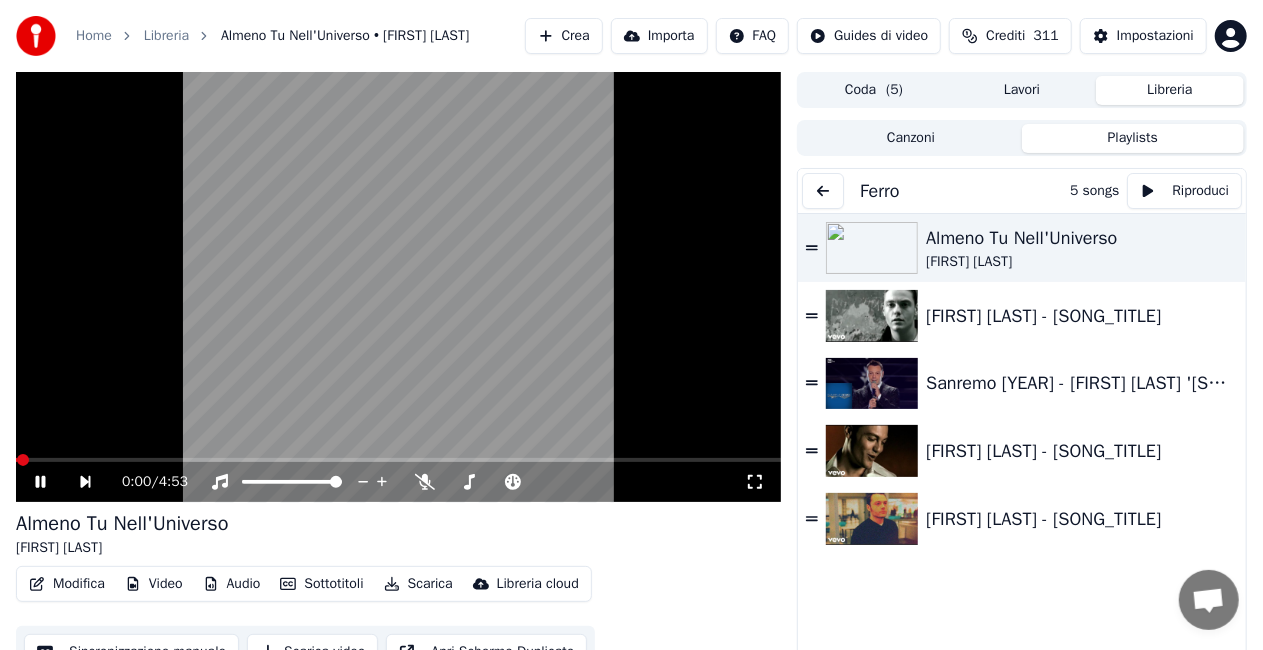 click on "0:00  /  4:53" at bounding box center [398, 482] 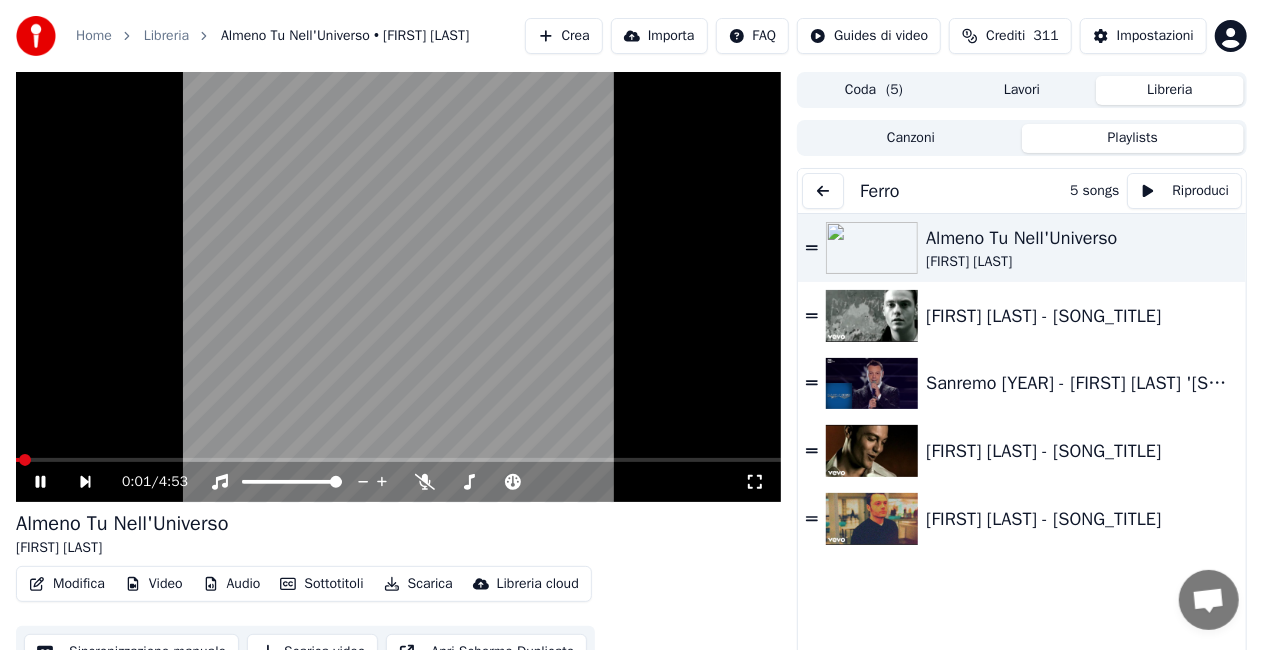 click 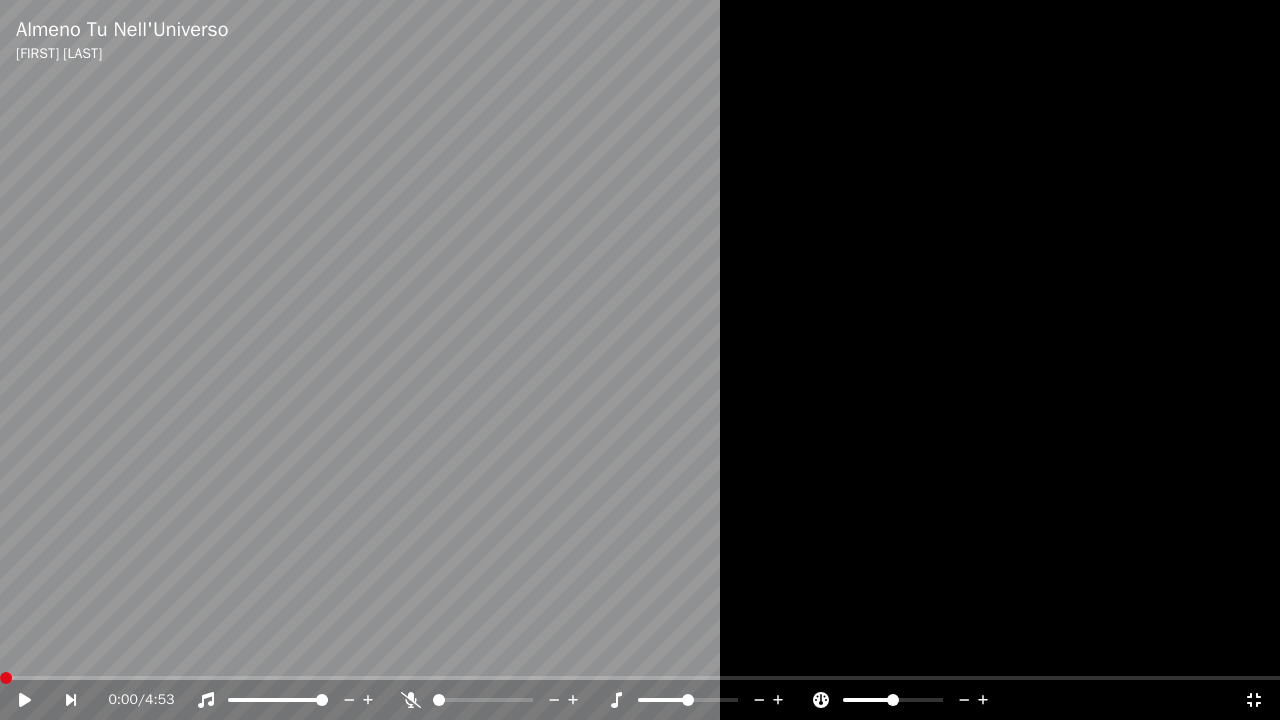 click 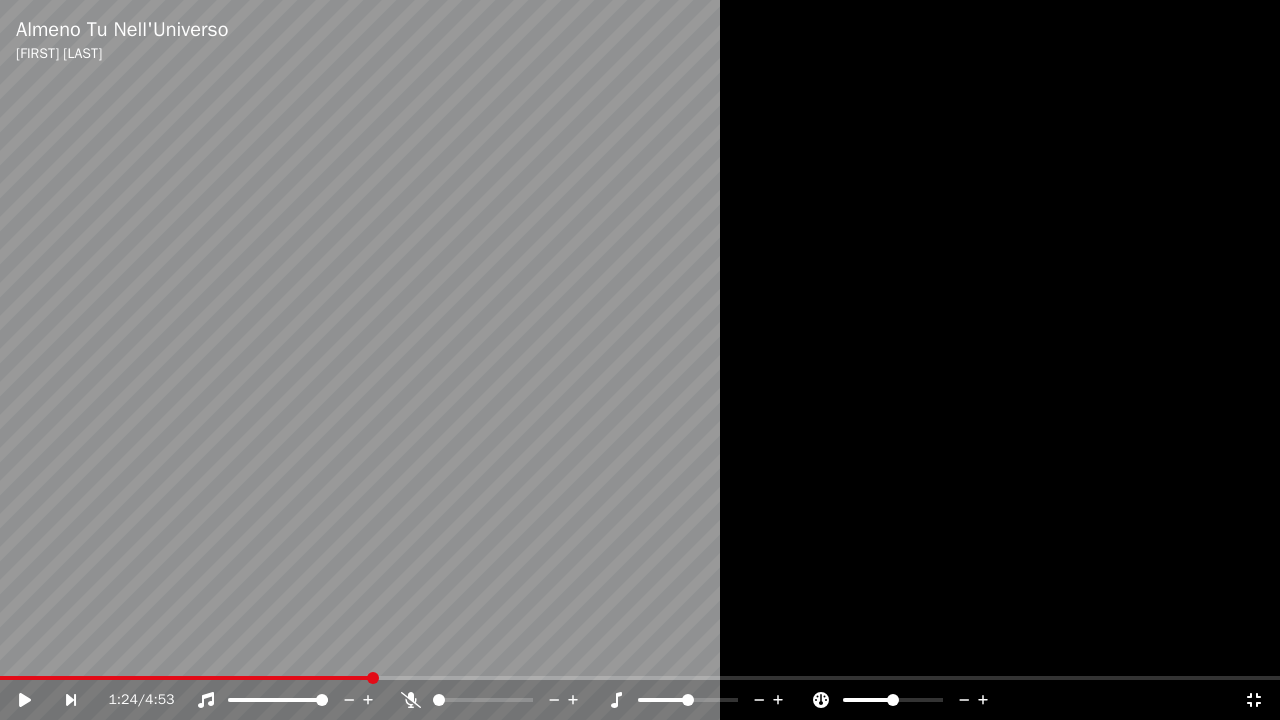 click on "1:24  /  4:53" at bounding box center [640, 700] 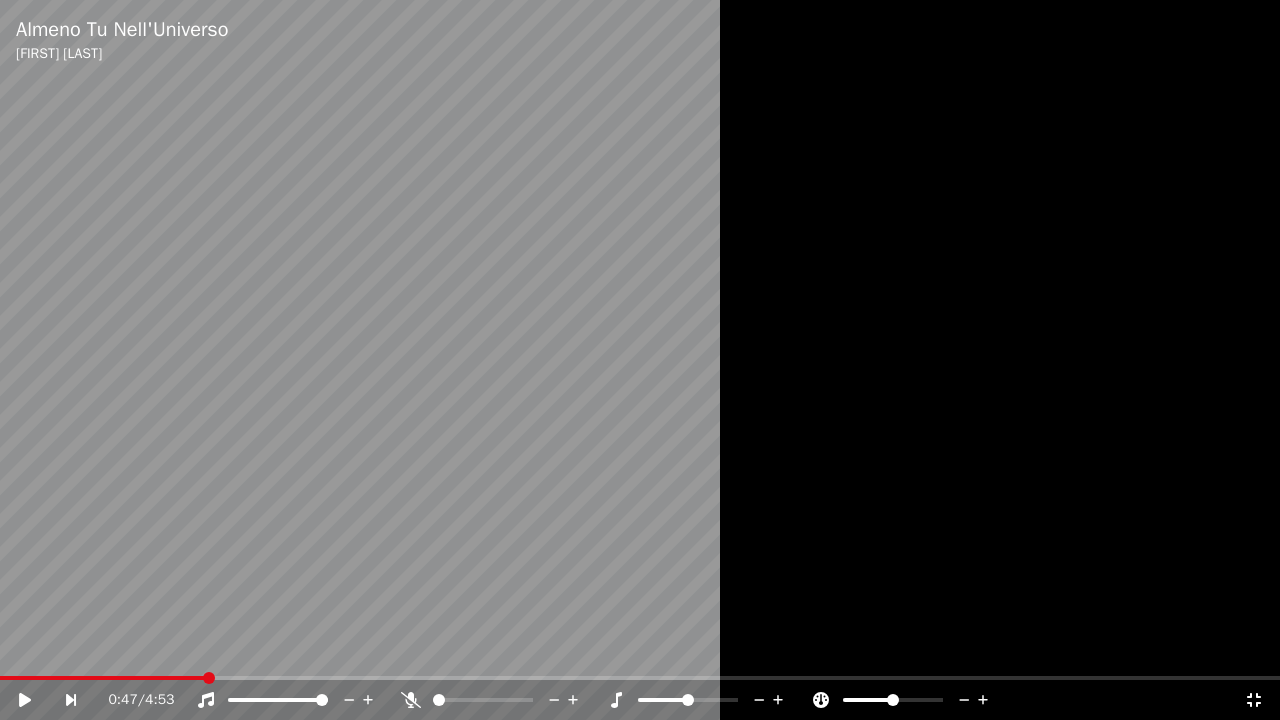 click at bounding box center [102, 678] 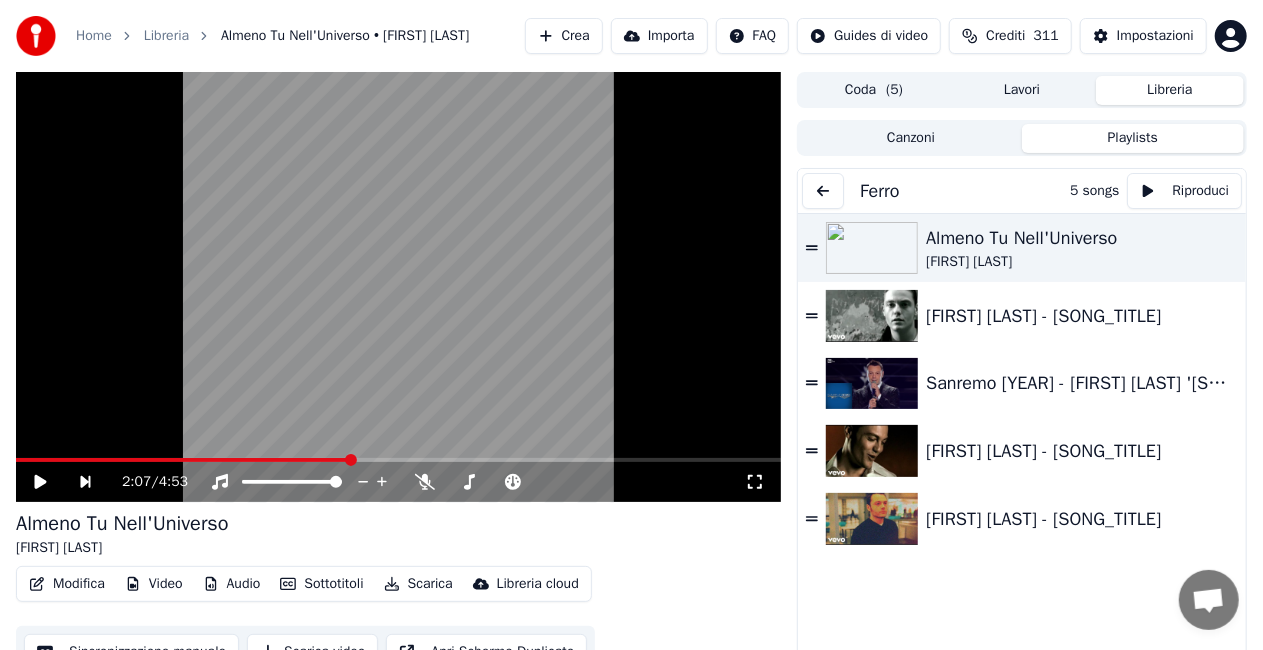click at bounding box center [823, 191] 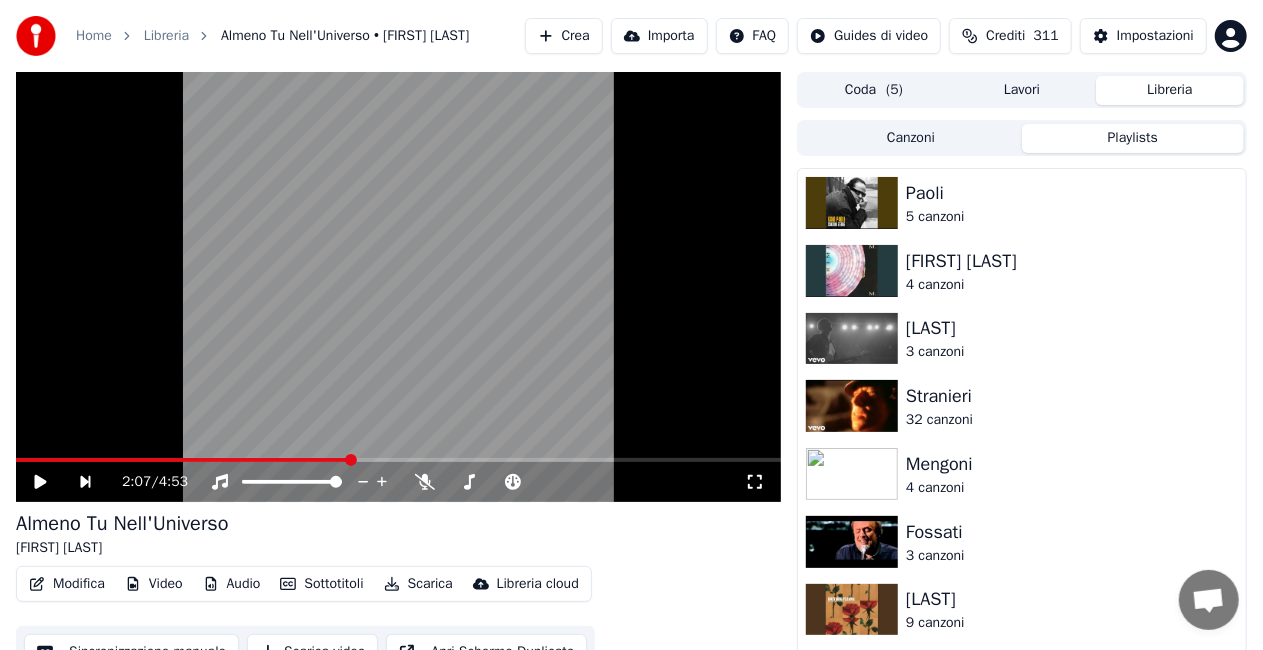 click on "Canzoni Playlists" at bounding box center [1022, 138] 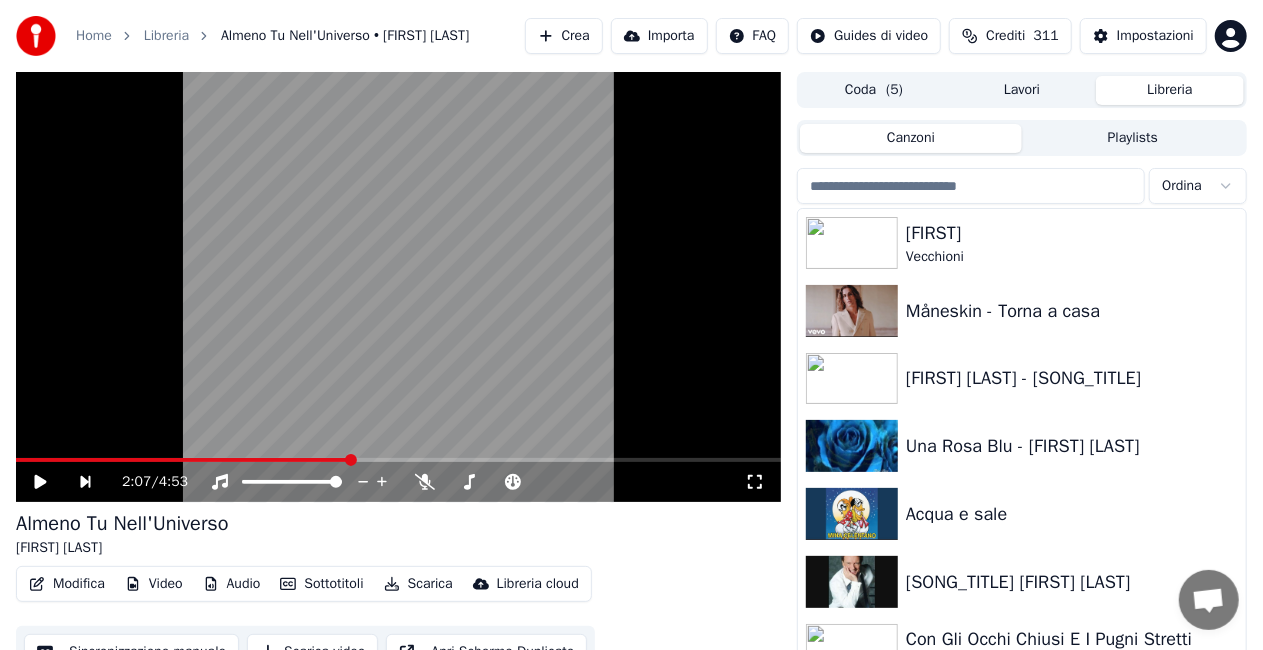 click on "Canzoni" at bounding box center [911, 138] 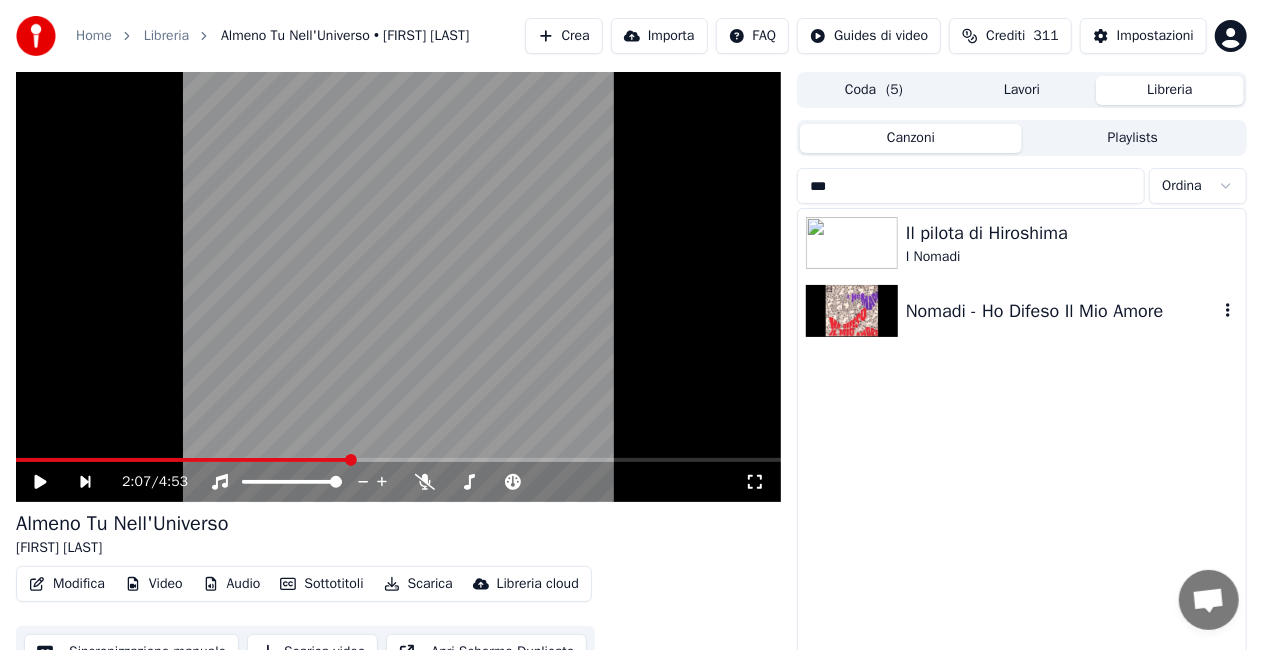 type on "***" 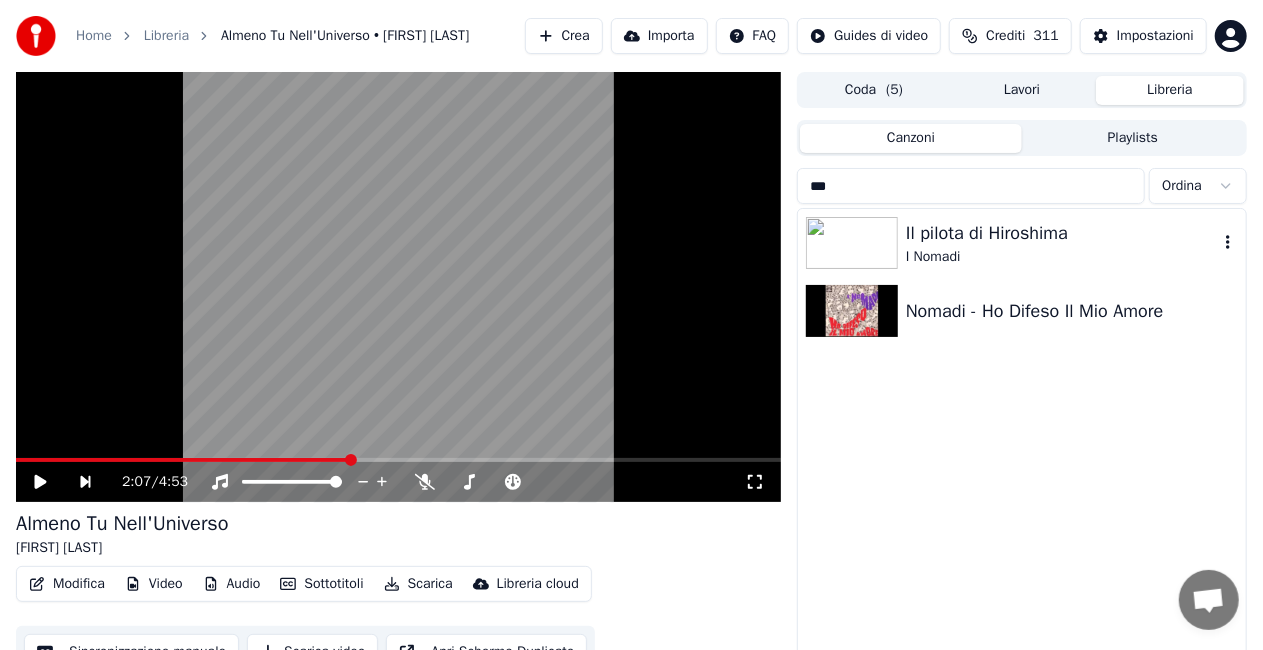 click on "Il pilota di Hiroshima" at bounding box center (1062, 233) 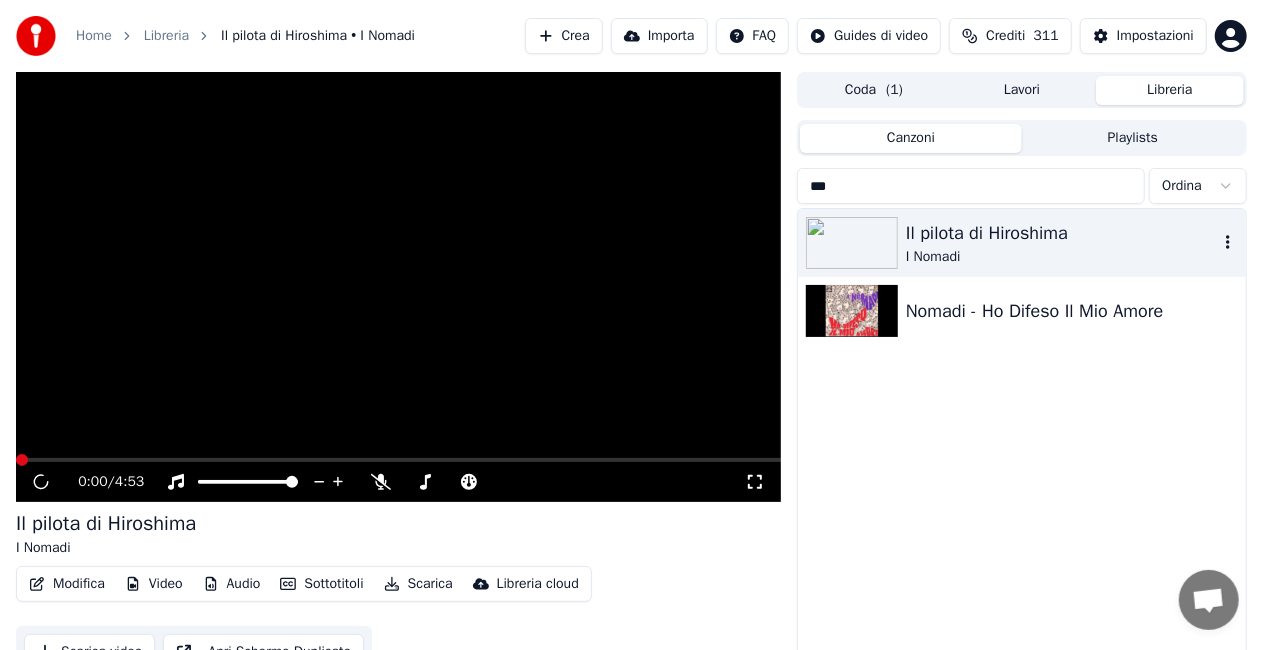click on "Nomadi - Ho Difeso Il Mio Amore" at bounding box center [1022, 311] 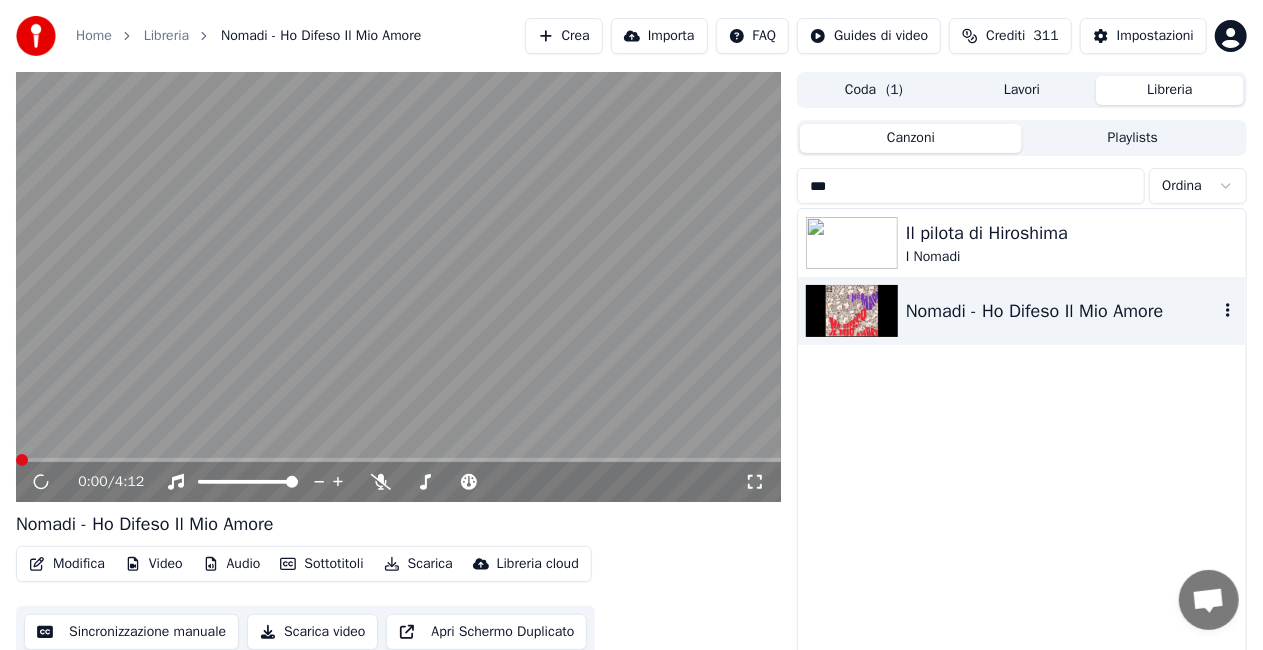click on "Nomadi - Ho Difeso Il Mio Amore" at bounding box center (1062, 311) 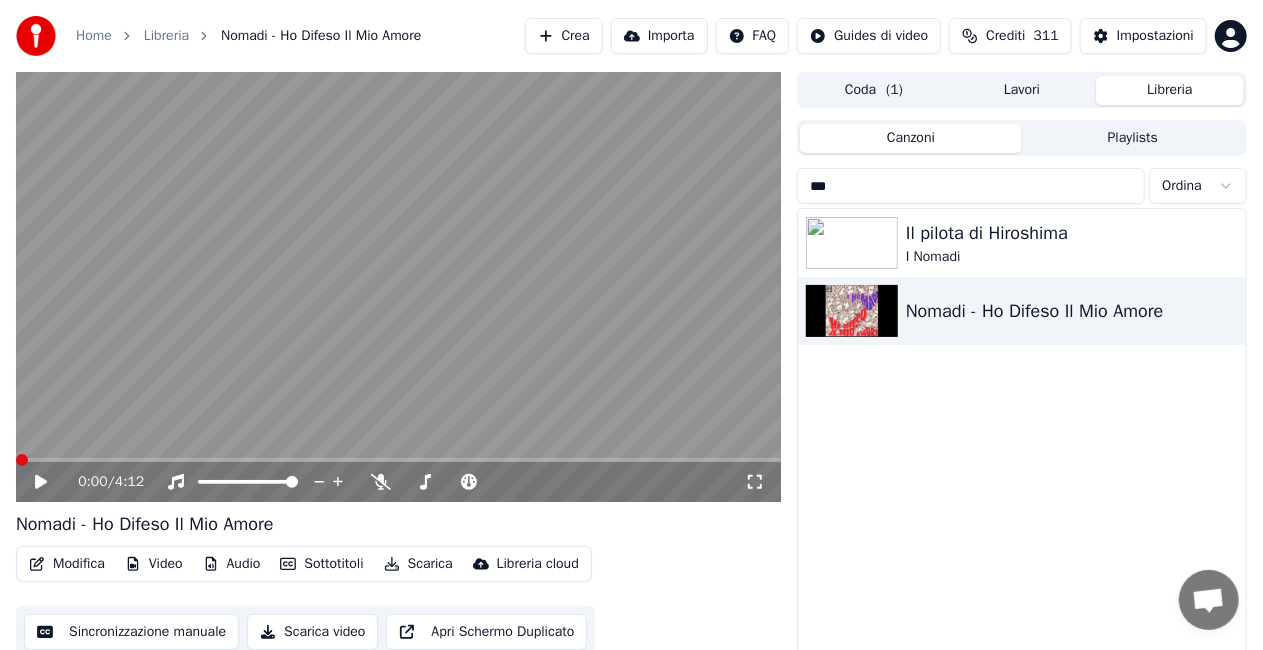 click 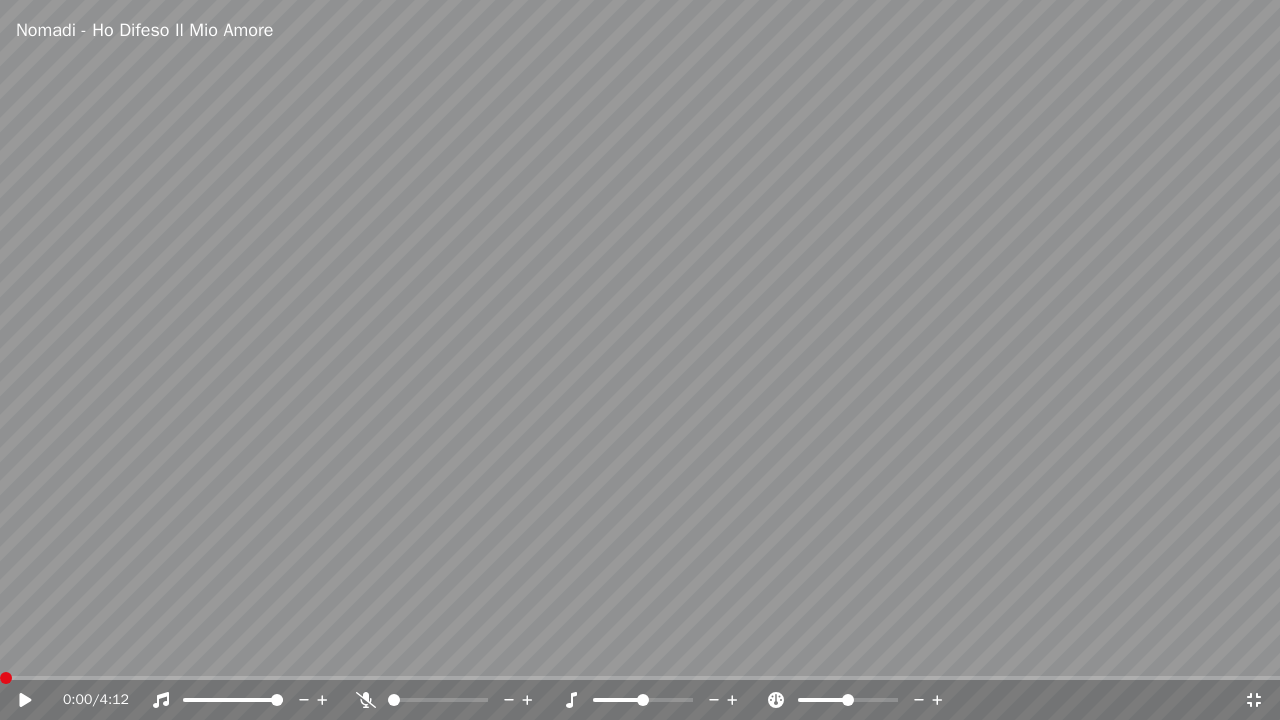 click 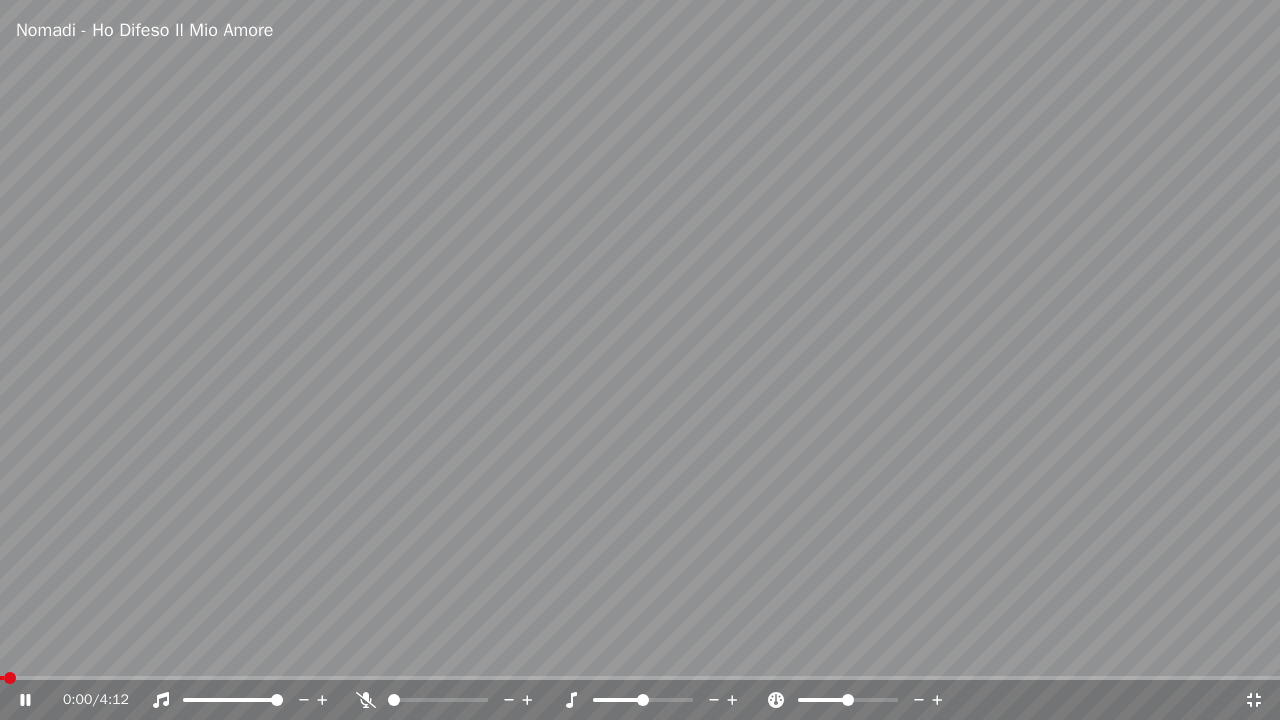 click 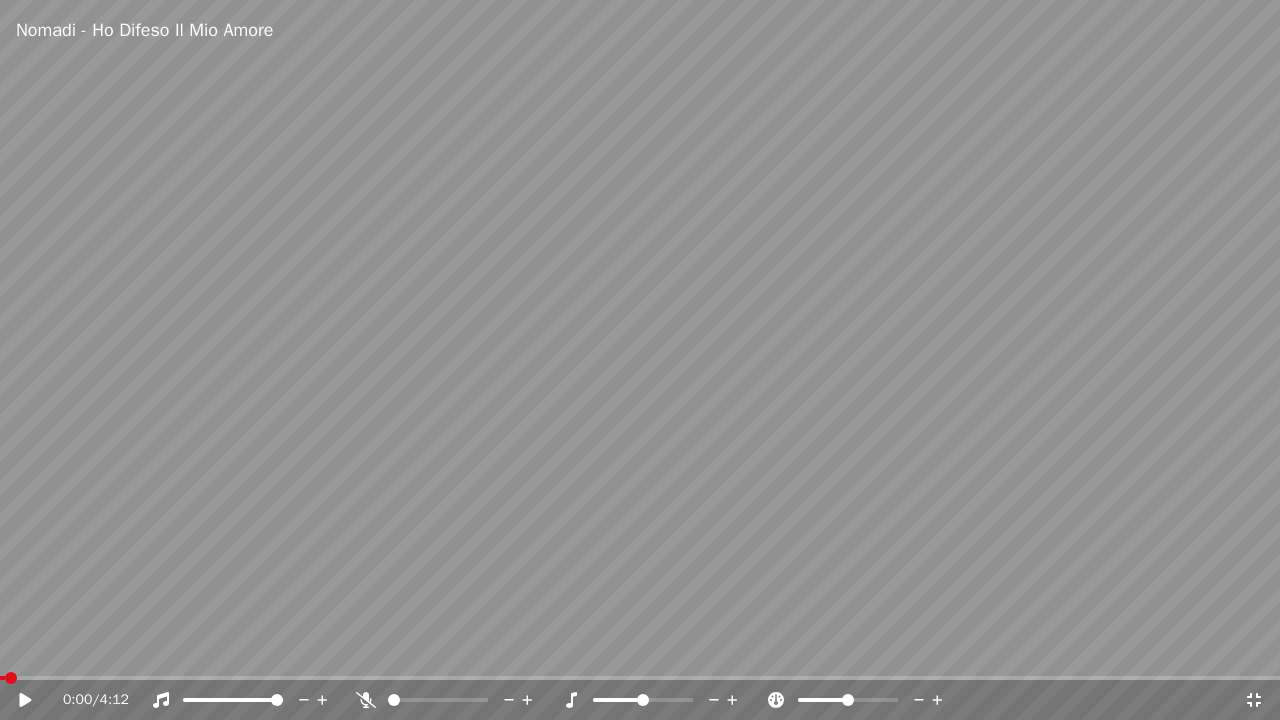 click 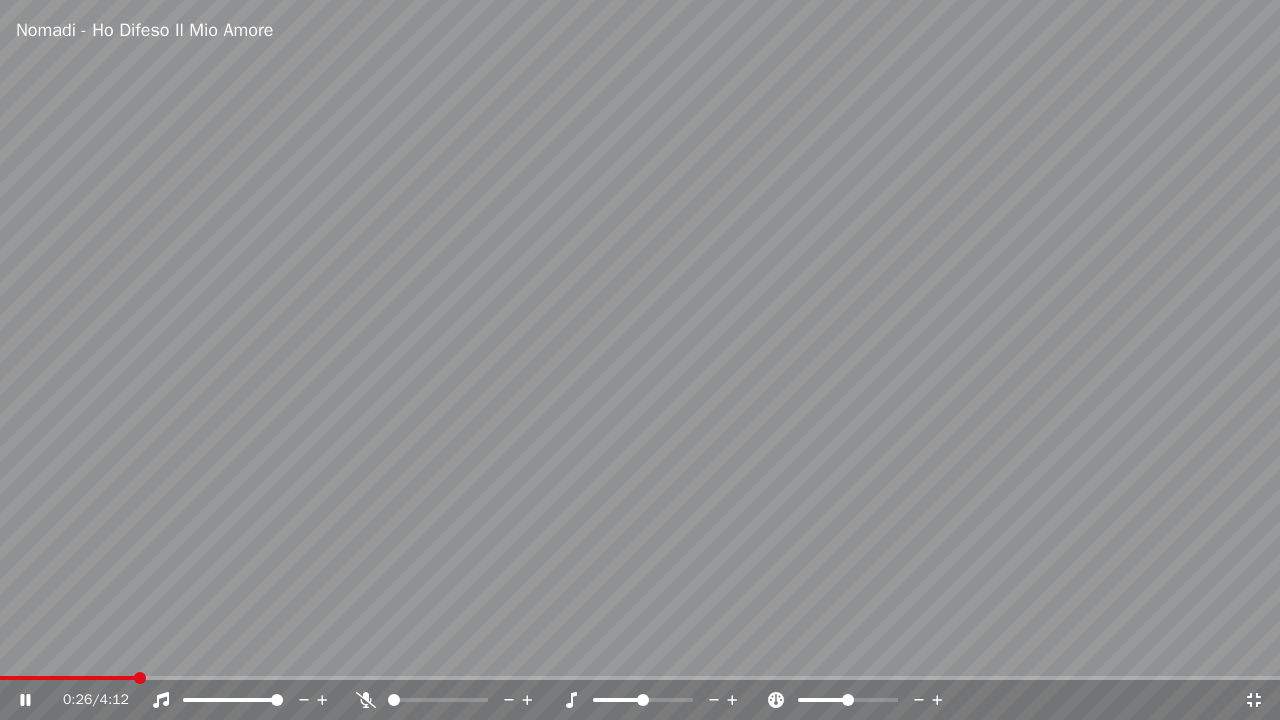 click on "0:26  /  4:12" at bounding box center (640, 700) 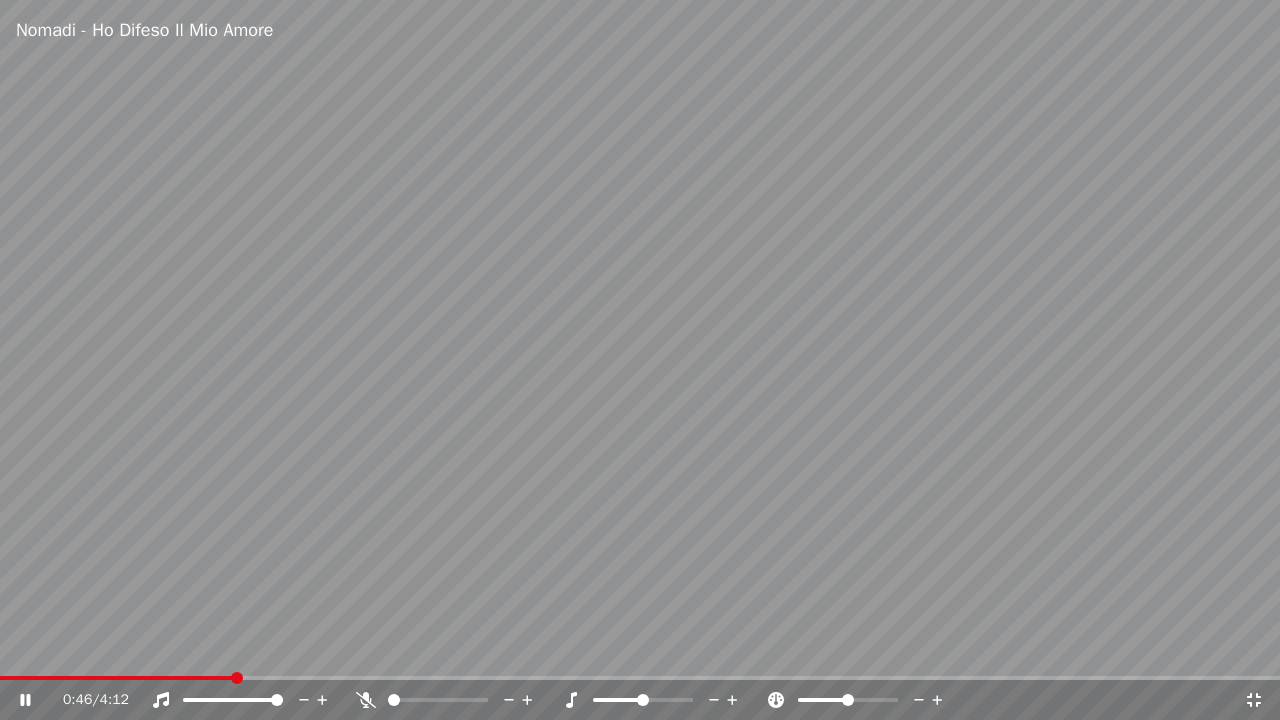 click at bounding box center (640, 678) 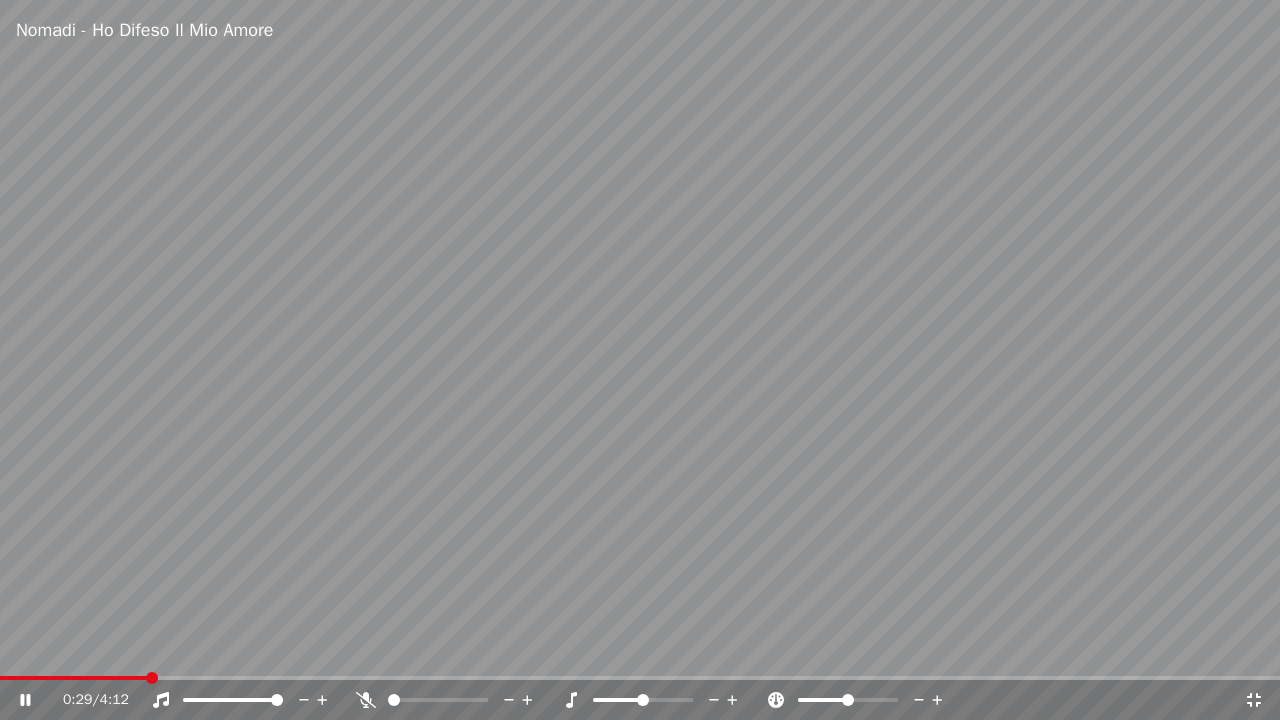 click at bounding box center [73, 678] 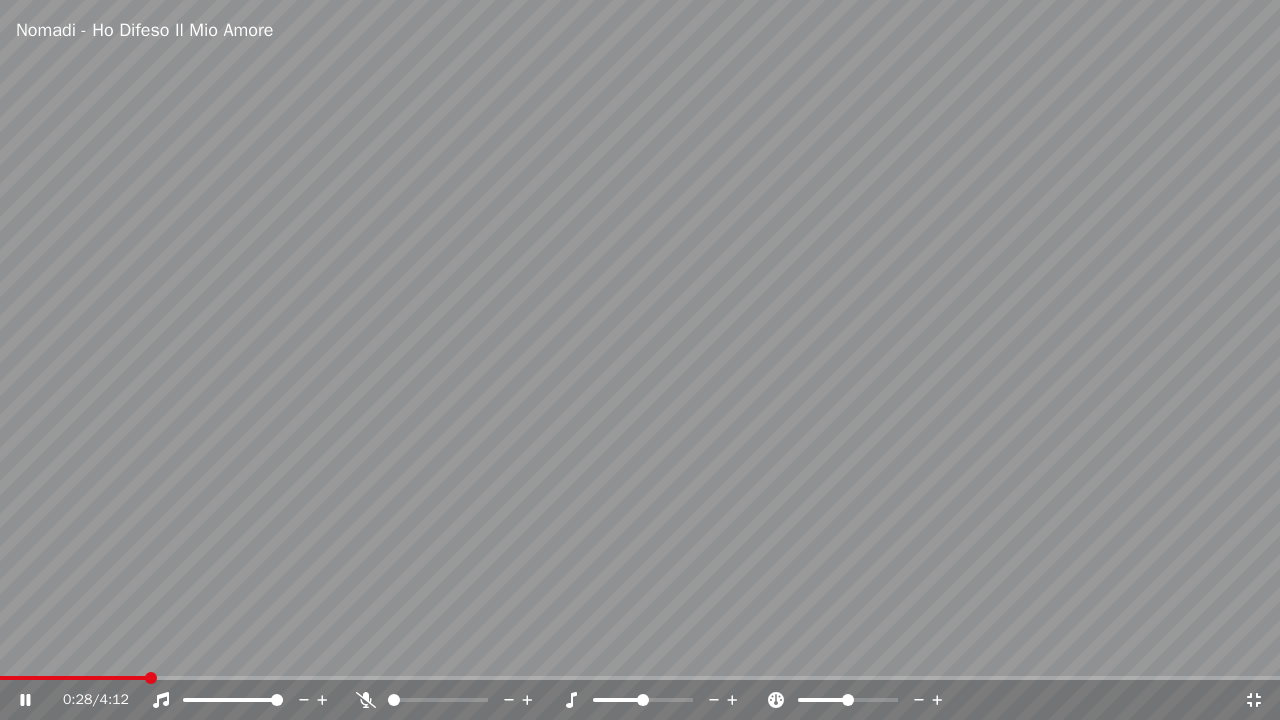 drag, startPoint x: 140, startPoint y: 688, endPoint x: 20, endPoint y: 685, distance: 120.03749 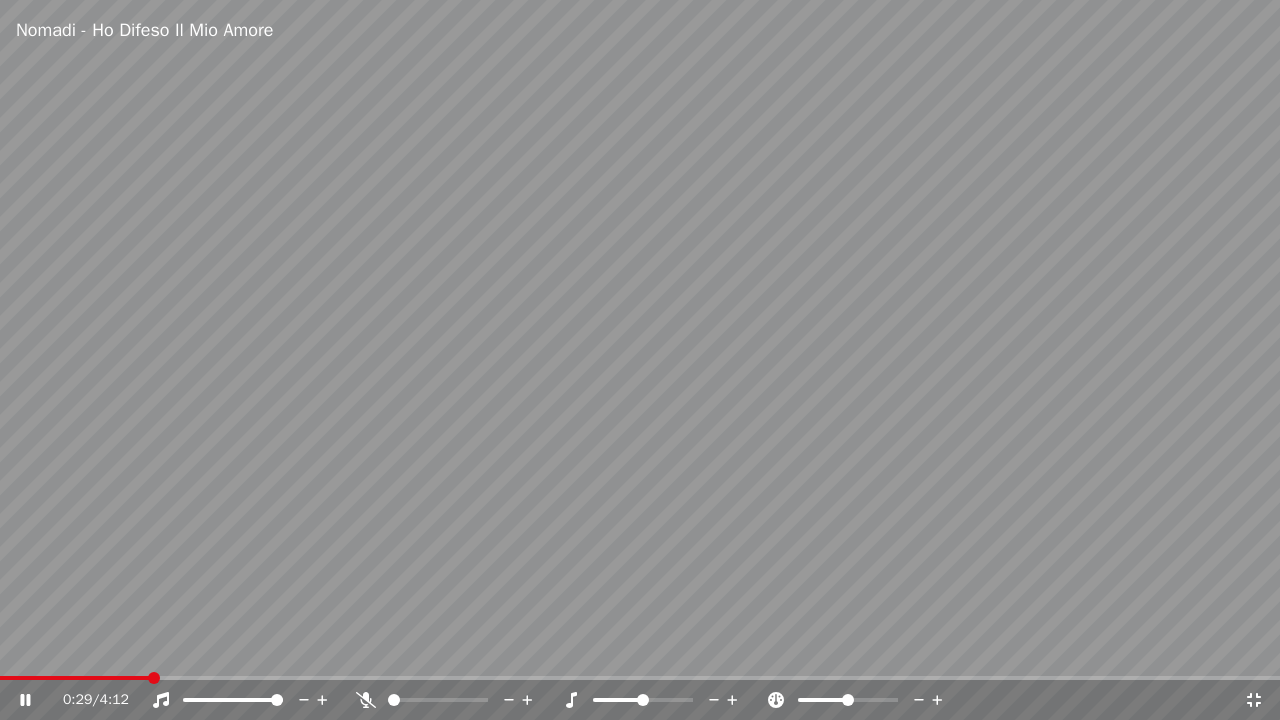 click on "0:29  /  4:12" at bounding box center [640, 700] 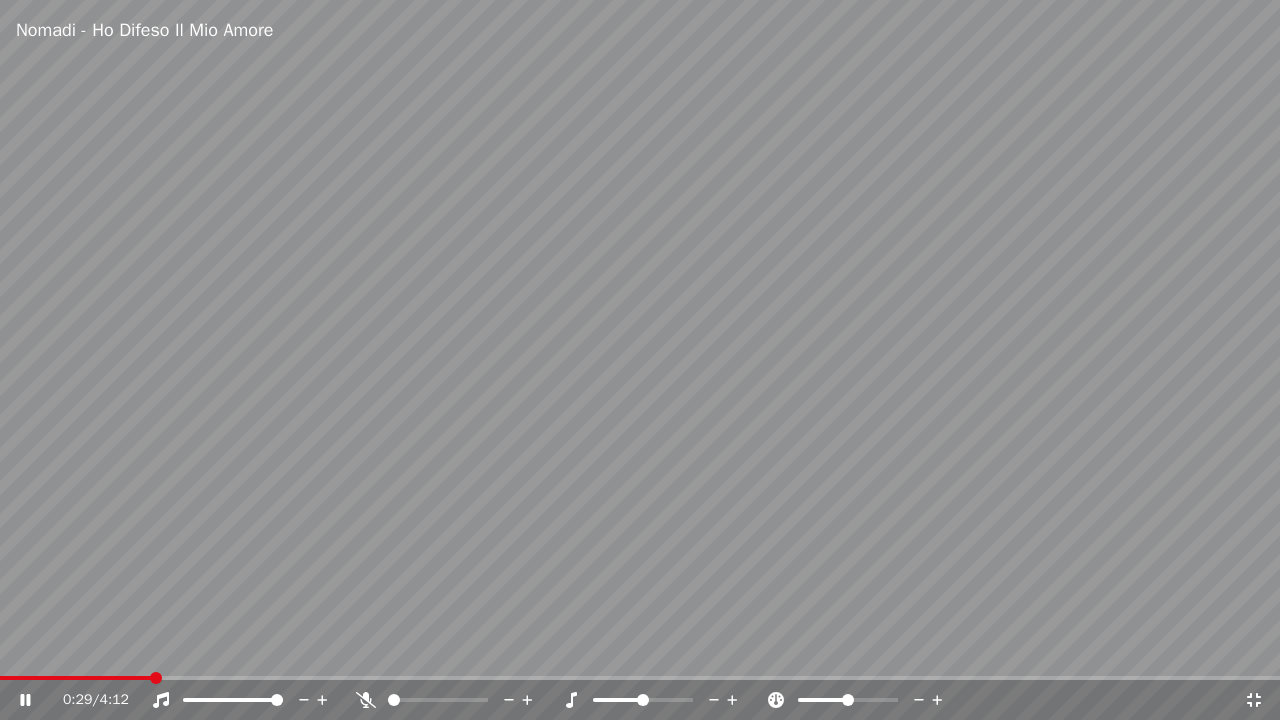 click at bounding box center (75, 678) 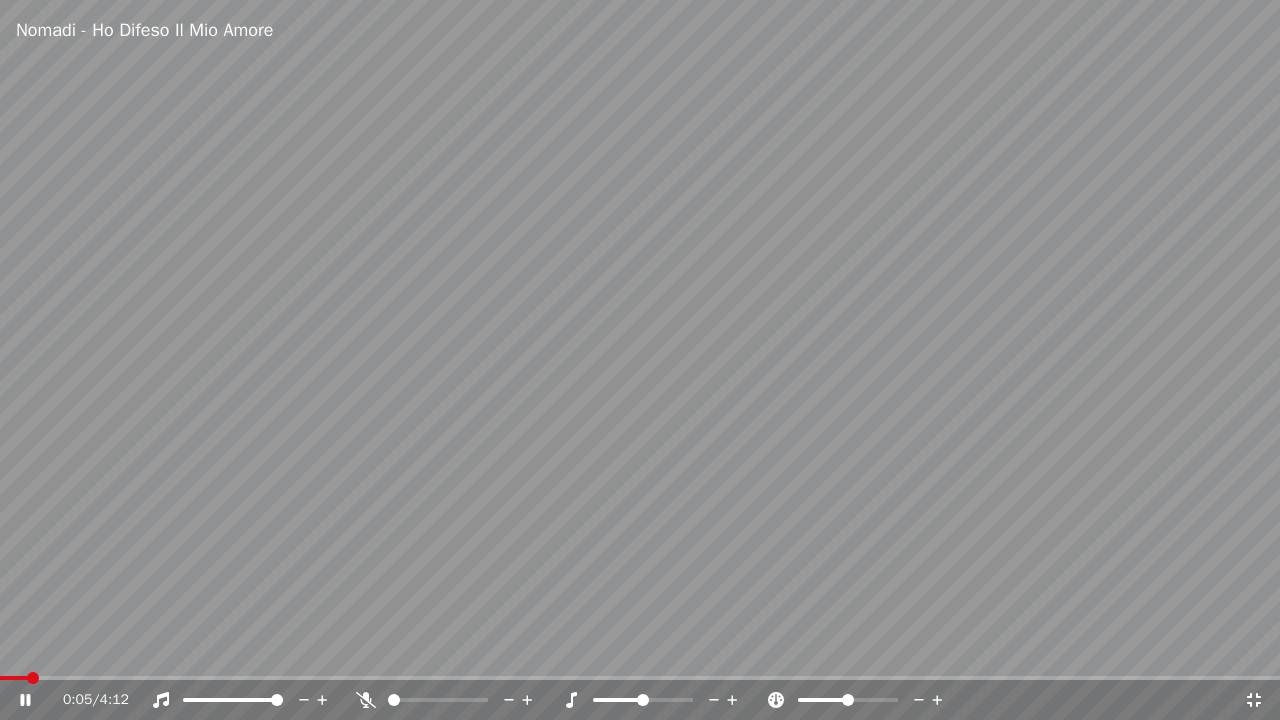click at bounding box center (640, 360) 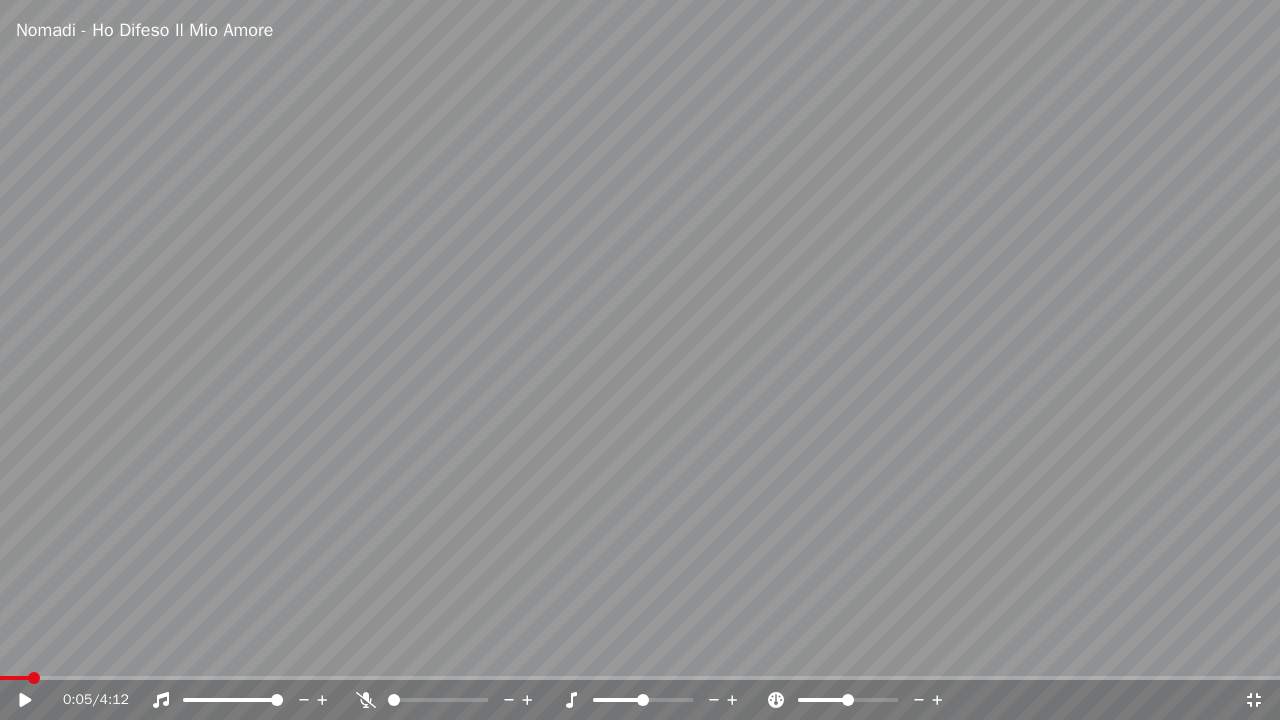 click at bounding box center [640, 360] 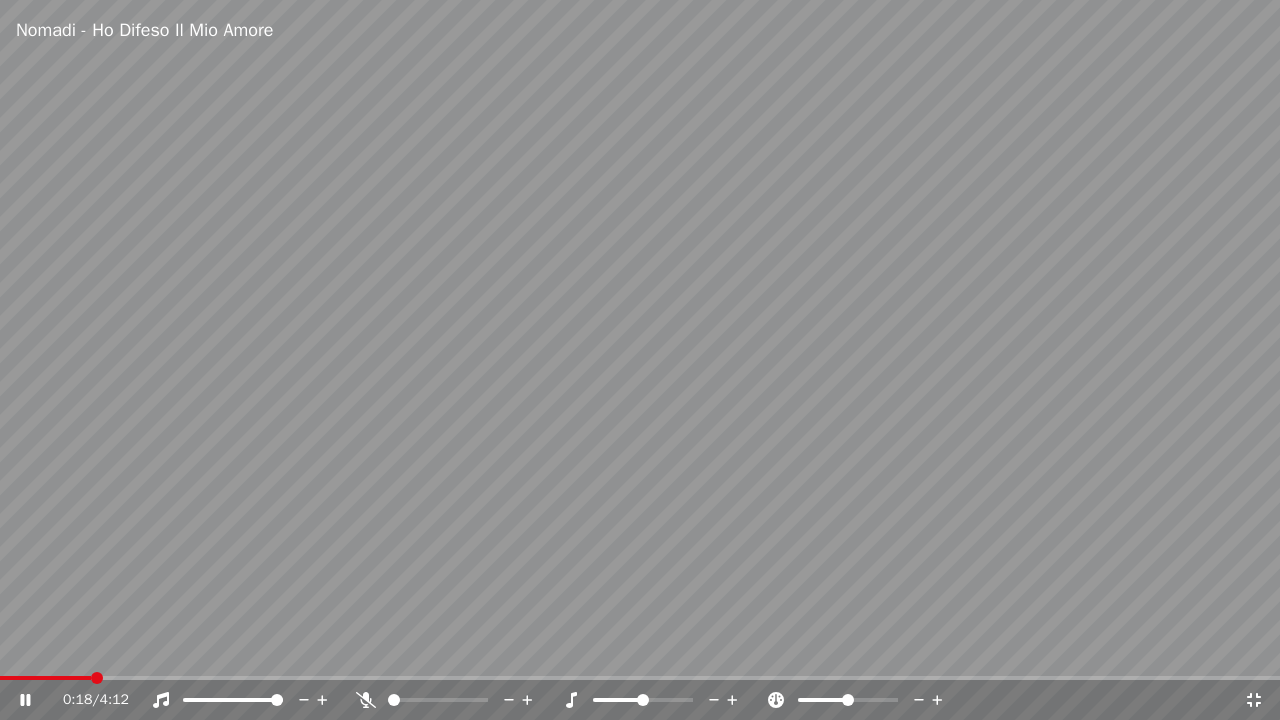 click at bounding box center [640, 678] 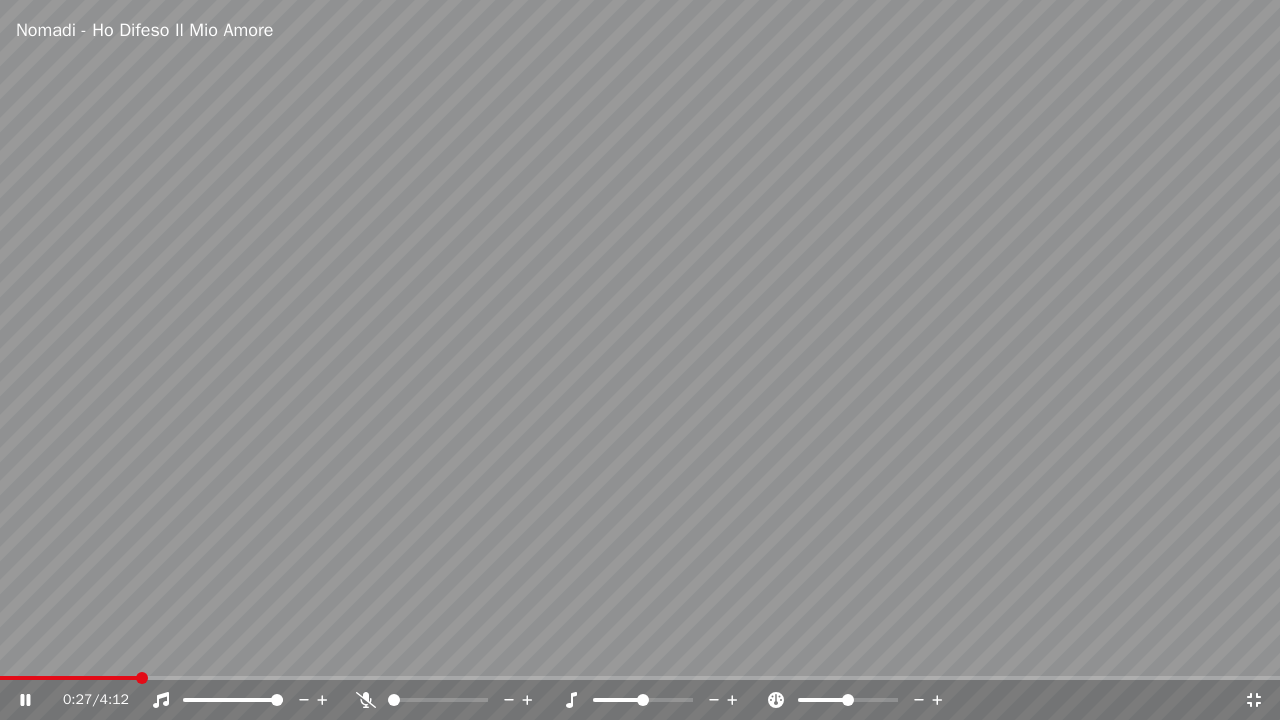 click at bounding box center (640, 678) 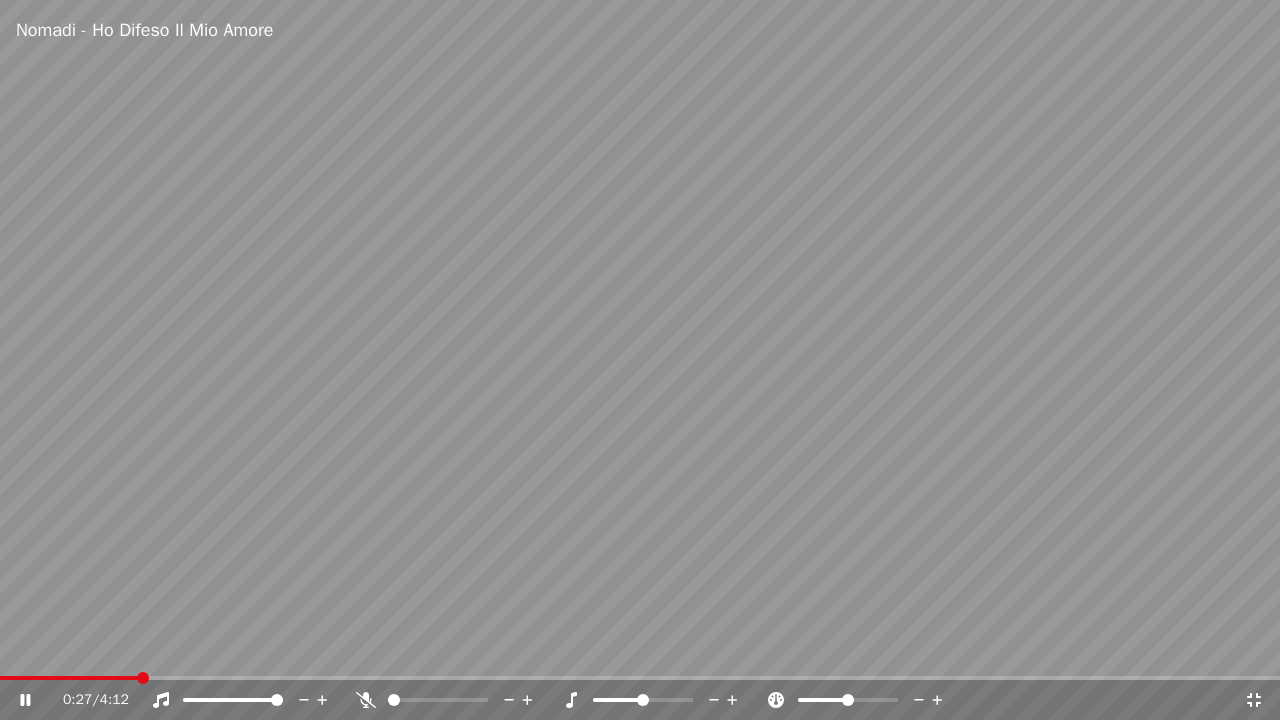 click at bounding box center [640, 678] 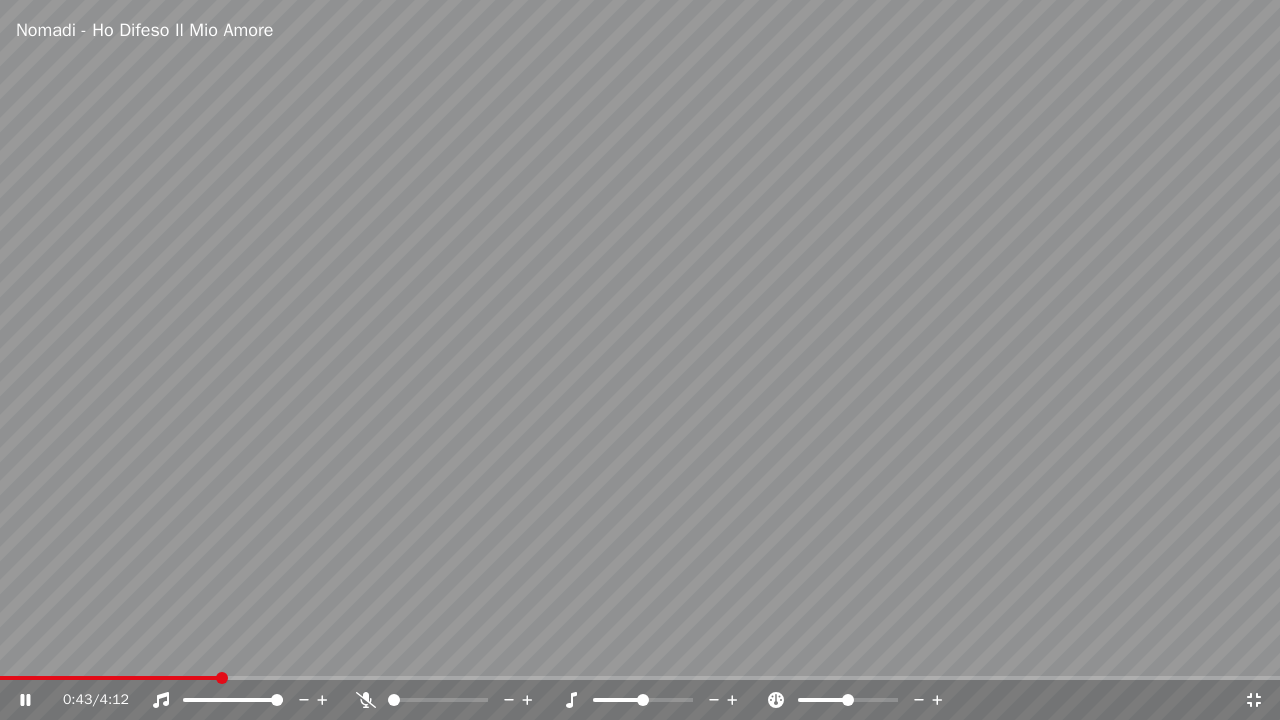 click at bounding box center [640, 678] 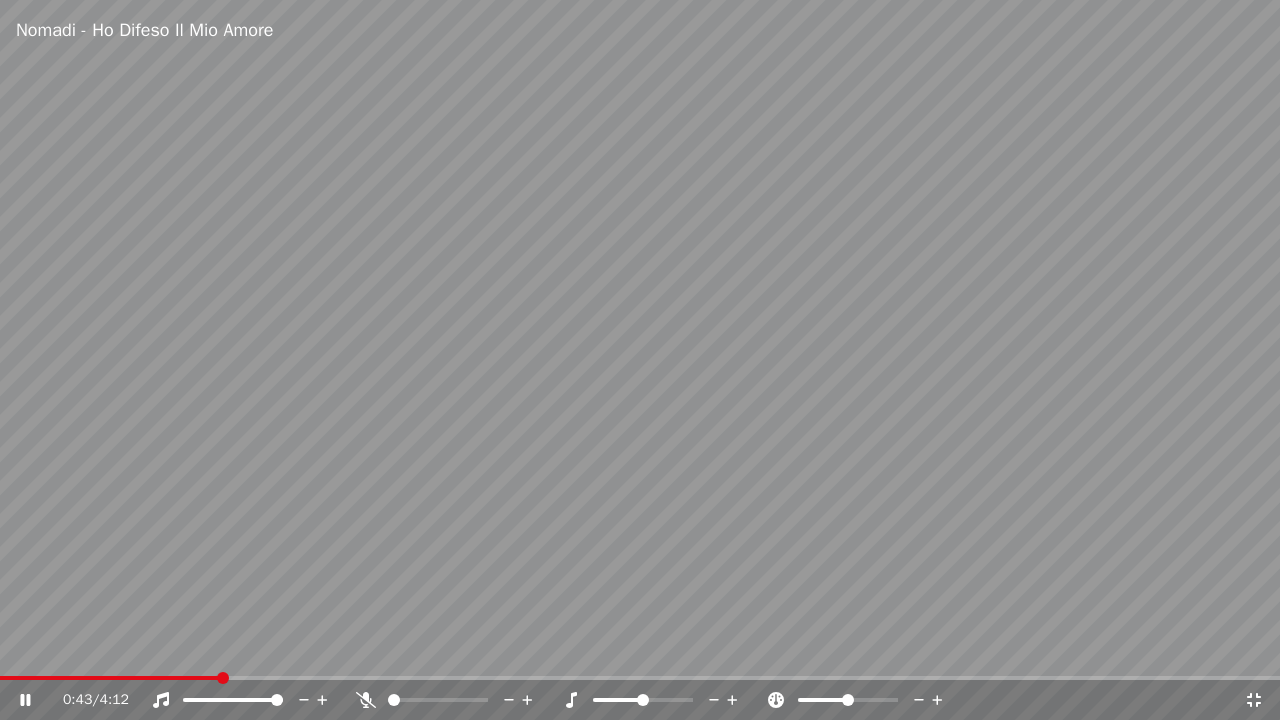 click on "0:43  /  4:12" at bounding box center (640, 700) 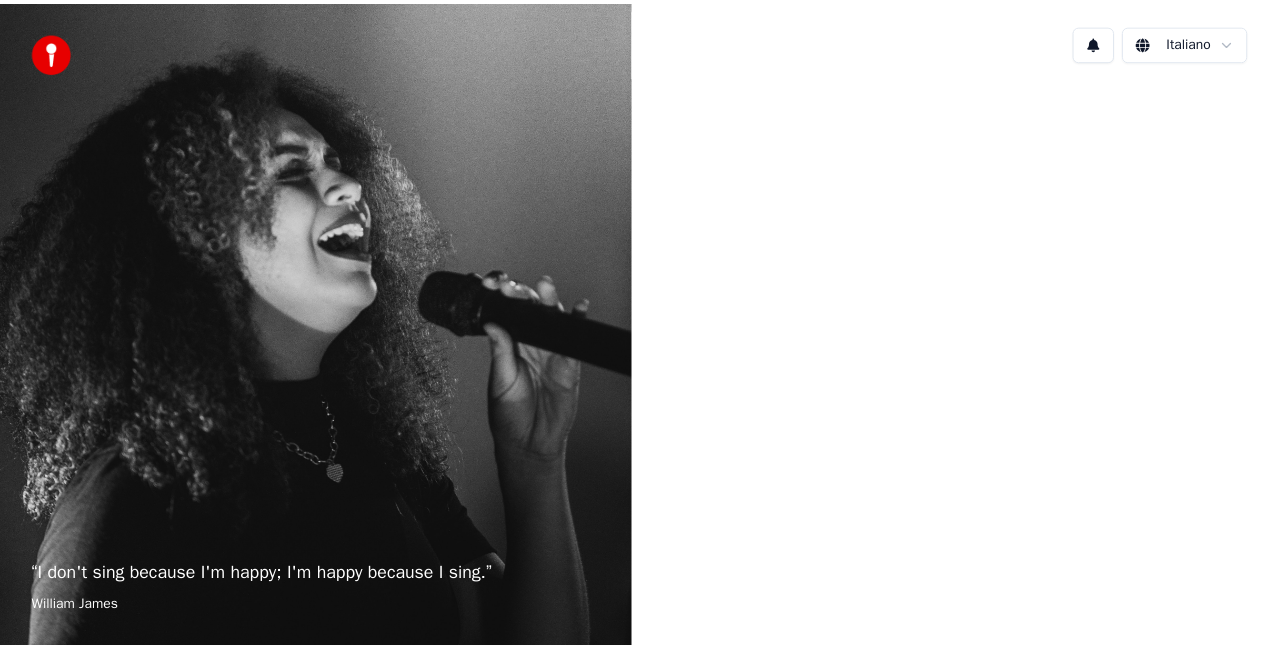 scroll, scrollTop: 0, scrollLeft: 0, axis: both 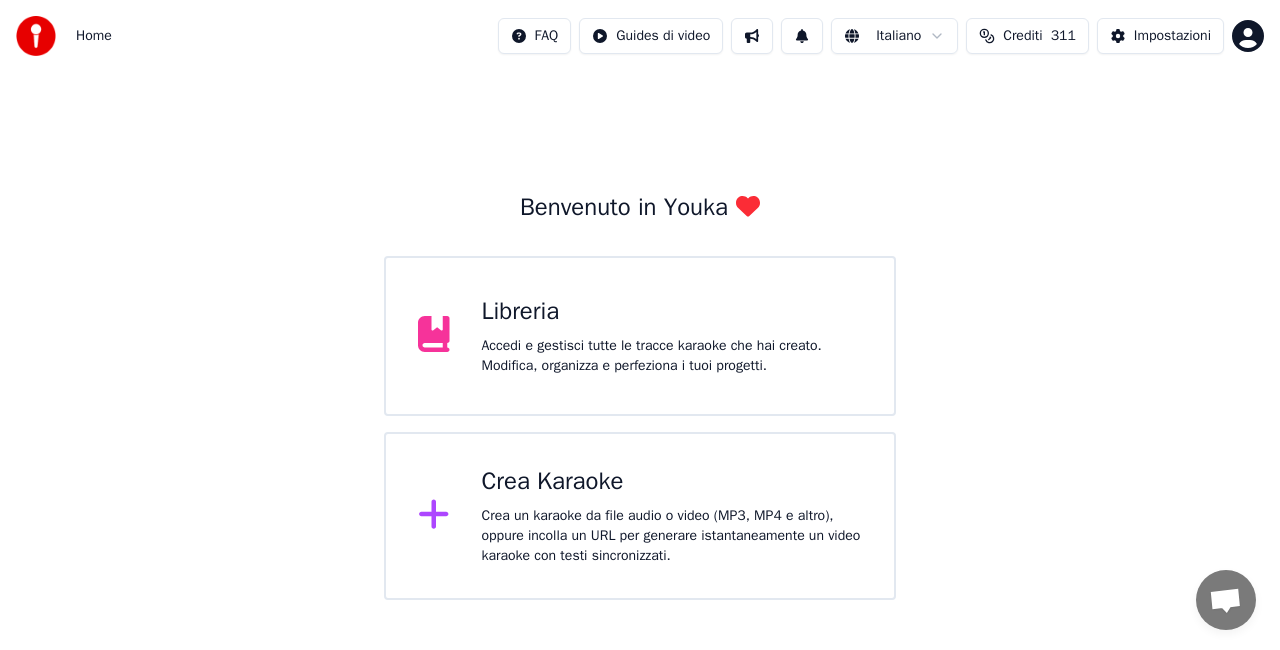 click on "Libreria Accedi e gestisci tutte le tracce karaoke che hai creato. Modifica, organizza e perfeziona i tuoi progetti." at bounding box center (672, 336) 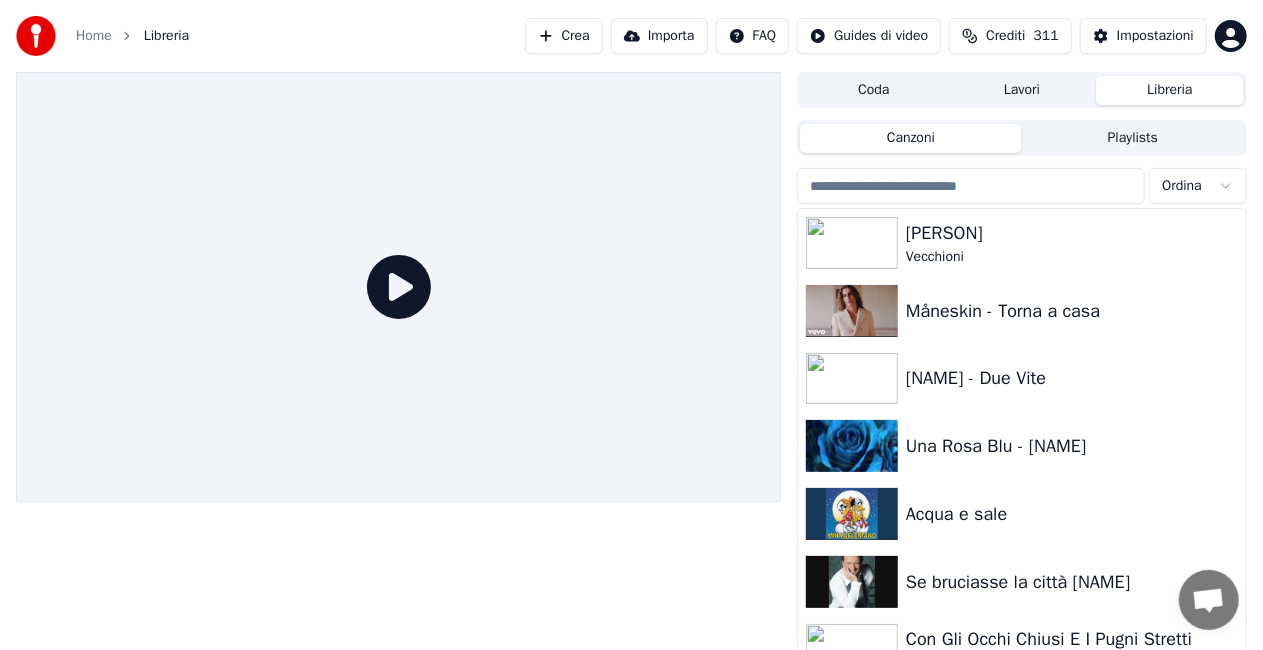 click on "Playlists" at bounding box center [1133, 138] 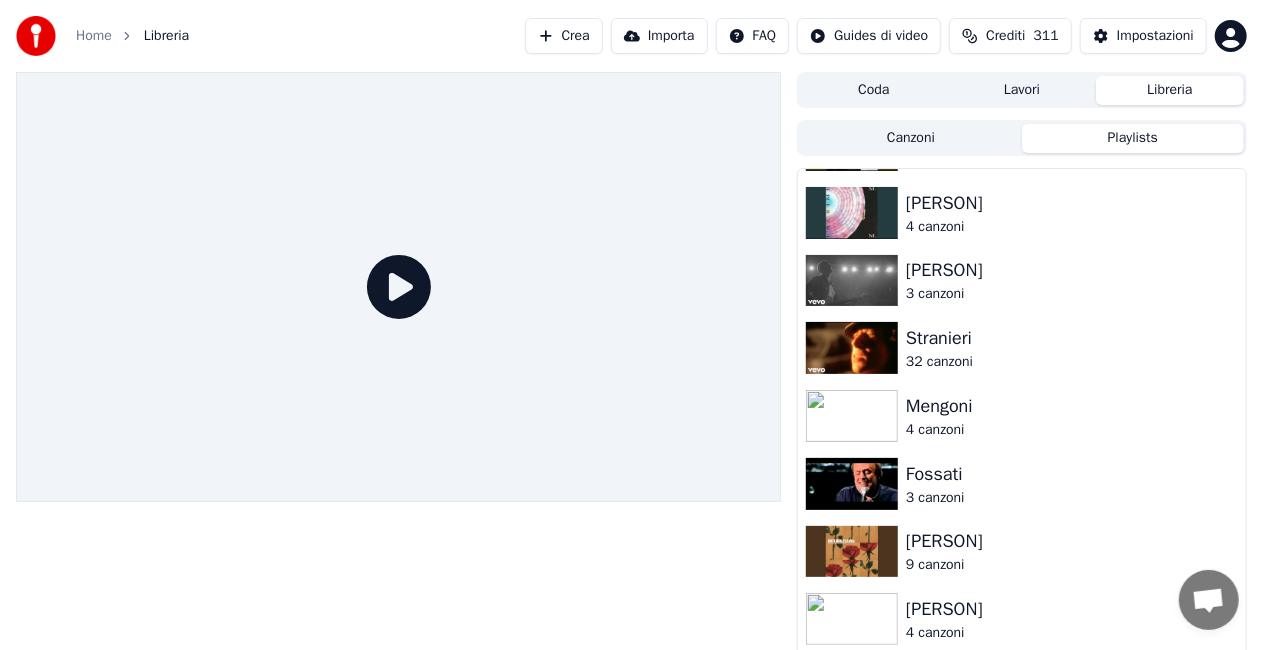 scroll, scrollTop: 0, scrollLeft: 0, axis: both 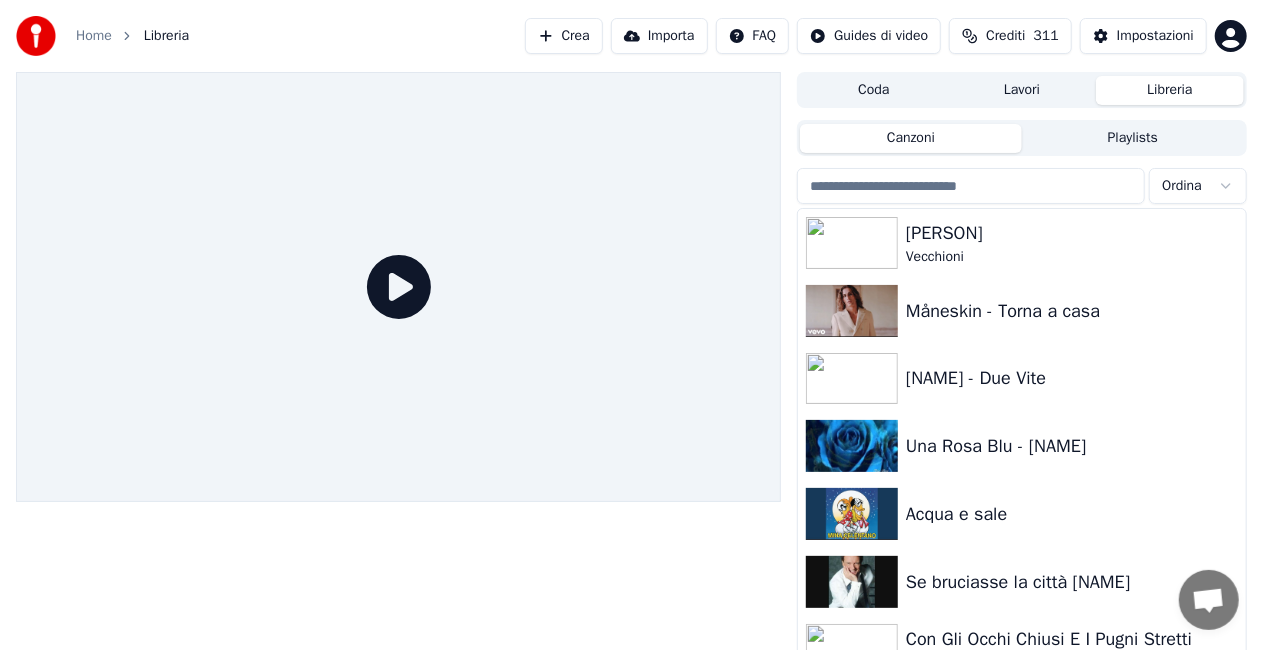 click on "Canzoni" at bounding box center [911, 138] 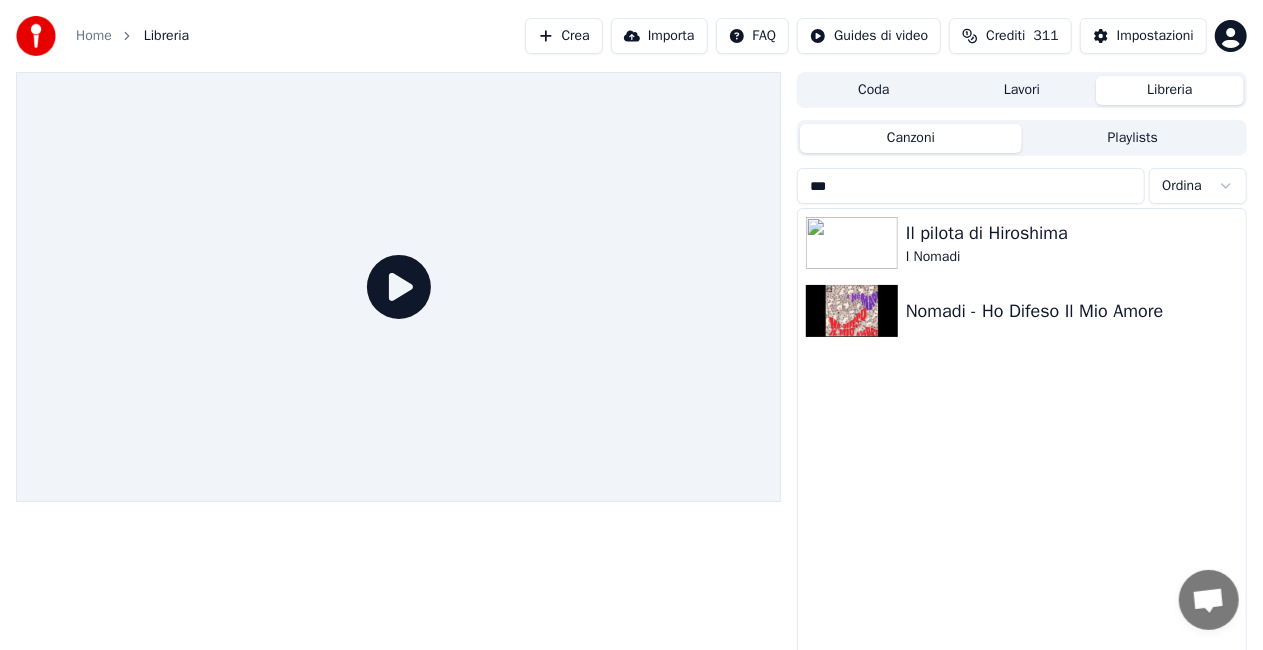 type on "***" 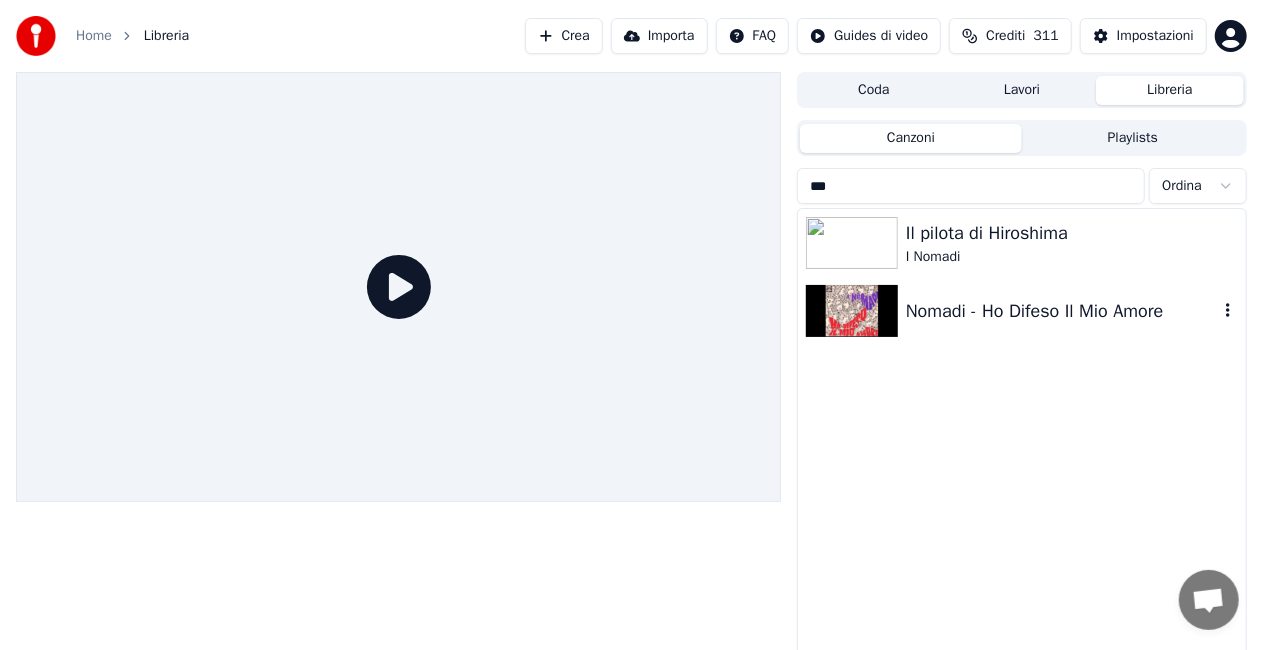 click on "Nomadi - Ho Difeso Il Mio Amore" at bounding box center [1062, 311] 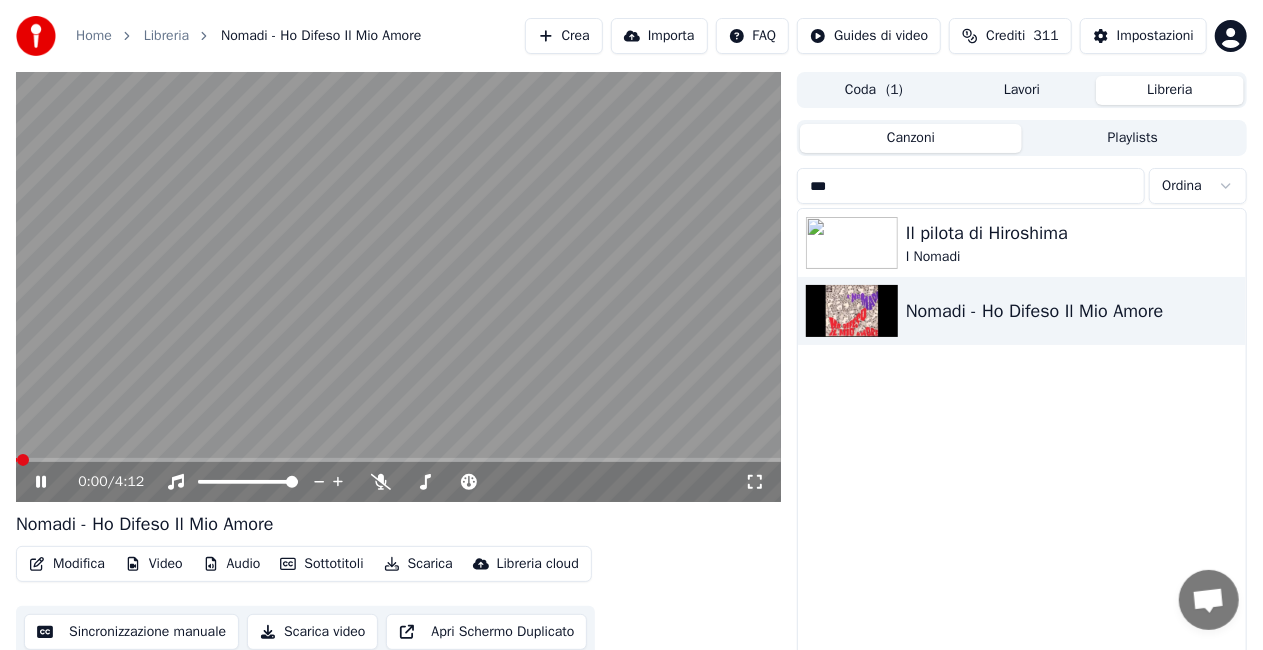 click 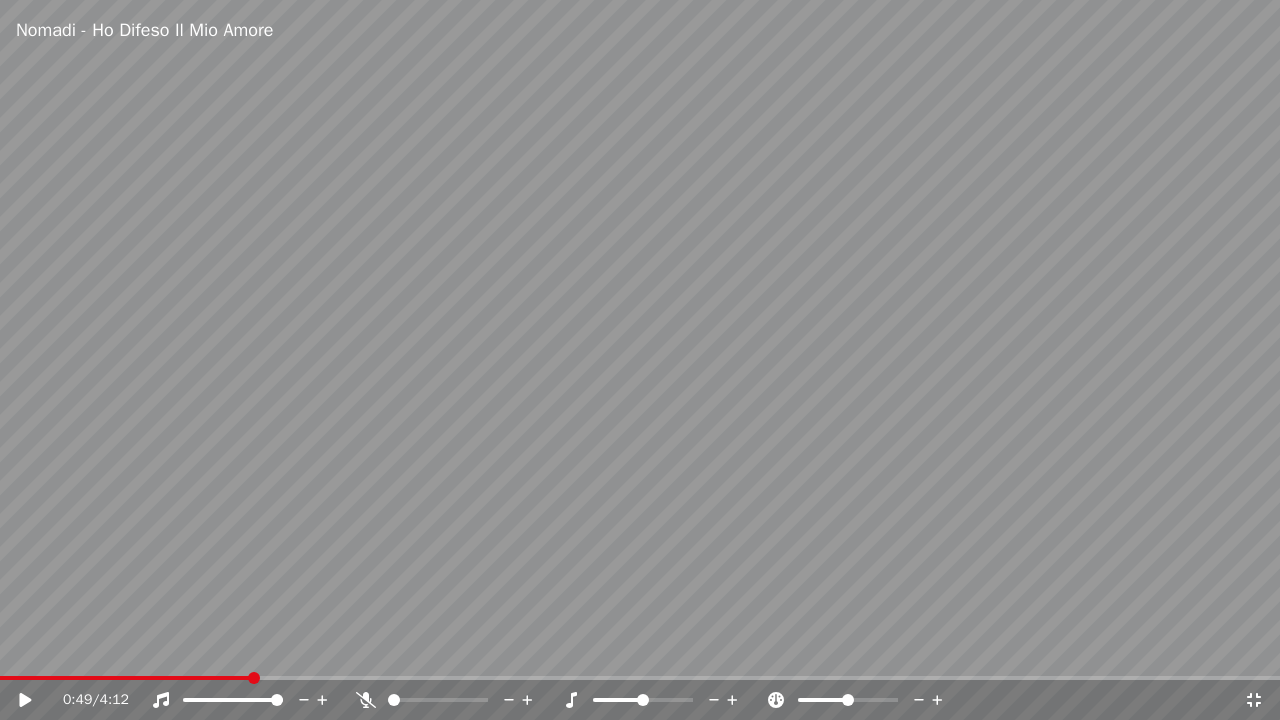 click 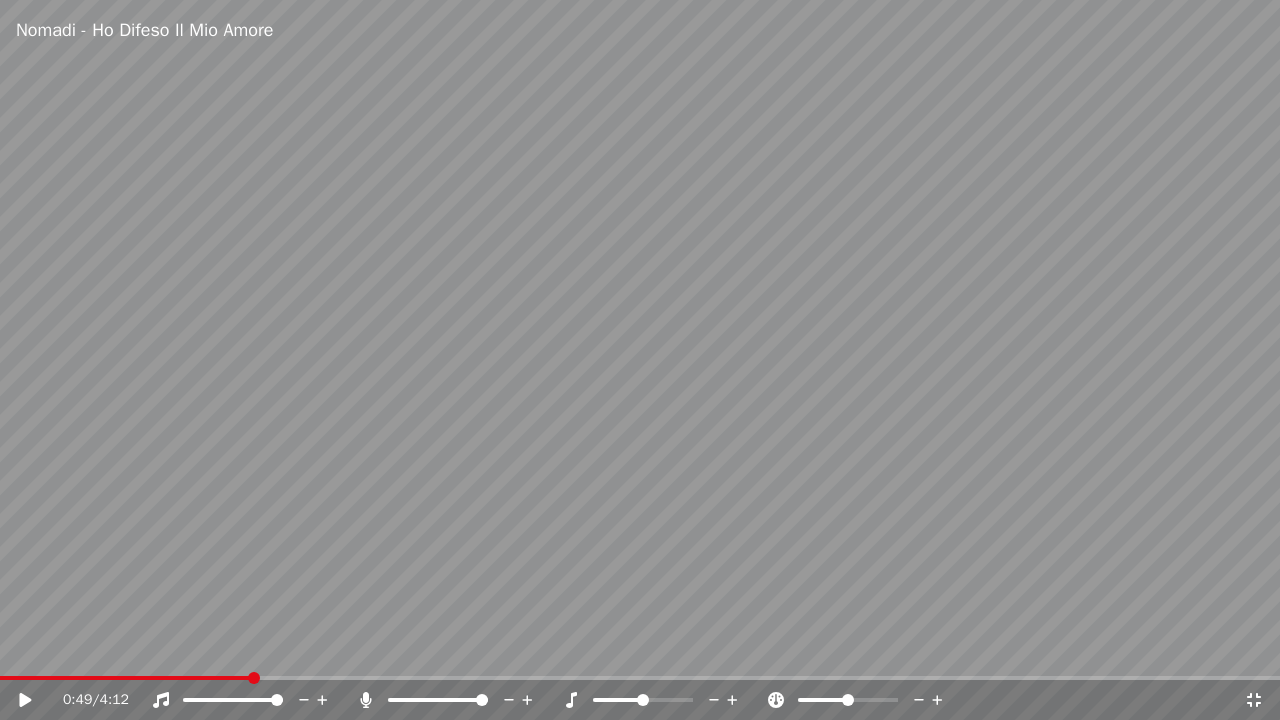click at bounding box center (640, 360) 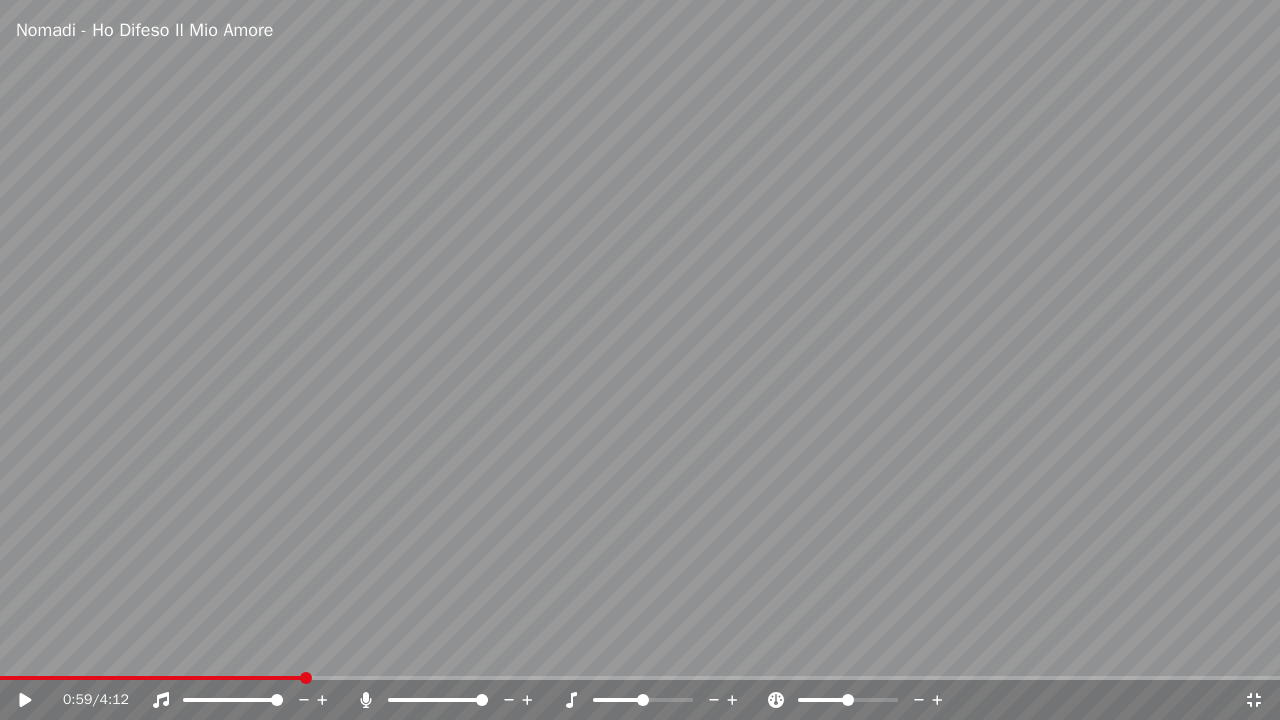click on "0:59  /  4:12" at bounding box center [640, 698] 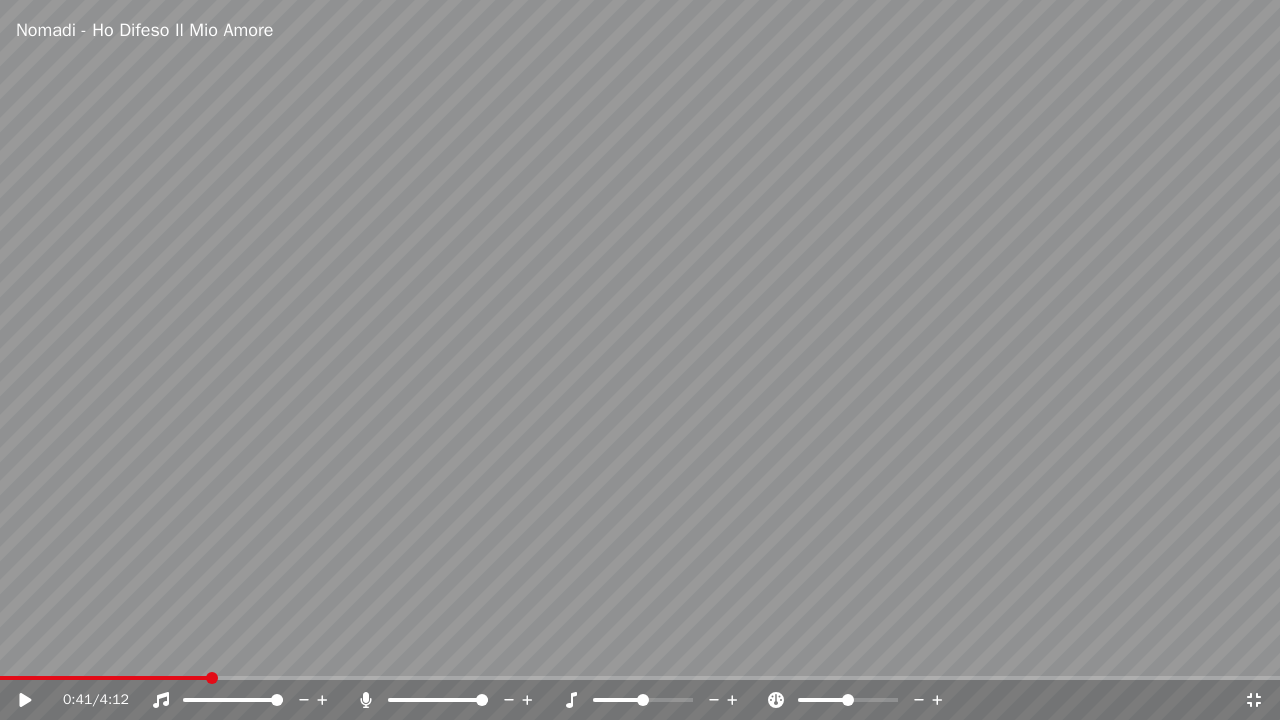 click at bounding box center [104, 678] 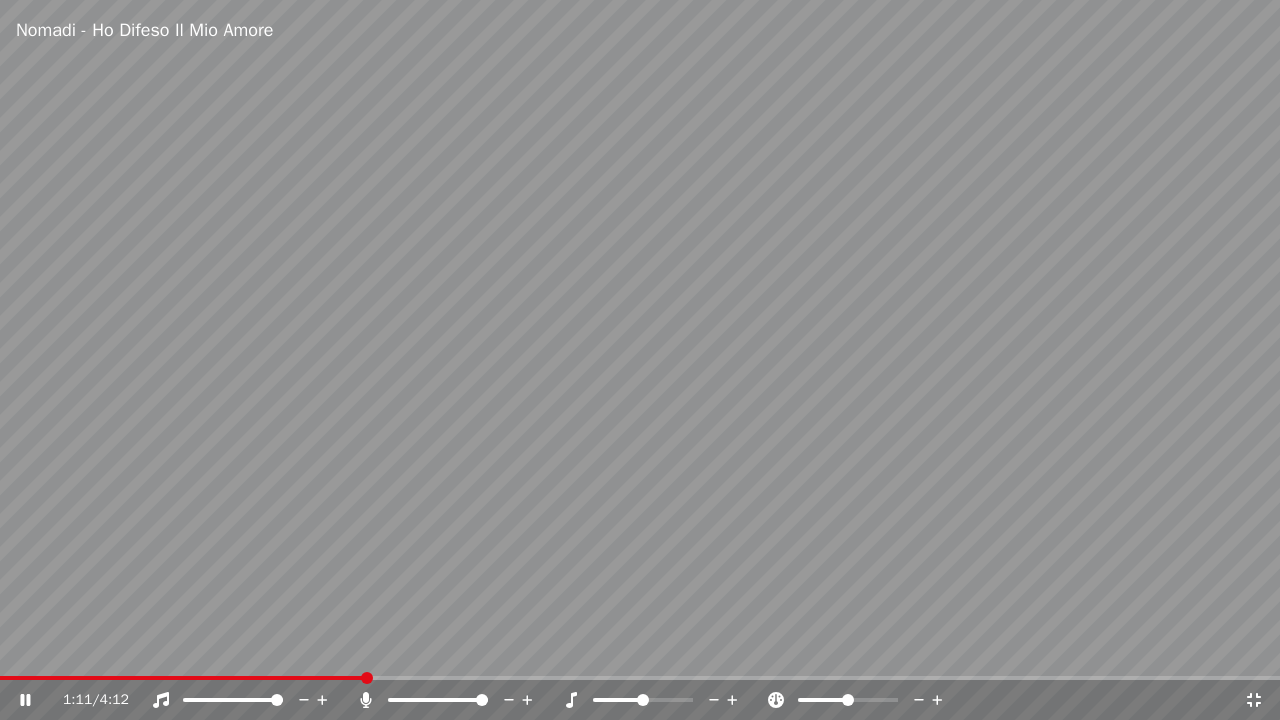 click 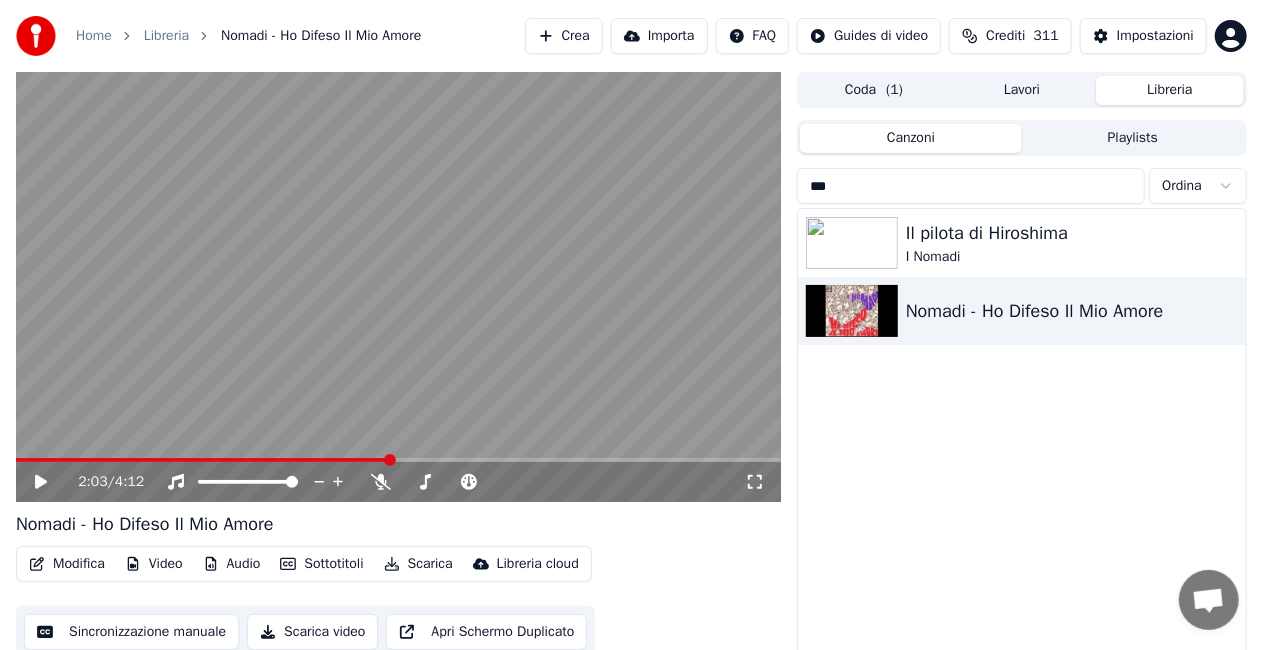 click on "***" at bounding box center [971, 186] 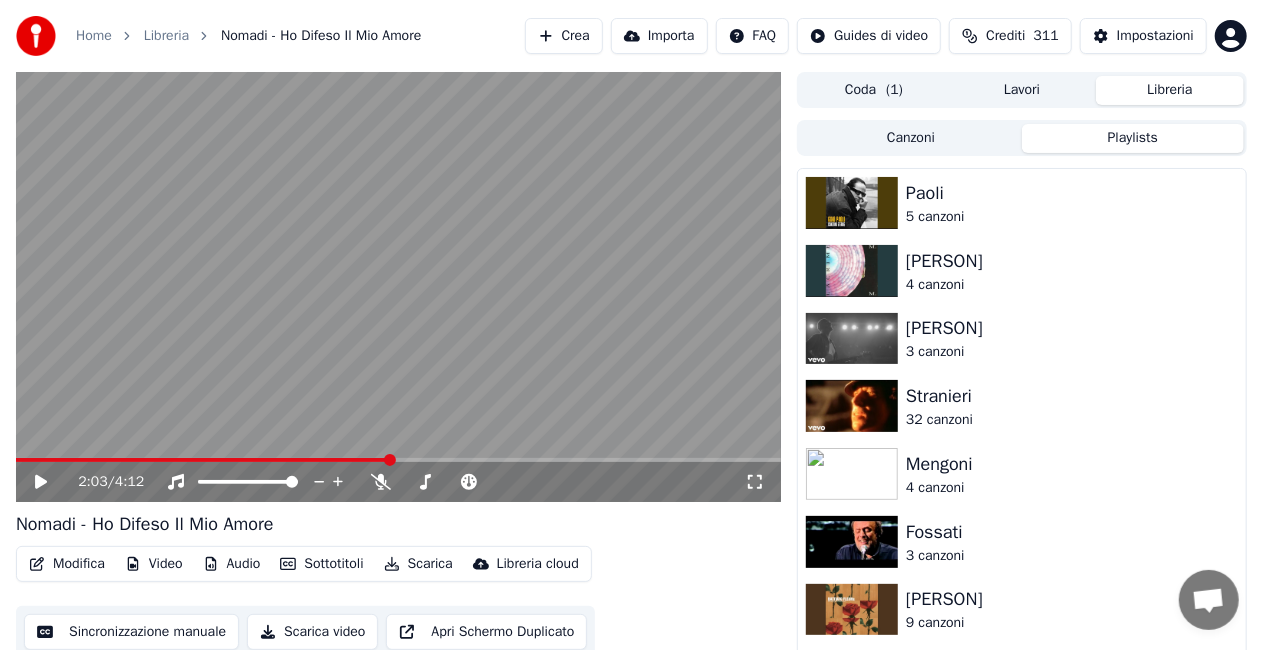click on "Playlists" at bounding box center (1133, 138) 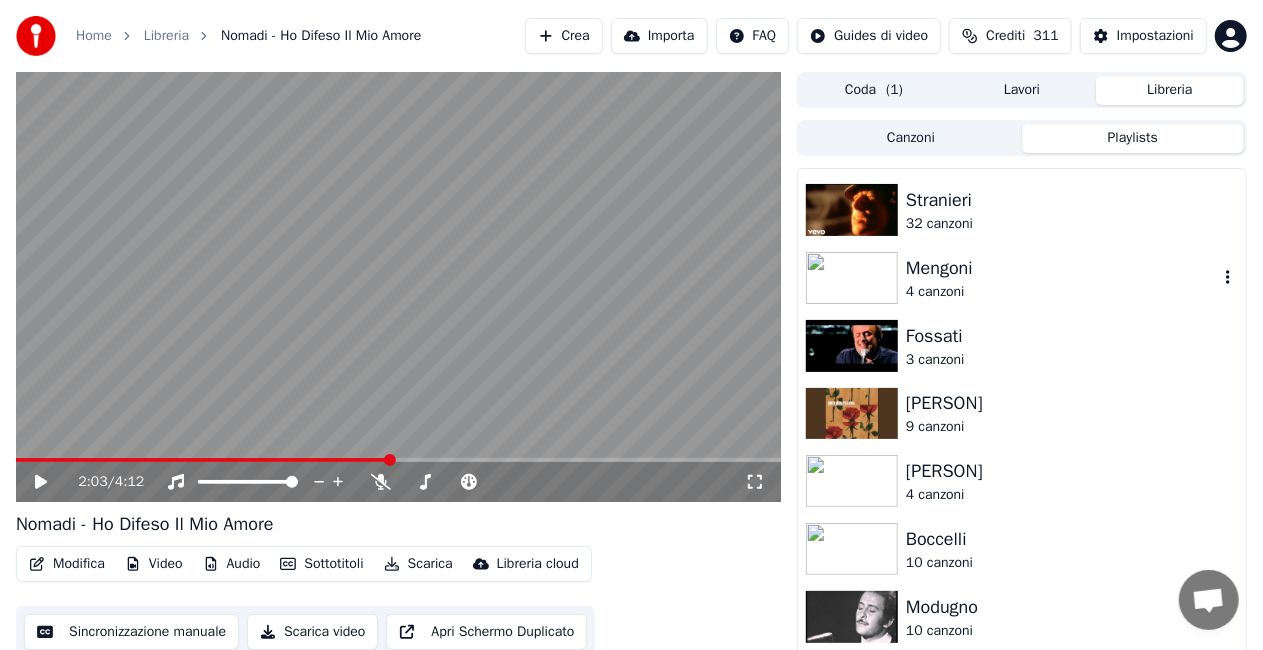 scroll, scrollTop: 200, scrollLeft: 0, axis: vertical 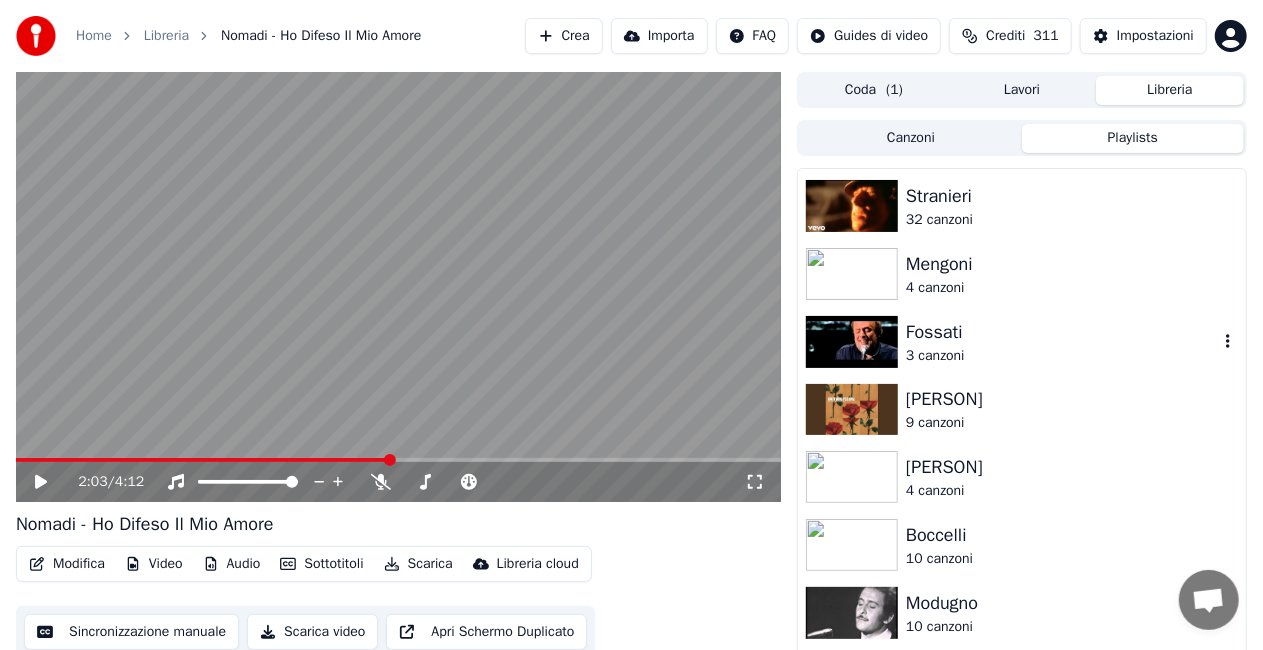 drag, startPoint x: 1023, startPoint y: 329, endPoint x: 994, endPoint y: 336, distance: 29.832869 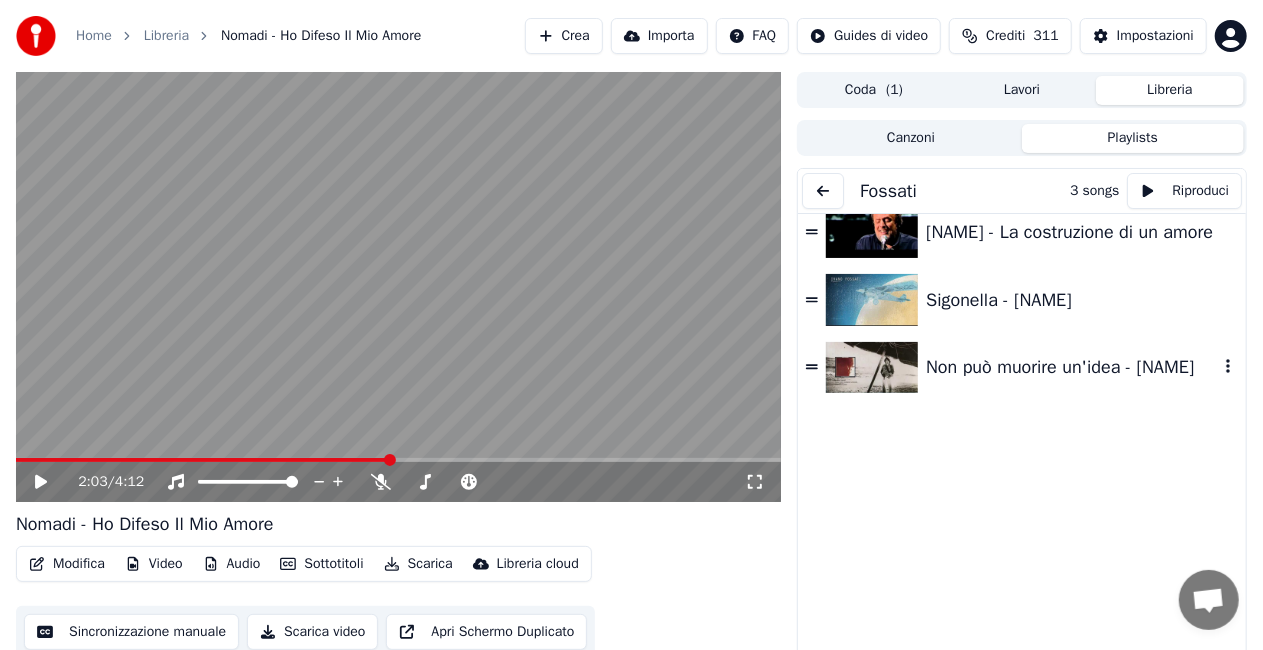 scroll, scrollTop: 0, scrollLeft: 0, axis: both 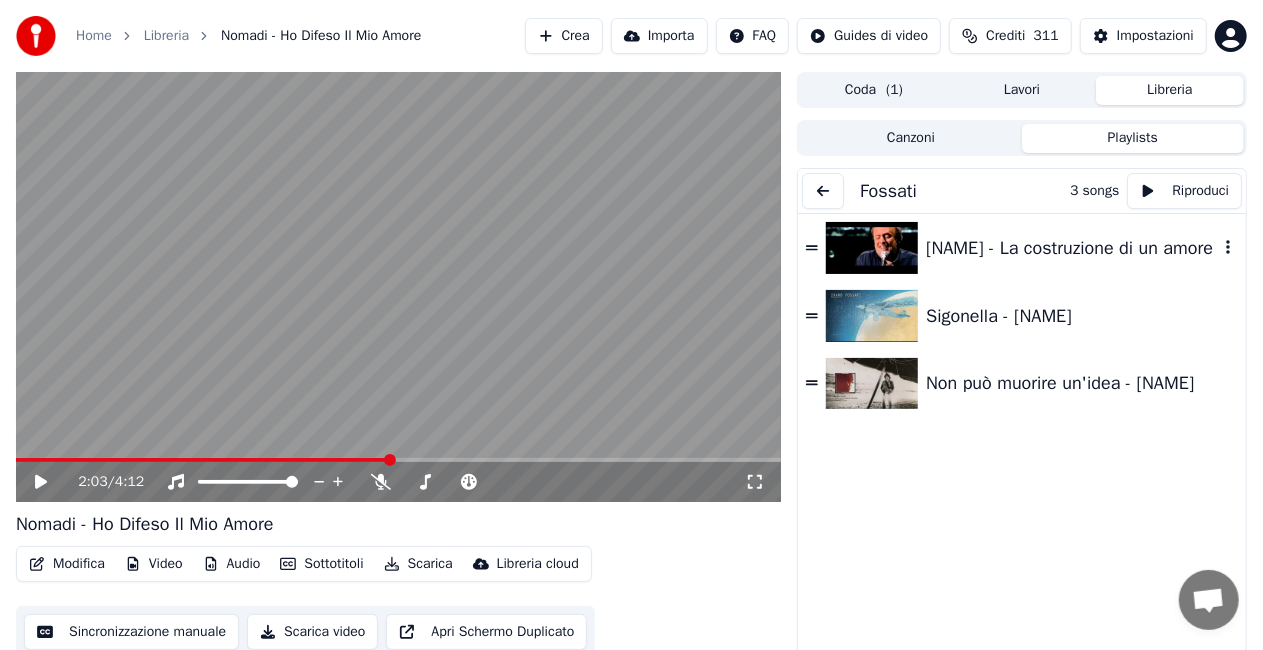 click on "[FIRST] [LAST] - [SONG_TITLE]" at bounding box center [1022, 248] 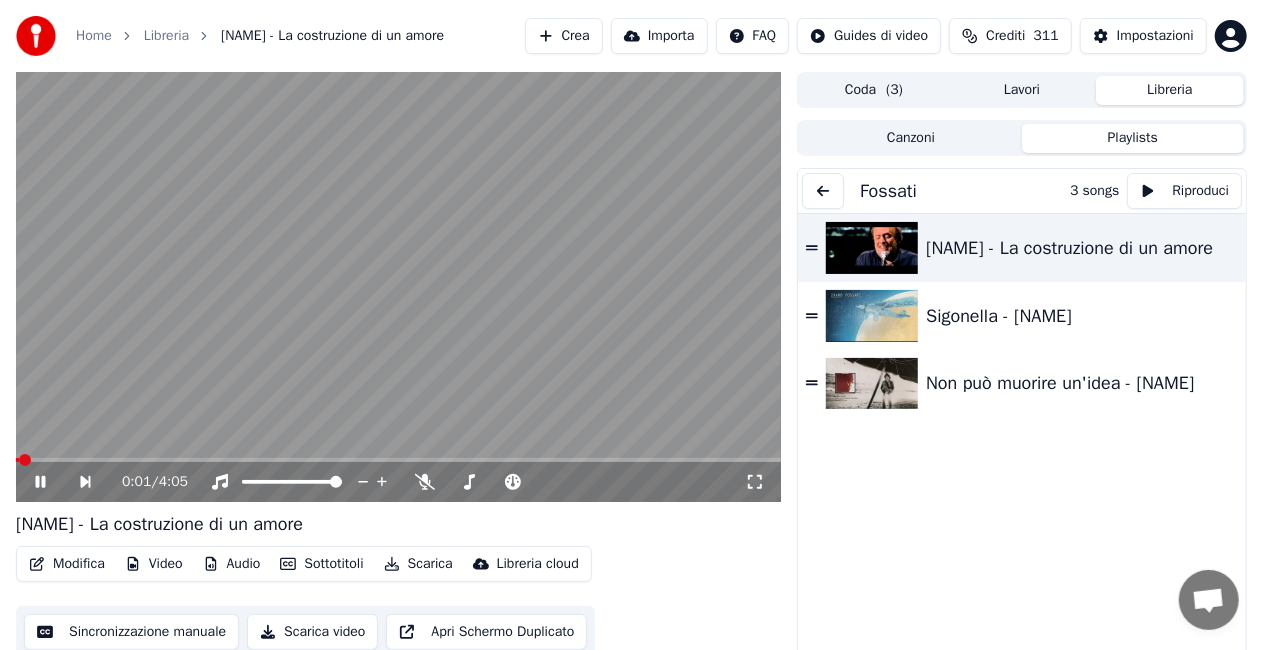 click 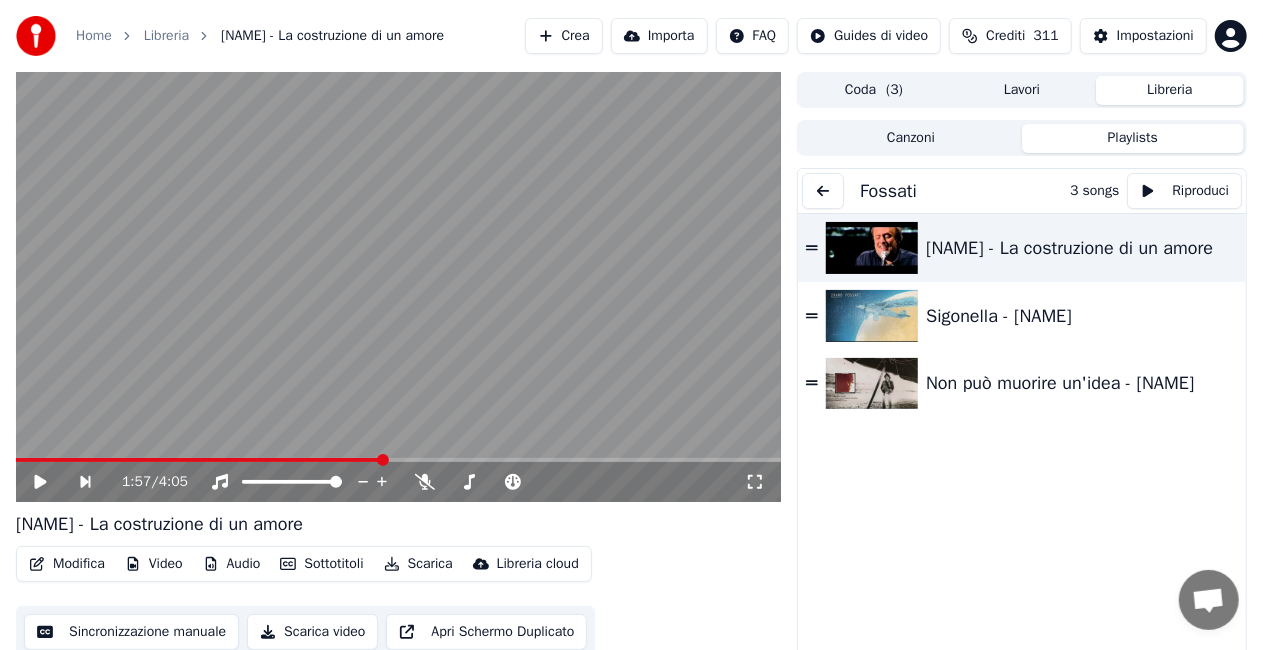 click at bounding box center [823, 191] 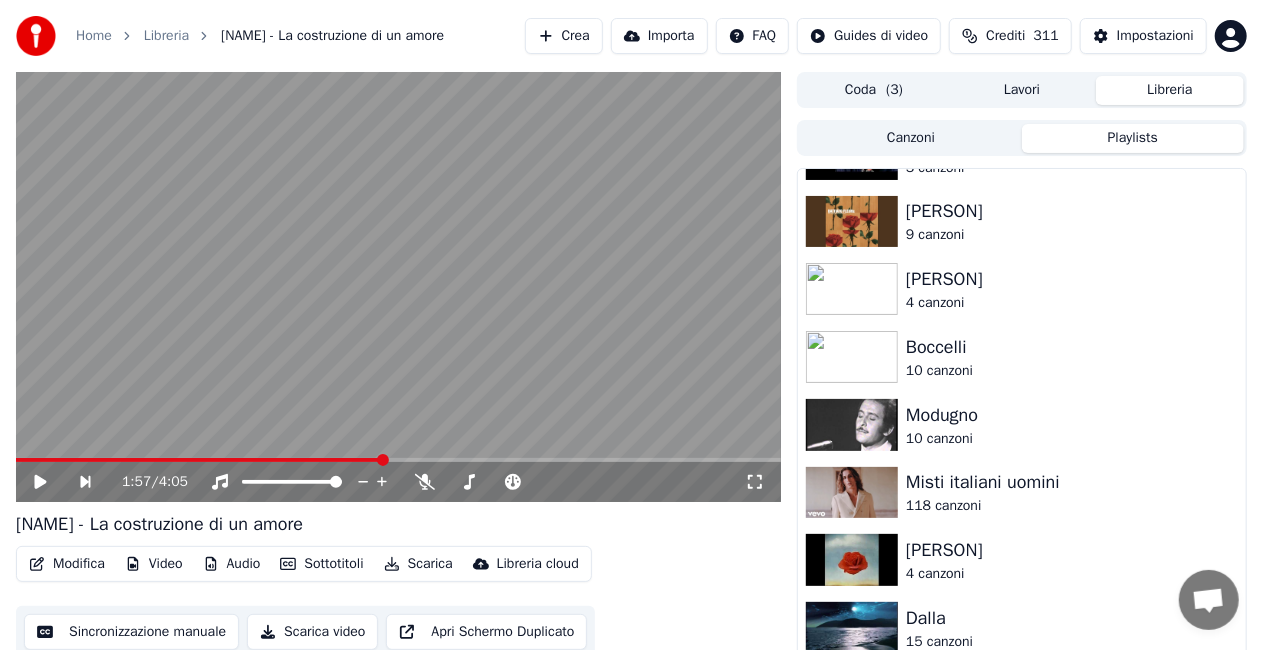 scroll, scrollTop: 400, scrollLeft: 0, axis: vertical 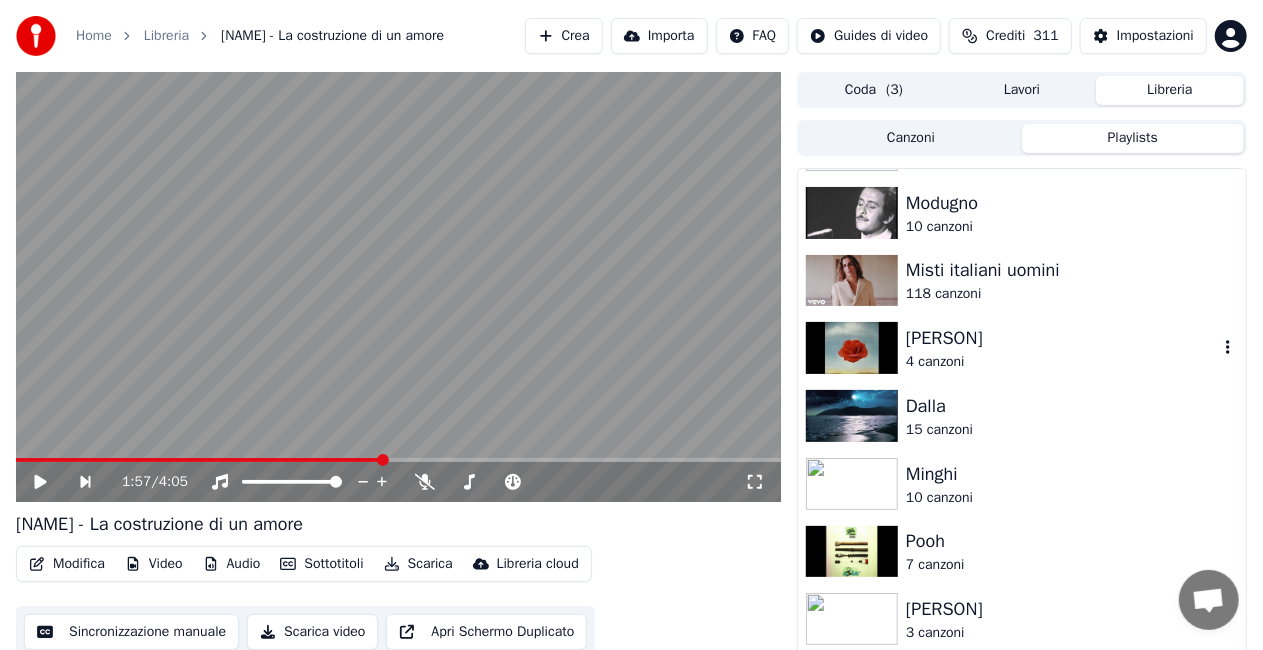 click on "[LAST]" at bounding box center [1062, 338] 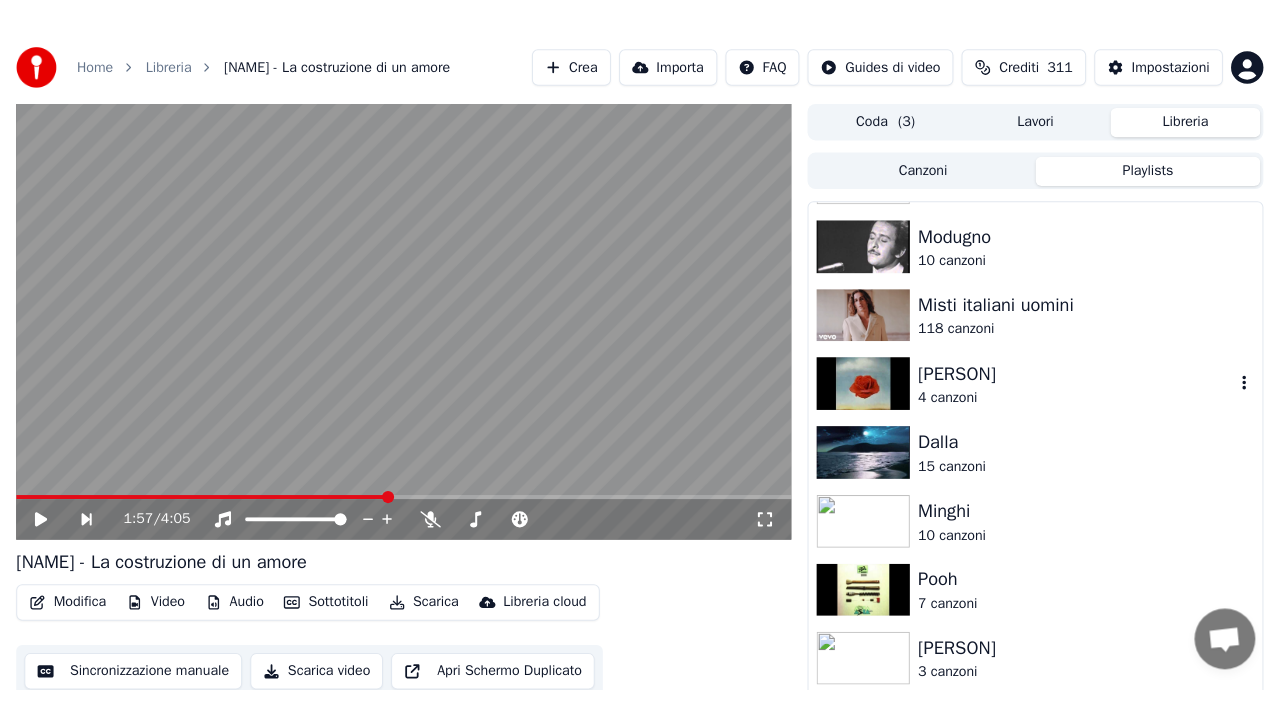 scroll, scrollTop: 48, scrollLeft: 0, axis: vertical 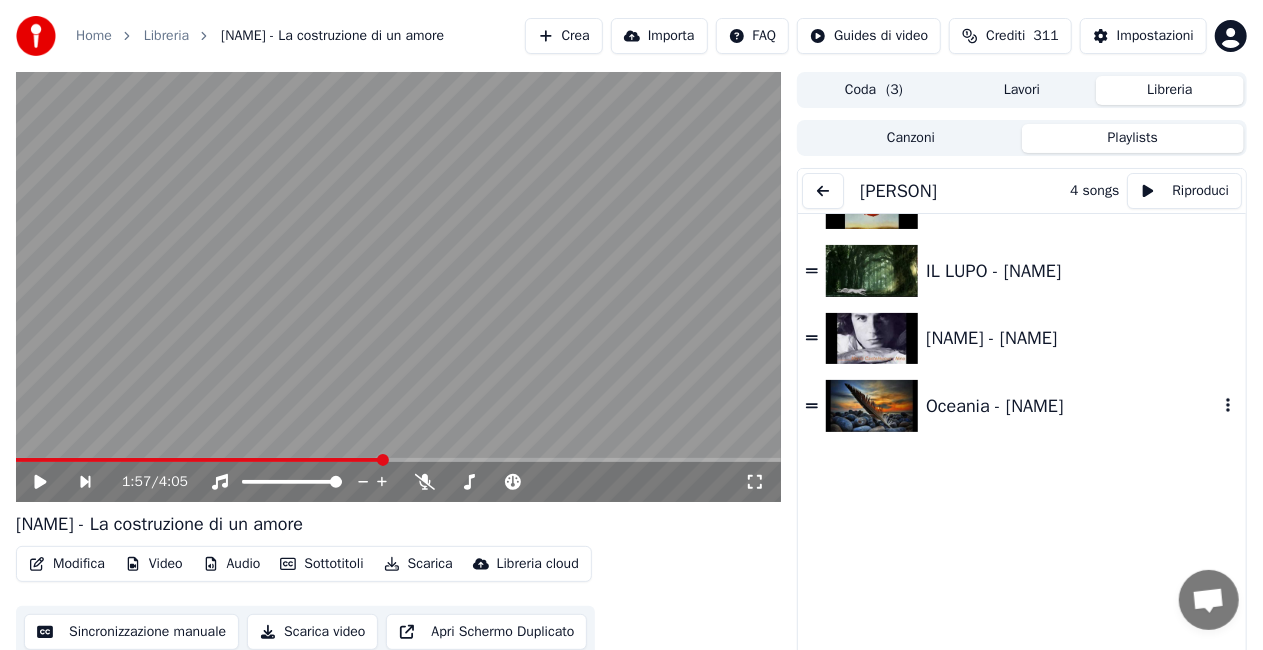 click on "[SONG_TITLE] - [FIRST] [LAST]" at bounding box center [1072, 406] 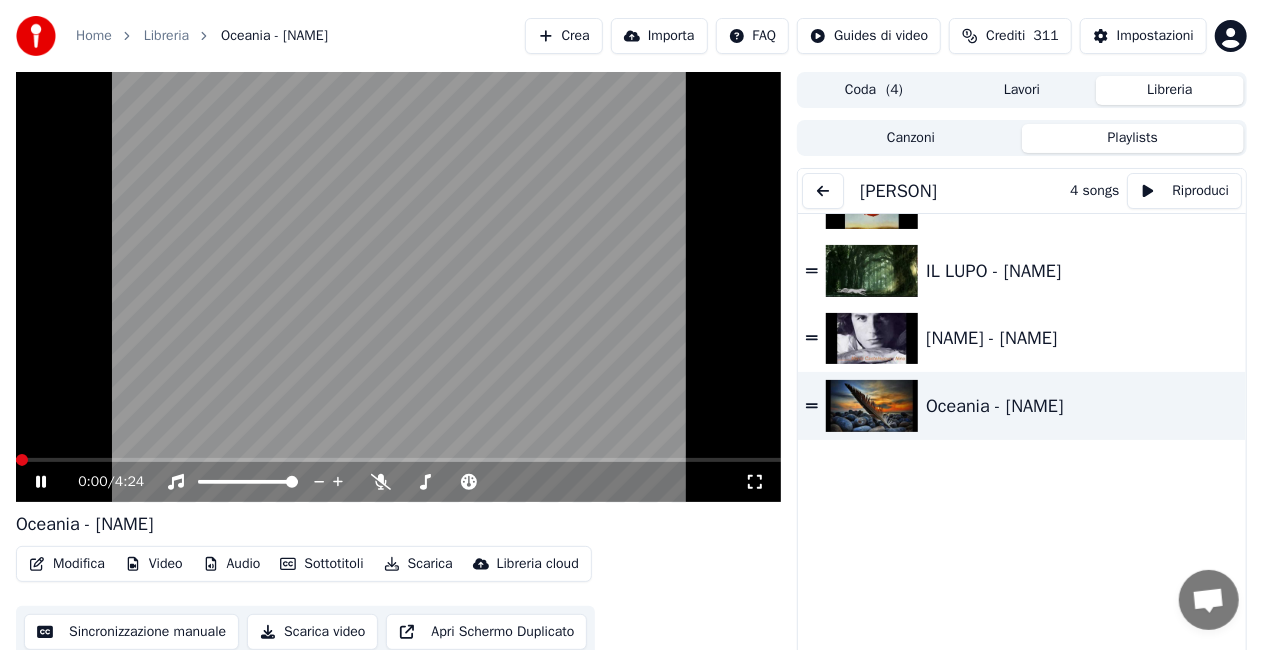 click 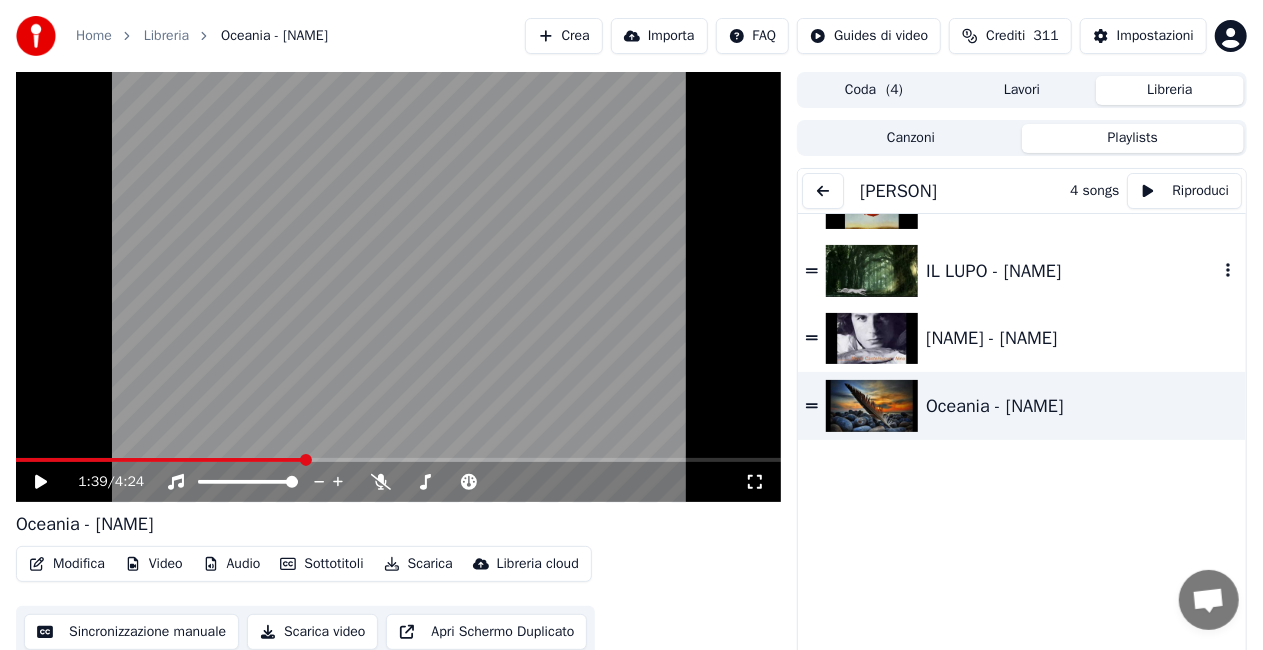 click on "IL LUPO - [FIRST] [LAST]" at bounding box center [1022, 271] 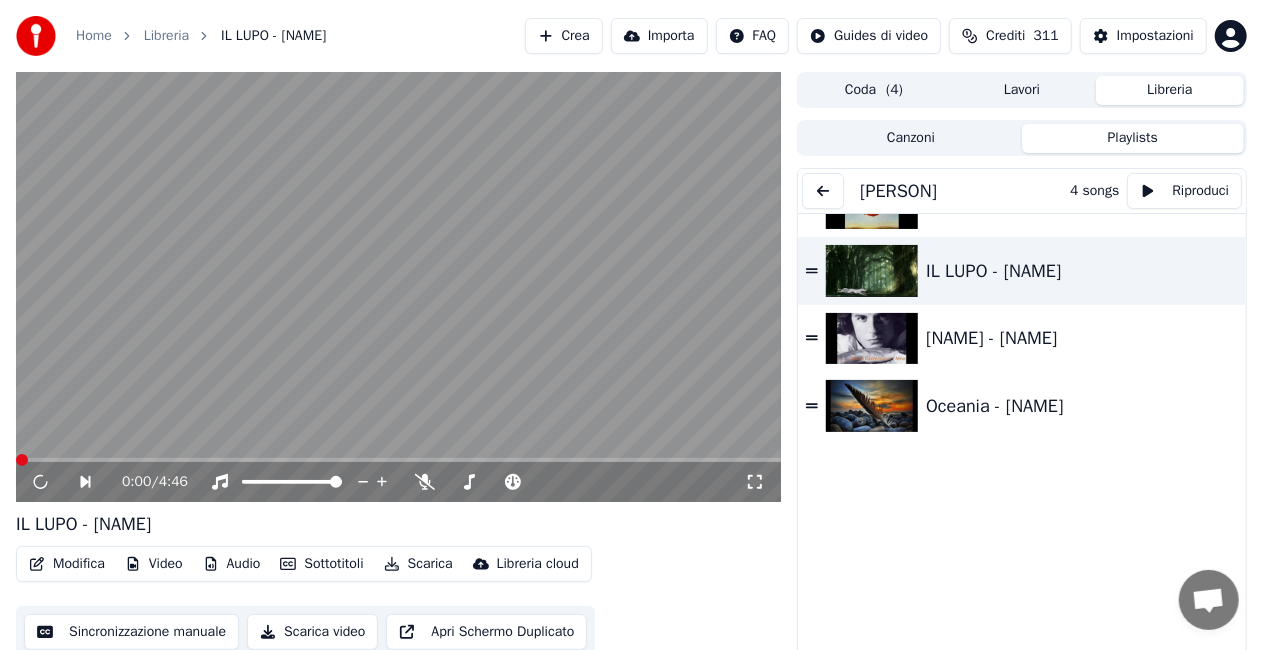 click 